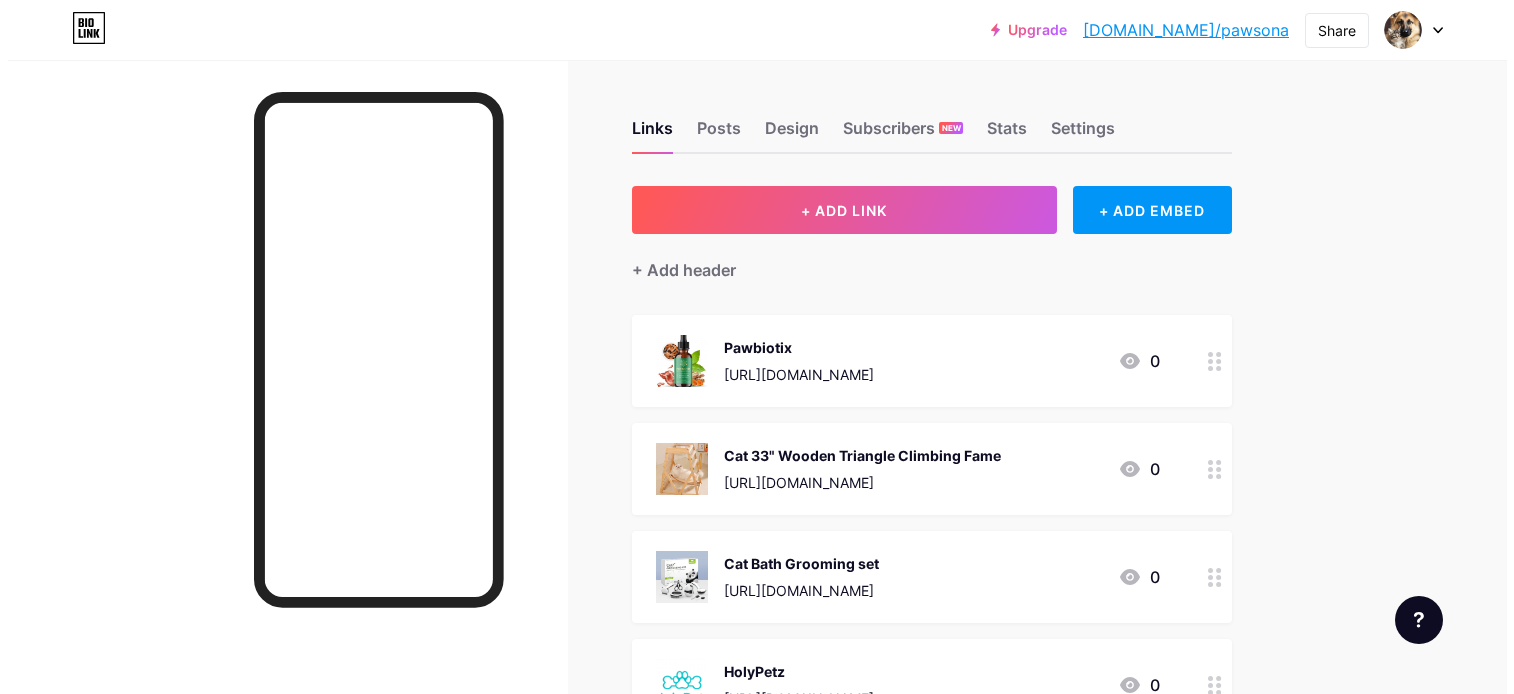 scroll, scrollTop: 0, scrollLeft: 0, axis: both 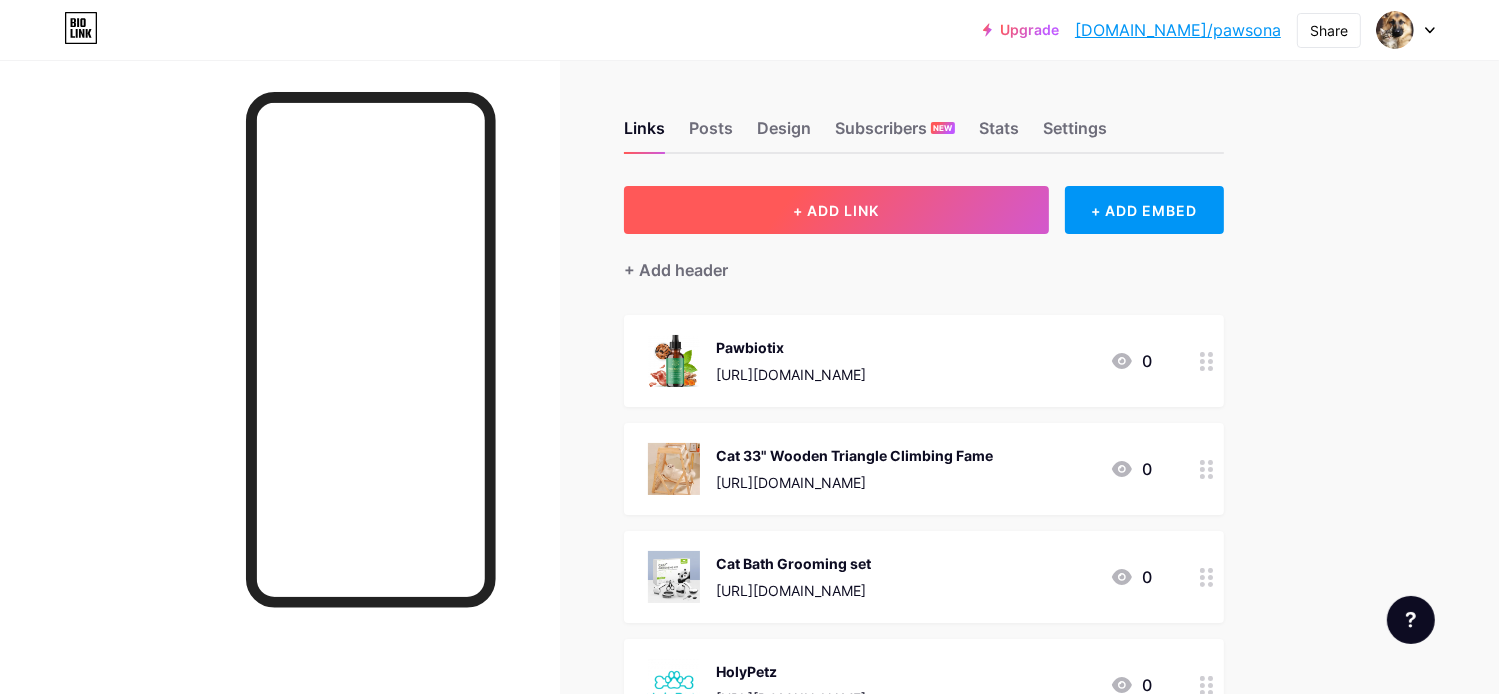 click on "+ ADD LINK" at bounding box center (836, 210) 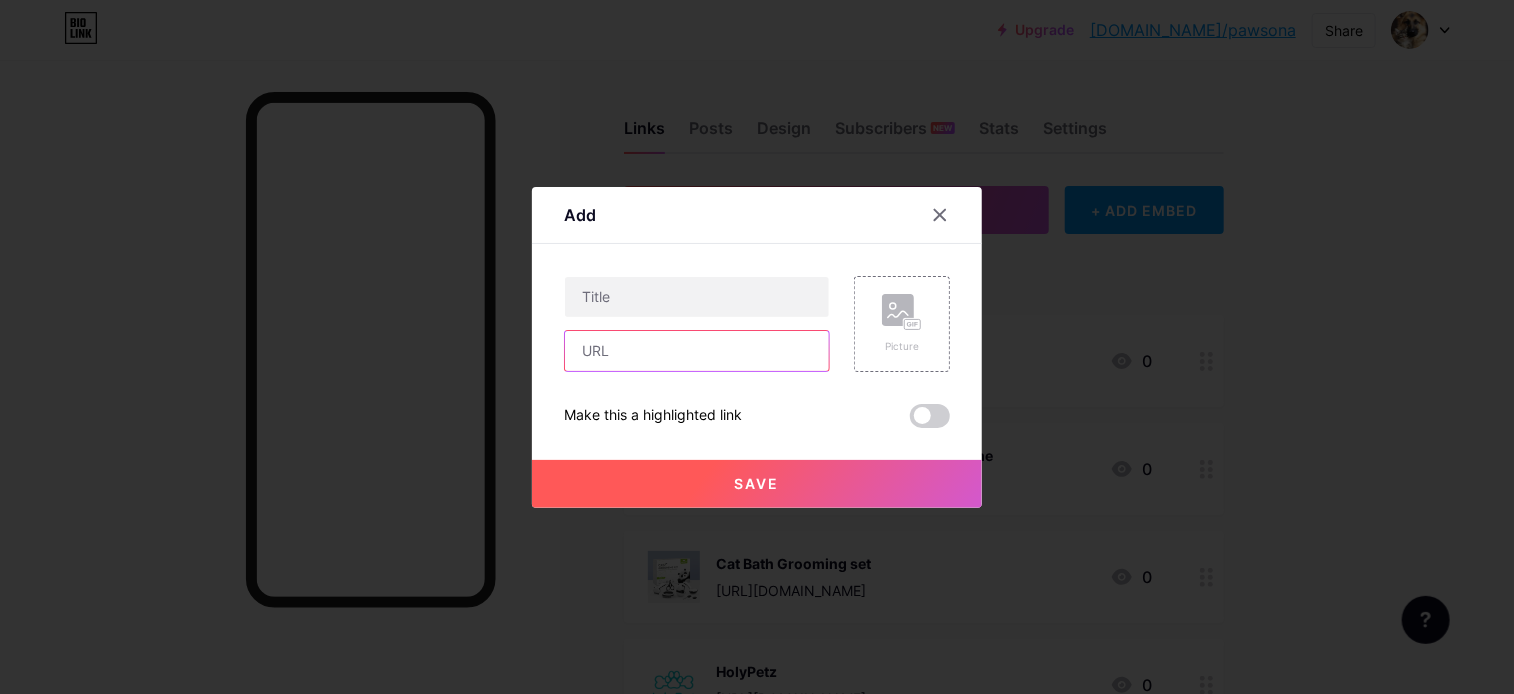 click at bounding box center [697, 351] 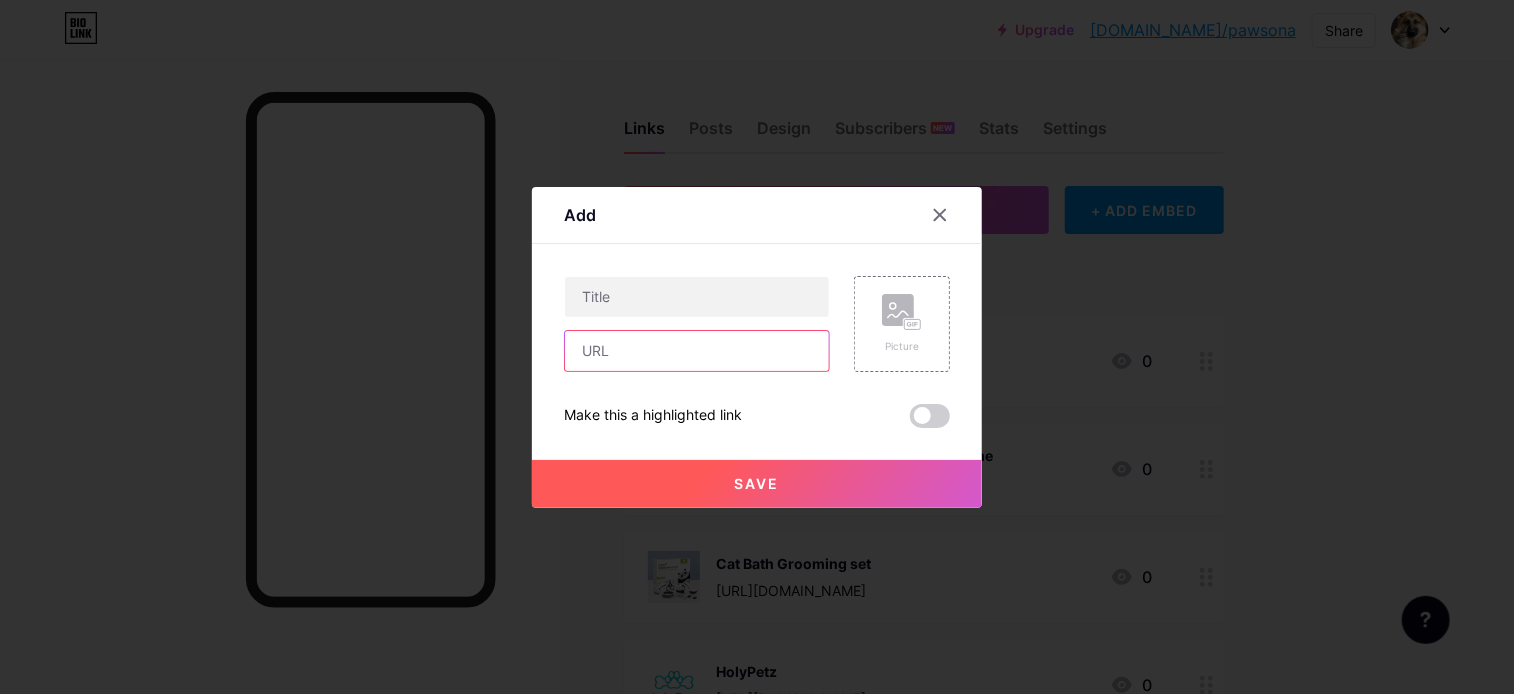 paste on "[URL][DOMAIN_NAME]" 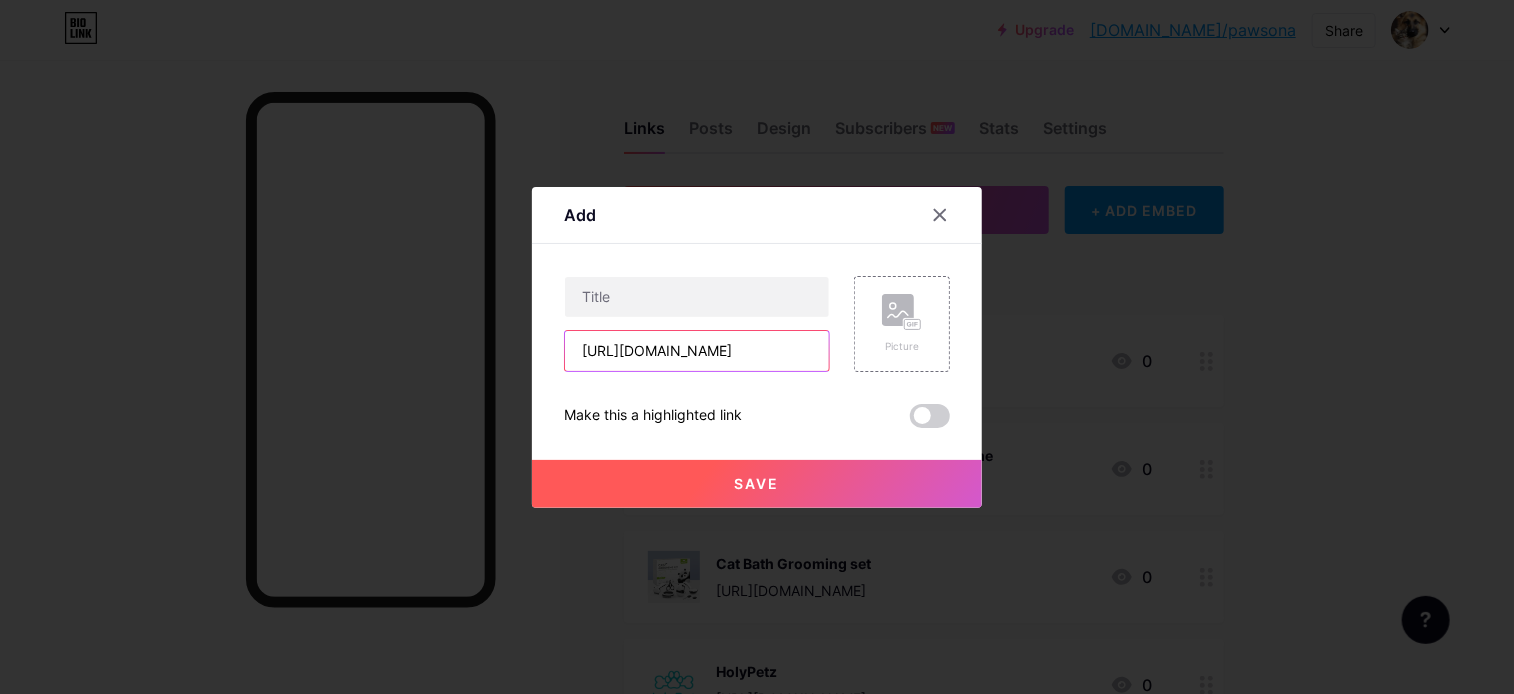 scroll, scrollTop: 0, scrollLeft: 216, axis: horizontal 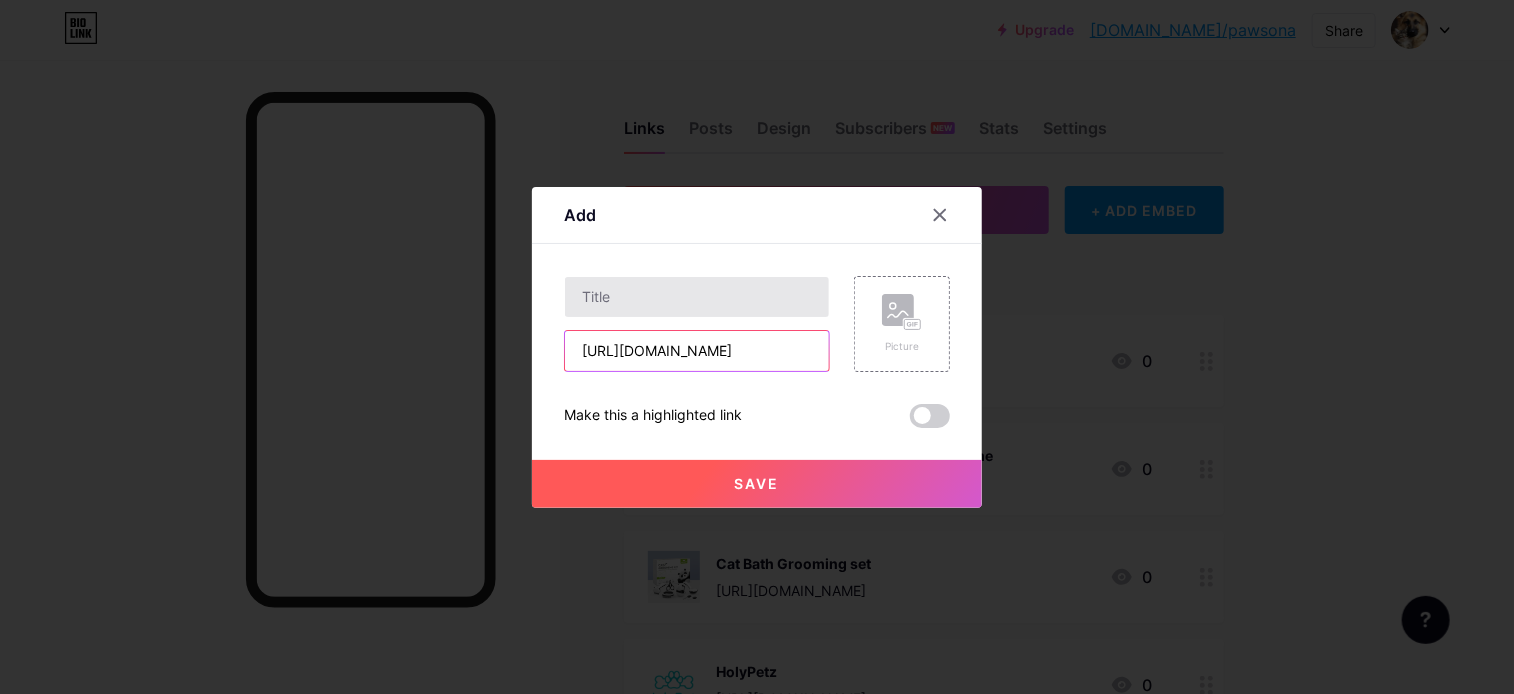 type on "[URL][DOMAIN_NAME]" 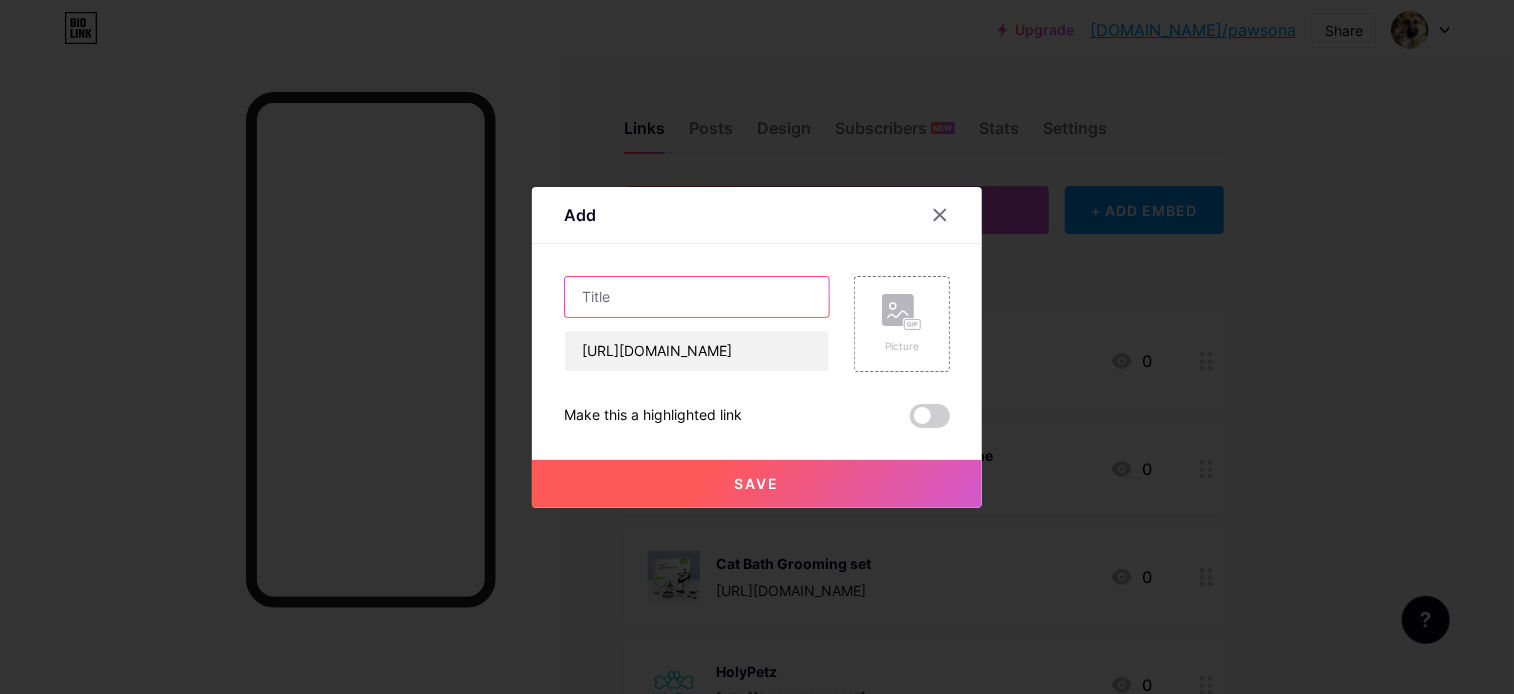 click at bounding box center [697, 297] 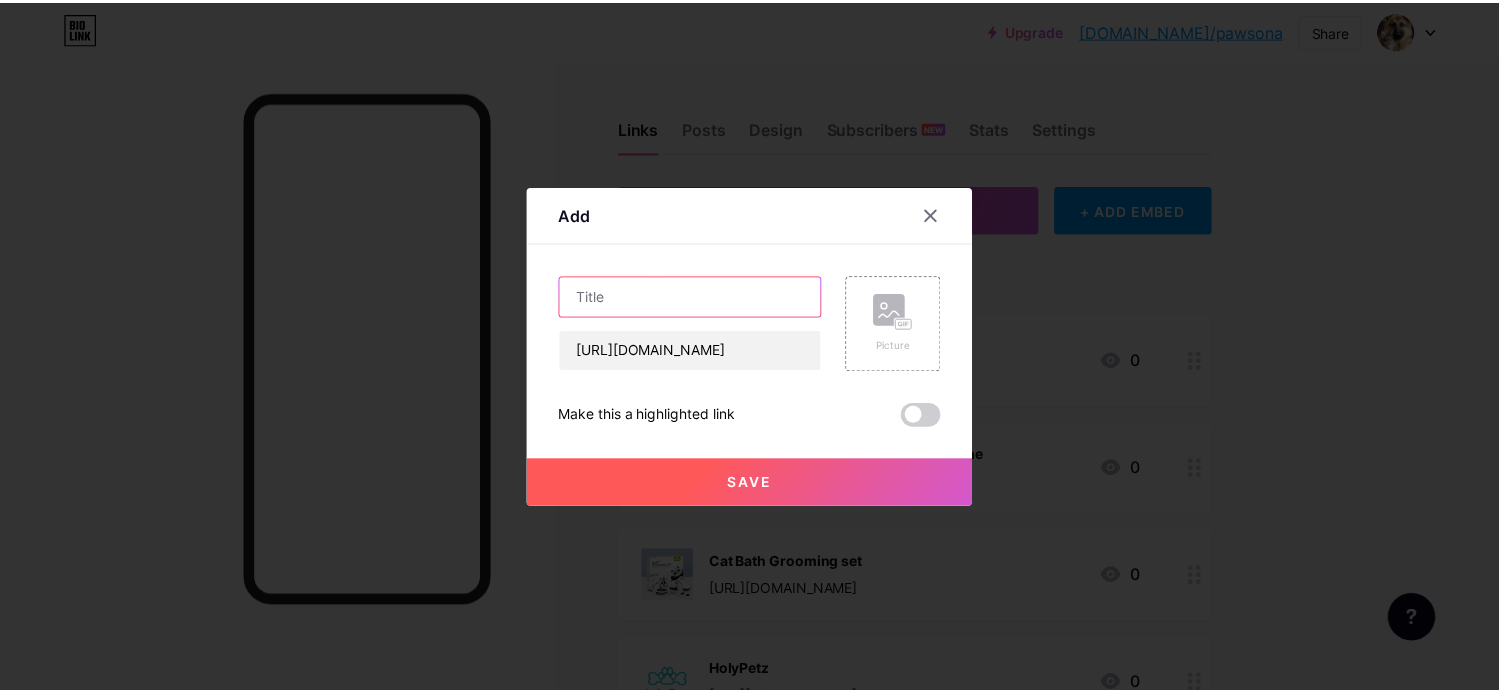 scroll, scrollTop: 0, scrollLeft: 0, axis: both 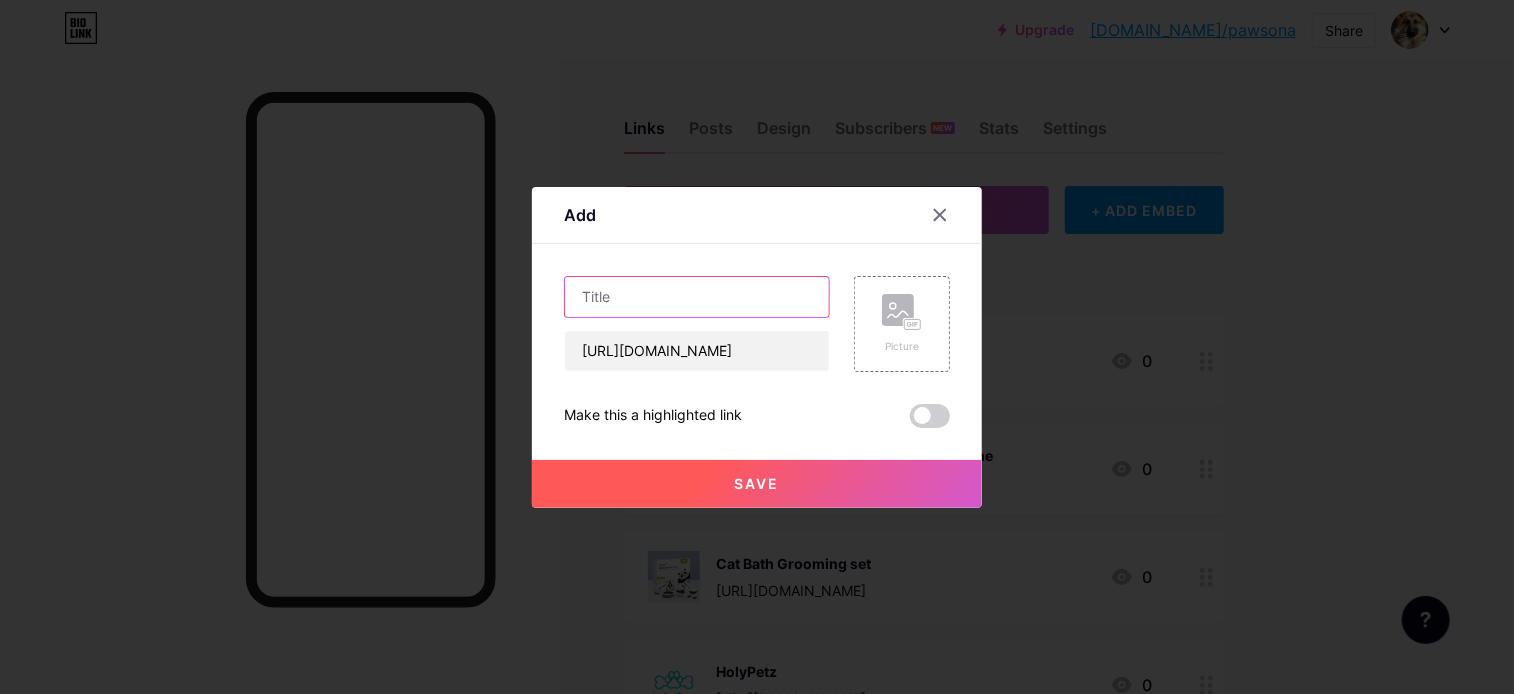 paste on "Pet Wireless 4L Water Fountain" 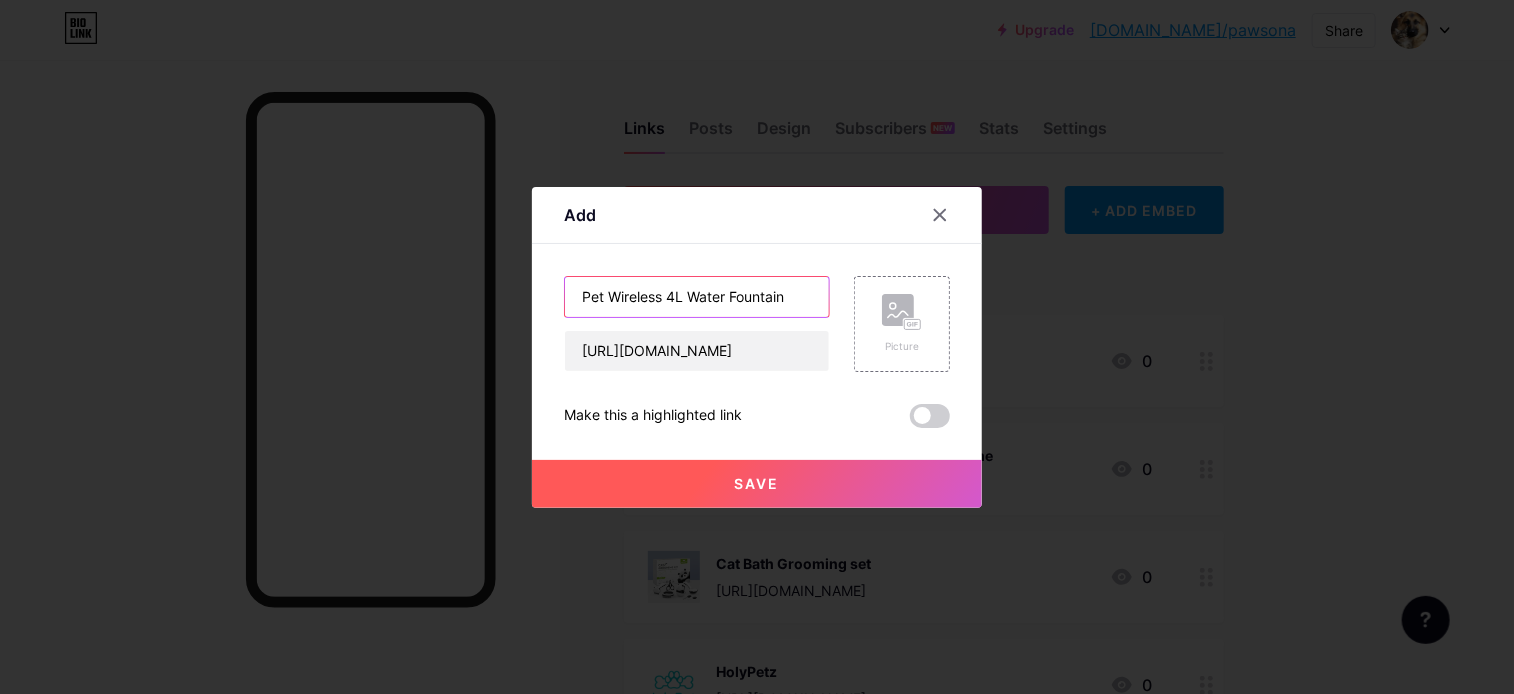 type on "Pet Wireless 4L Water Fountain" 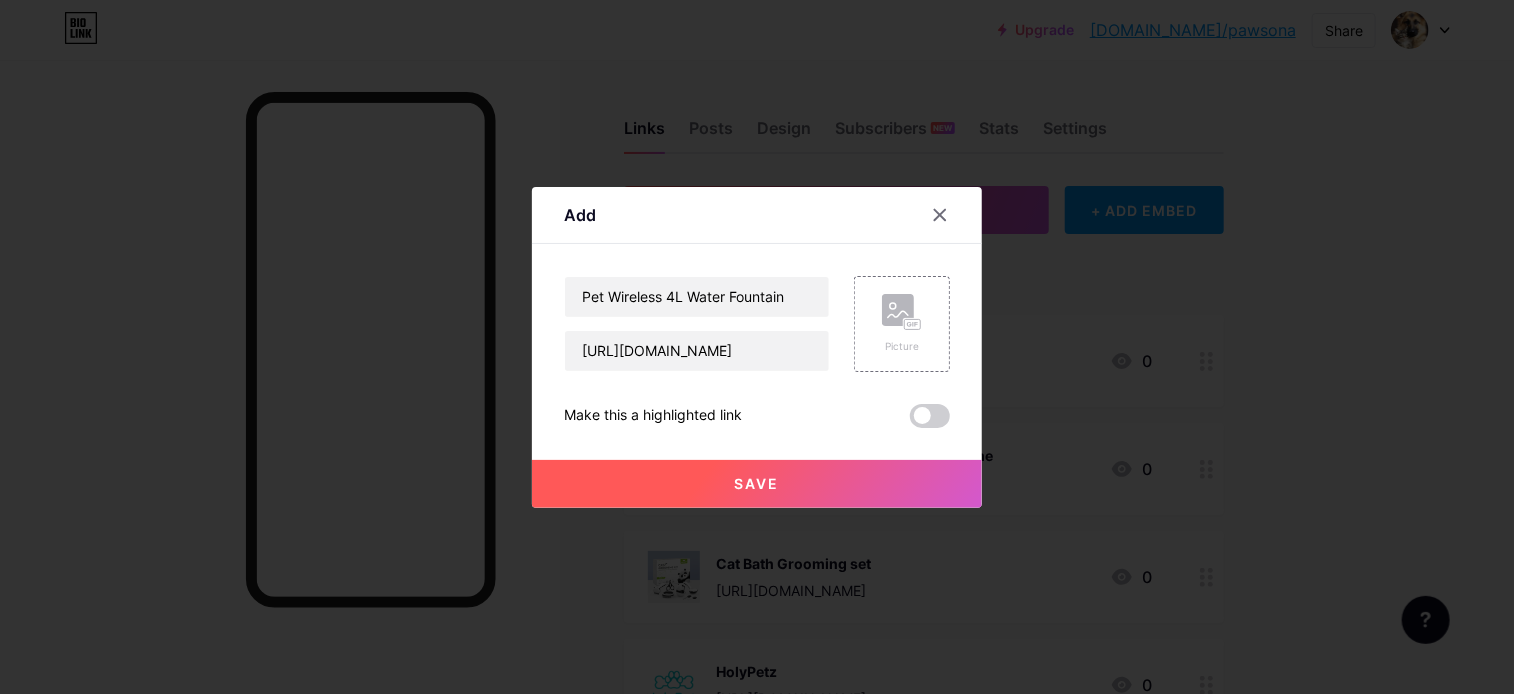 click at bounding box center [930, 416] 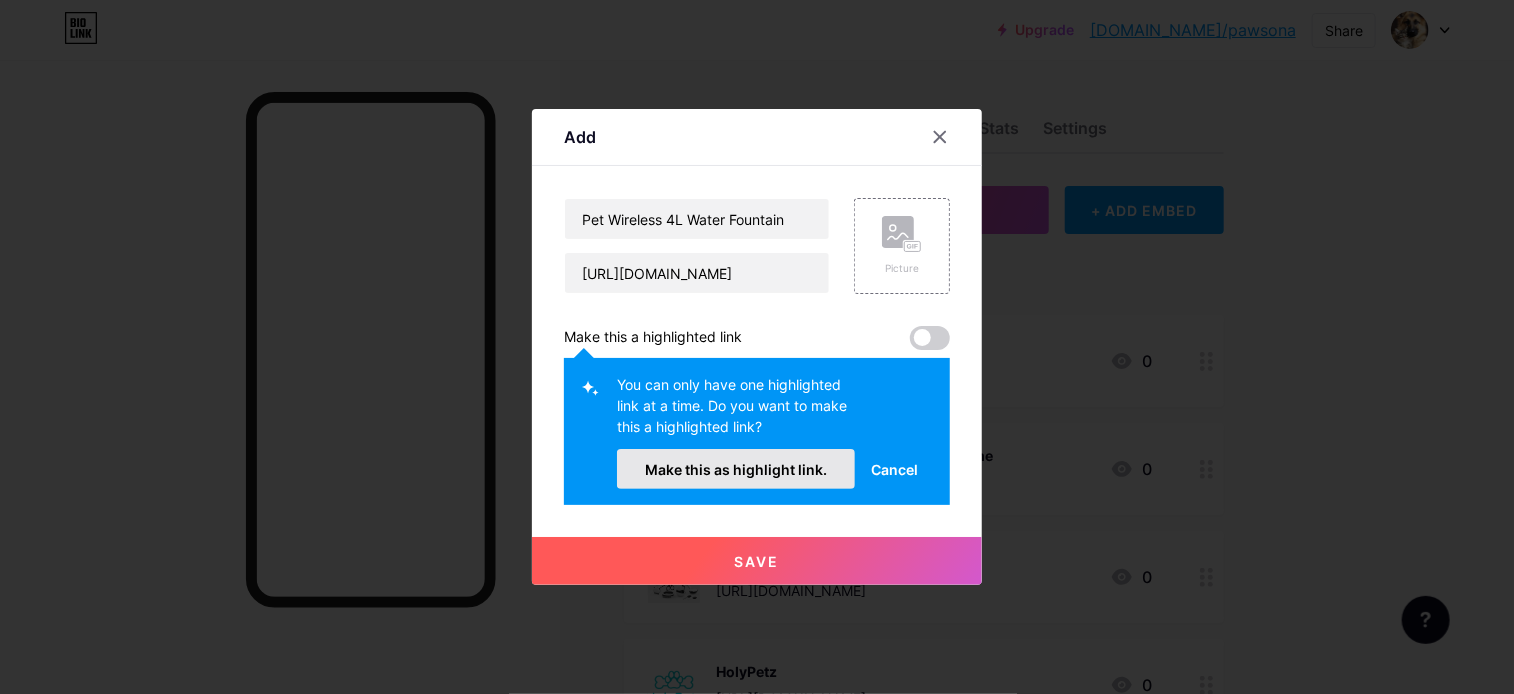 click on "Make this as highlight link." at bounding box center [736, 469] 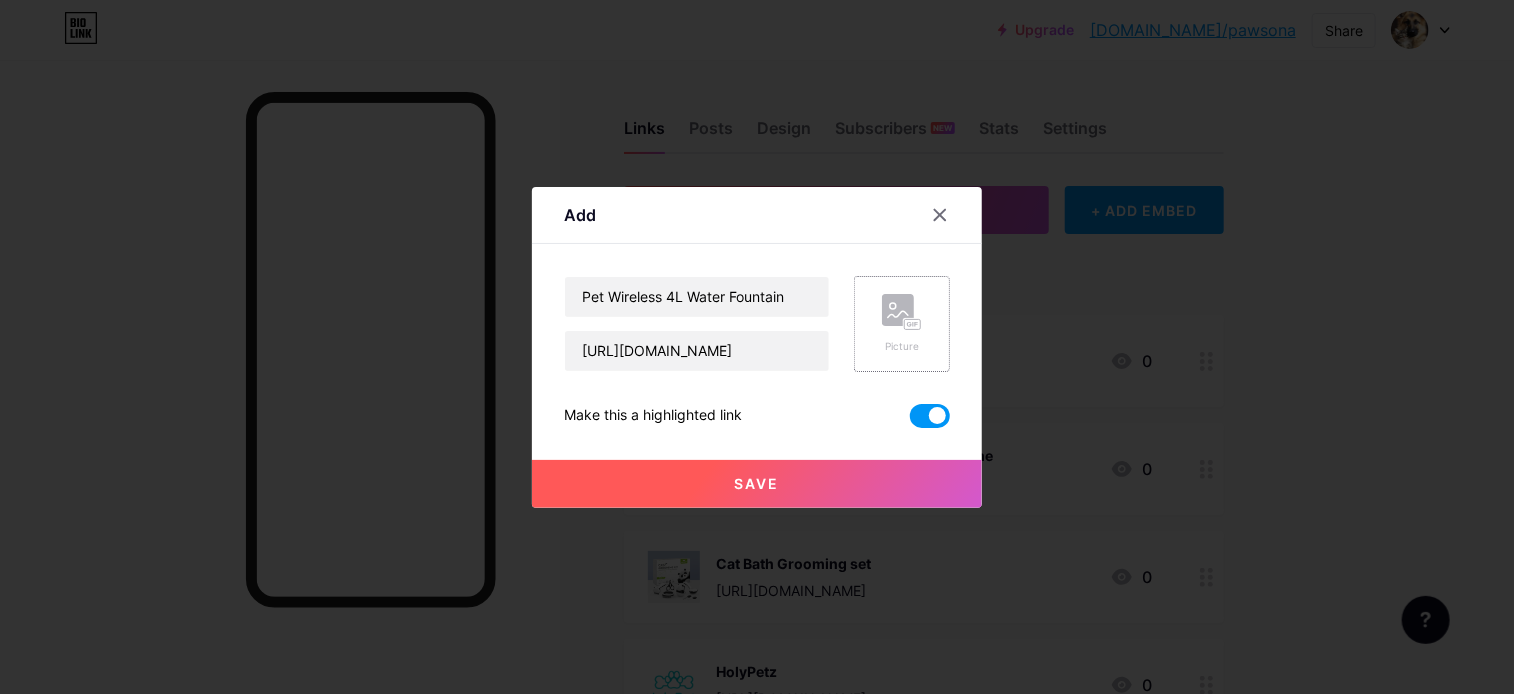 click 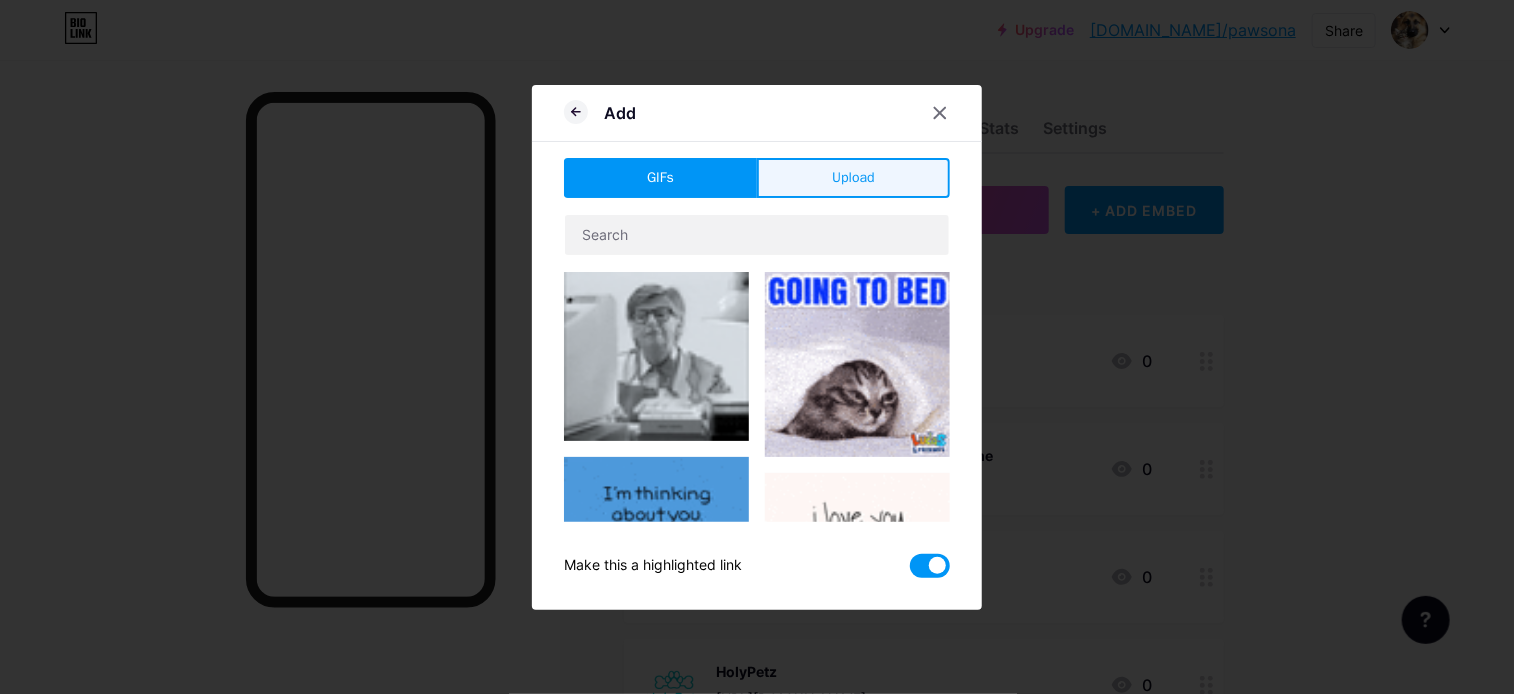 click on "Upload" at bounding box center [853, 177] 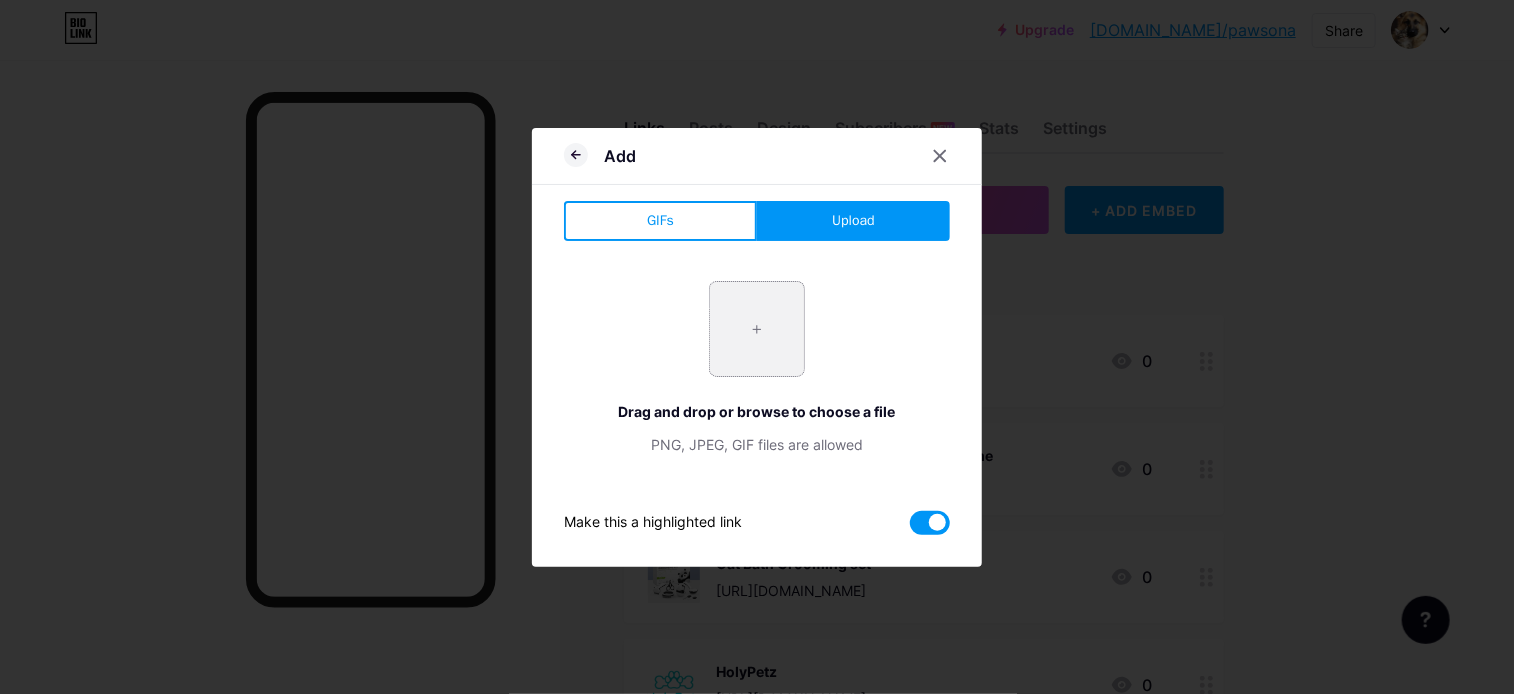 click at bounding box center (757, 329) 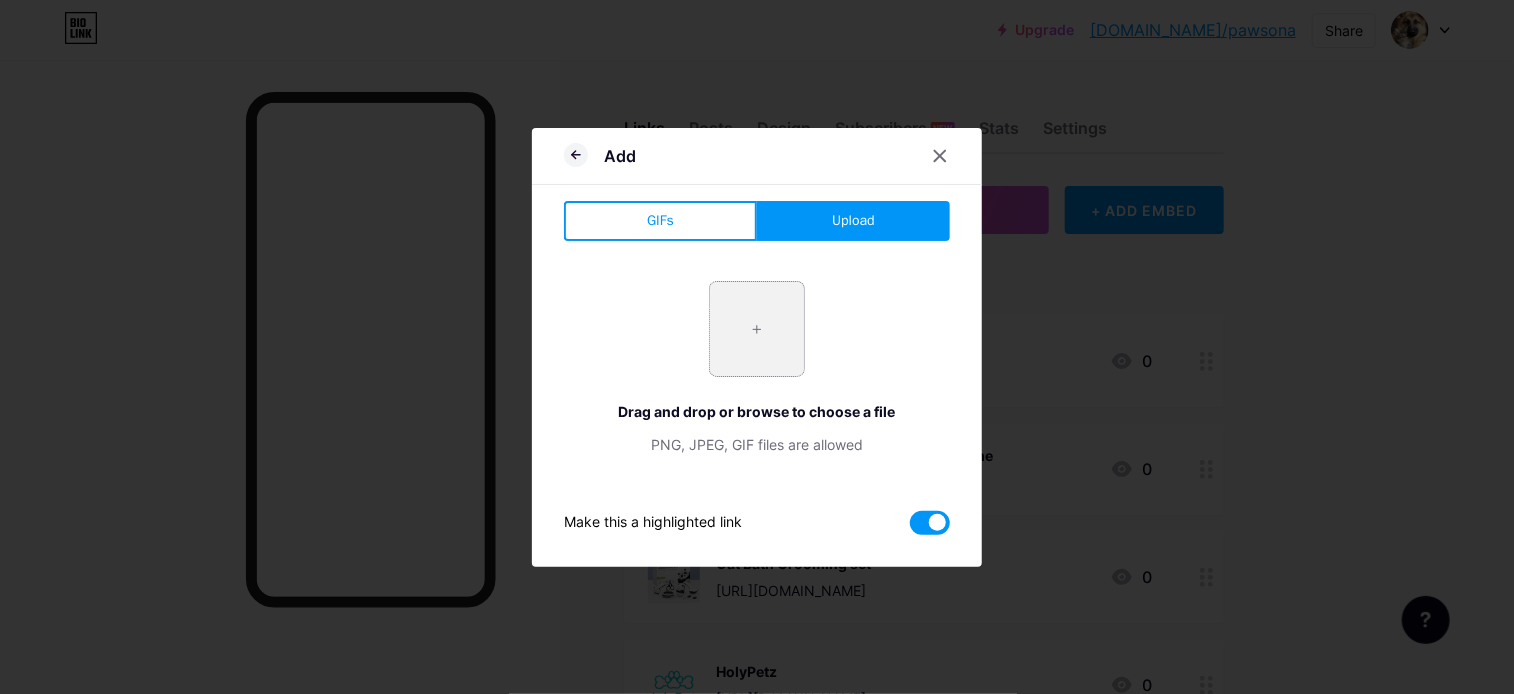 type on "C:\fakepath\8k8fygom.png" 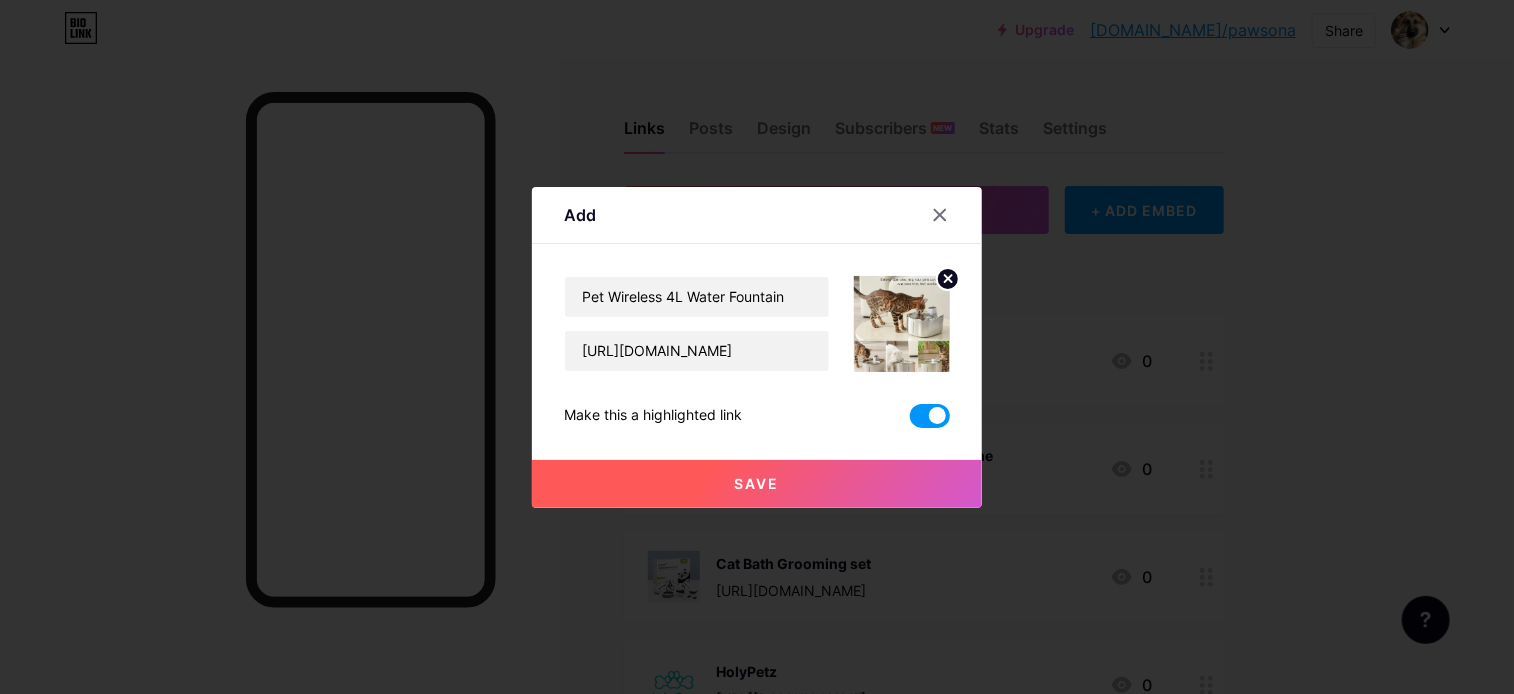 click on "Save" at bounding box center (757, 484) 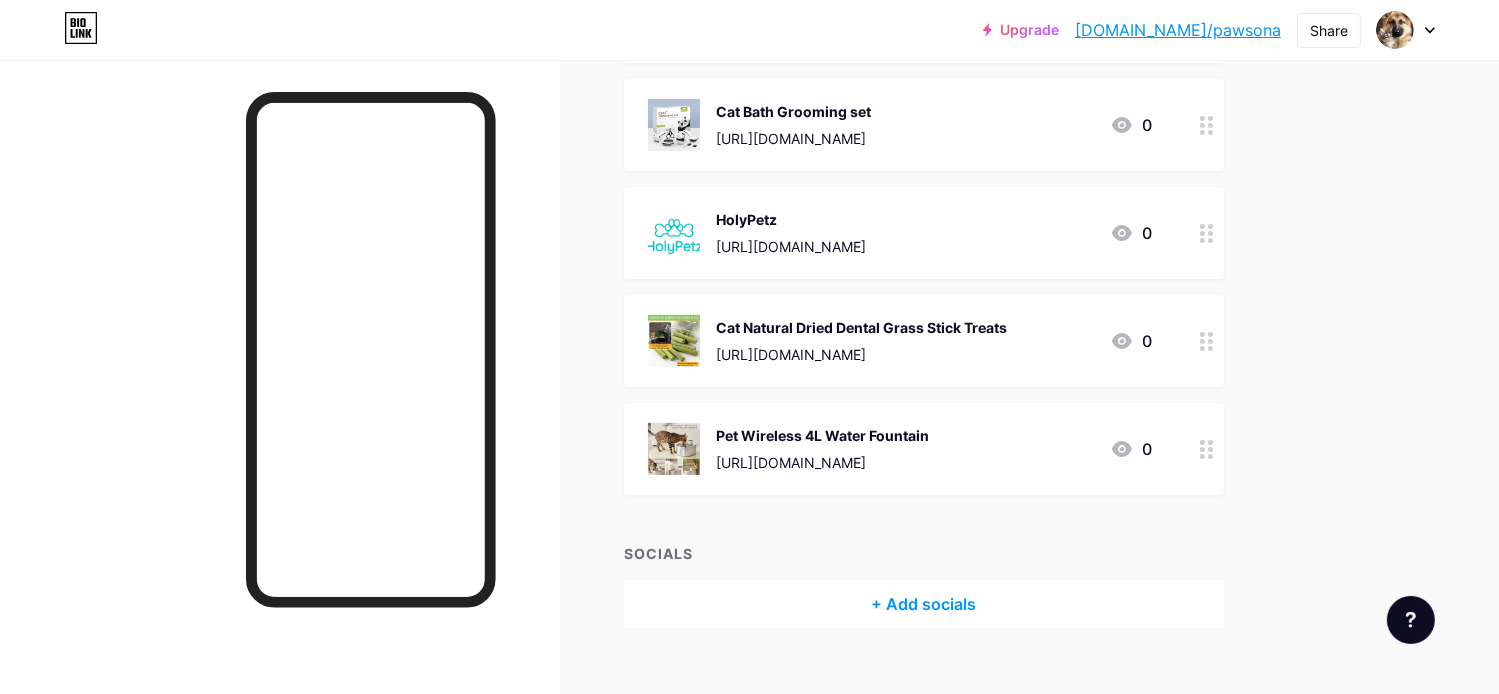 scroll, scrollTop: 484, scrollLeft: 0, axis: vertical 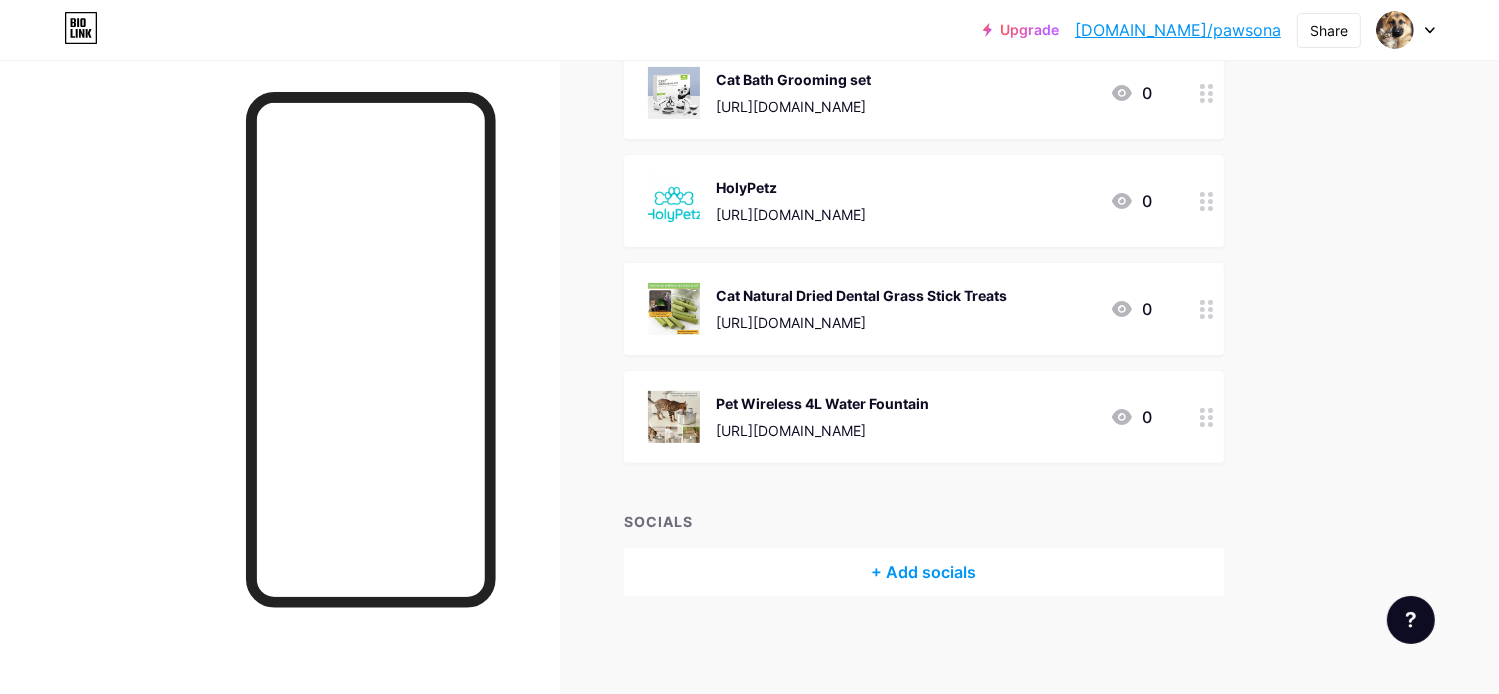 click at bounding box center [1207, 417] 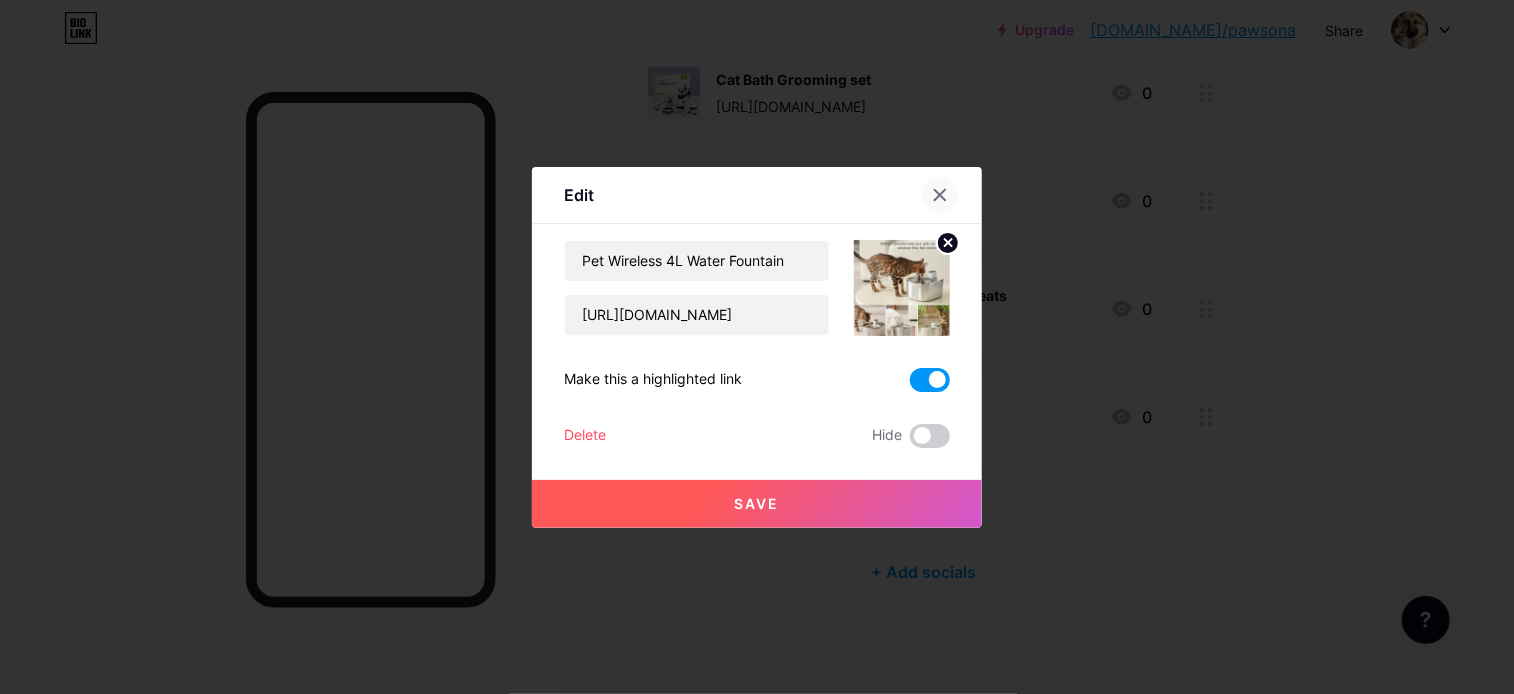 click 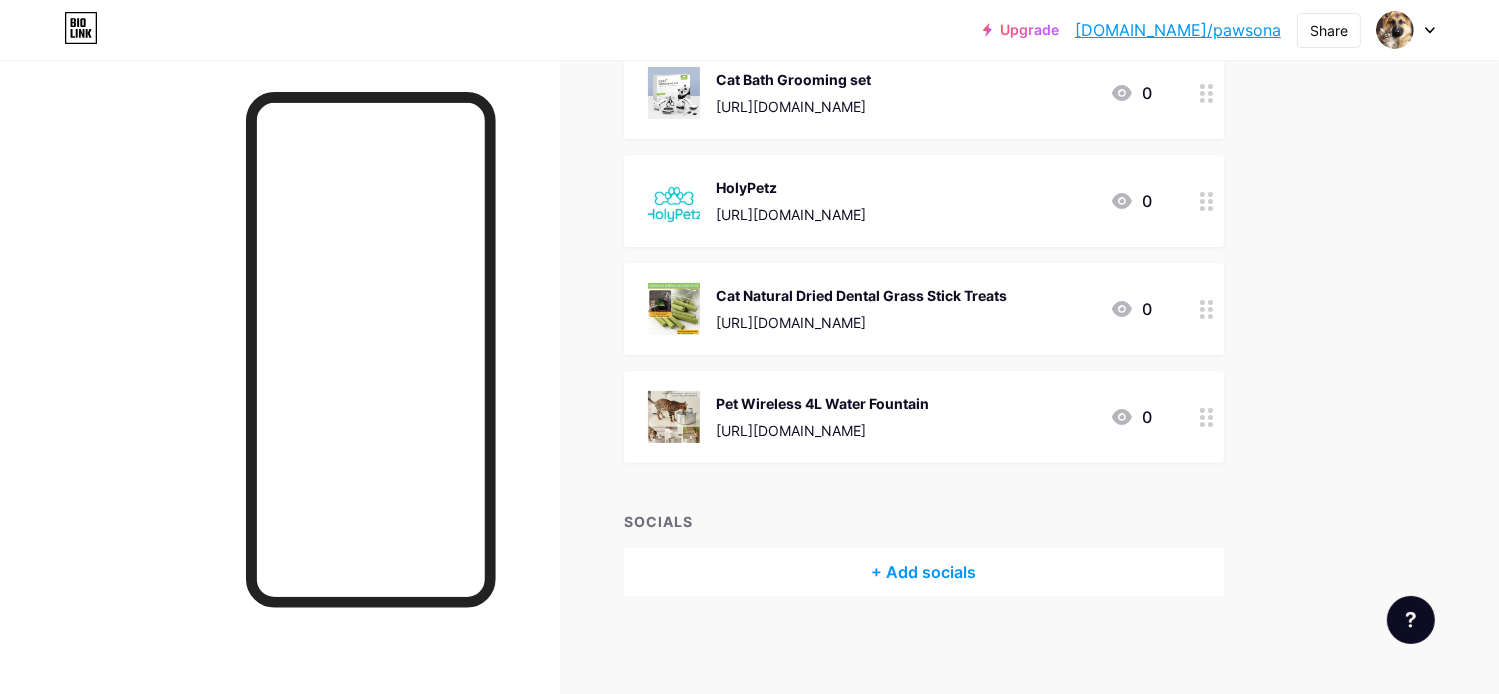 drag, startPoint x: 873, startPoint y: 422, endPoint x: 898, endPoint y: 531, distance: 111.83023 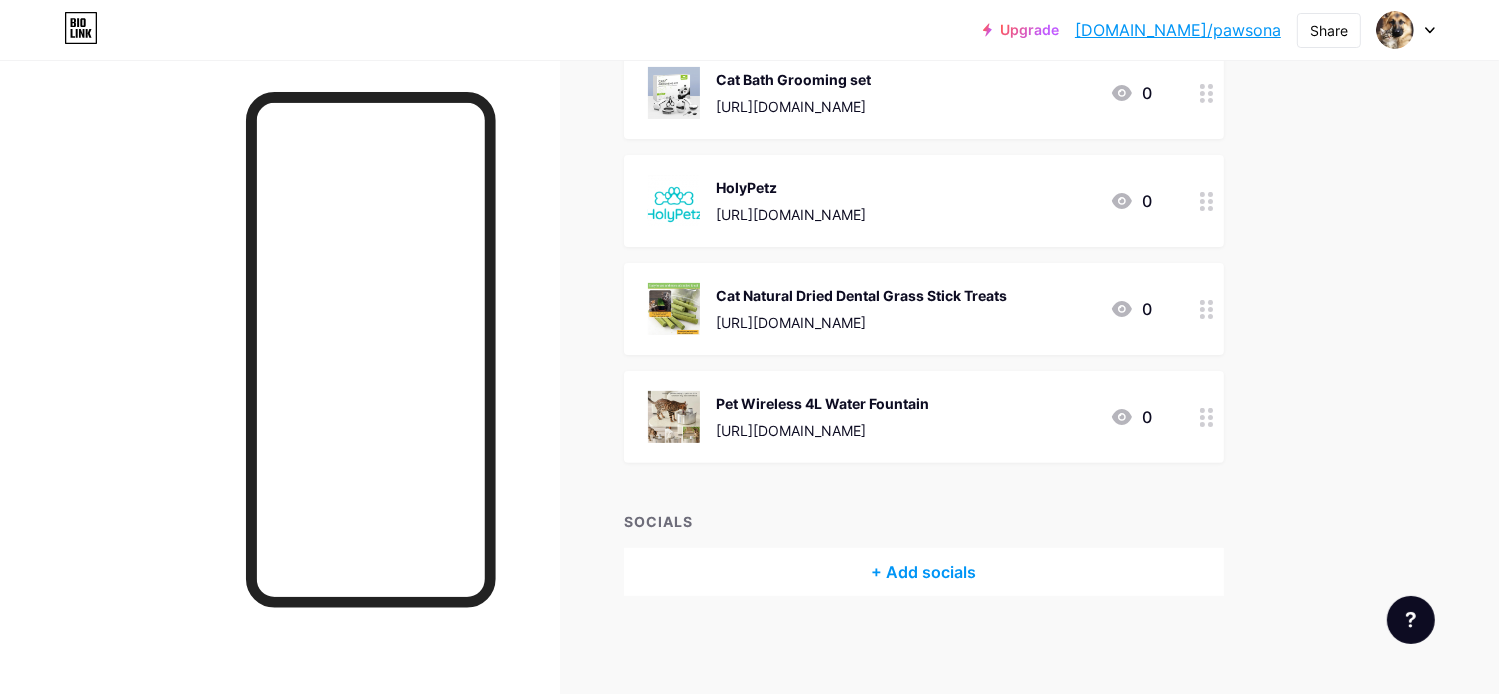 click on "+ ADD LINK     + ADD EMBED
+ Add header
Pawbiotix
[URL][DOMAIN_NAME]
0
Cat 33" Wooden Triangle Climbing Fame
[URL][DOMAIN_NAME]
0
Cat Bath Grooming set
[URL][DOMAIN_NAME]
0
HolyPetz
[URL][DOMAIN_NAME]
0
Cat Natural Dried Dental Grass Stick Treats
[URL][DOMAIN_NAME]
0
Pet Wireless 4L Water Fountain
[URL][DOMAIN_NAME]" at bounding box center (924, 149) 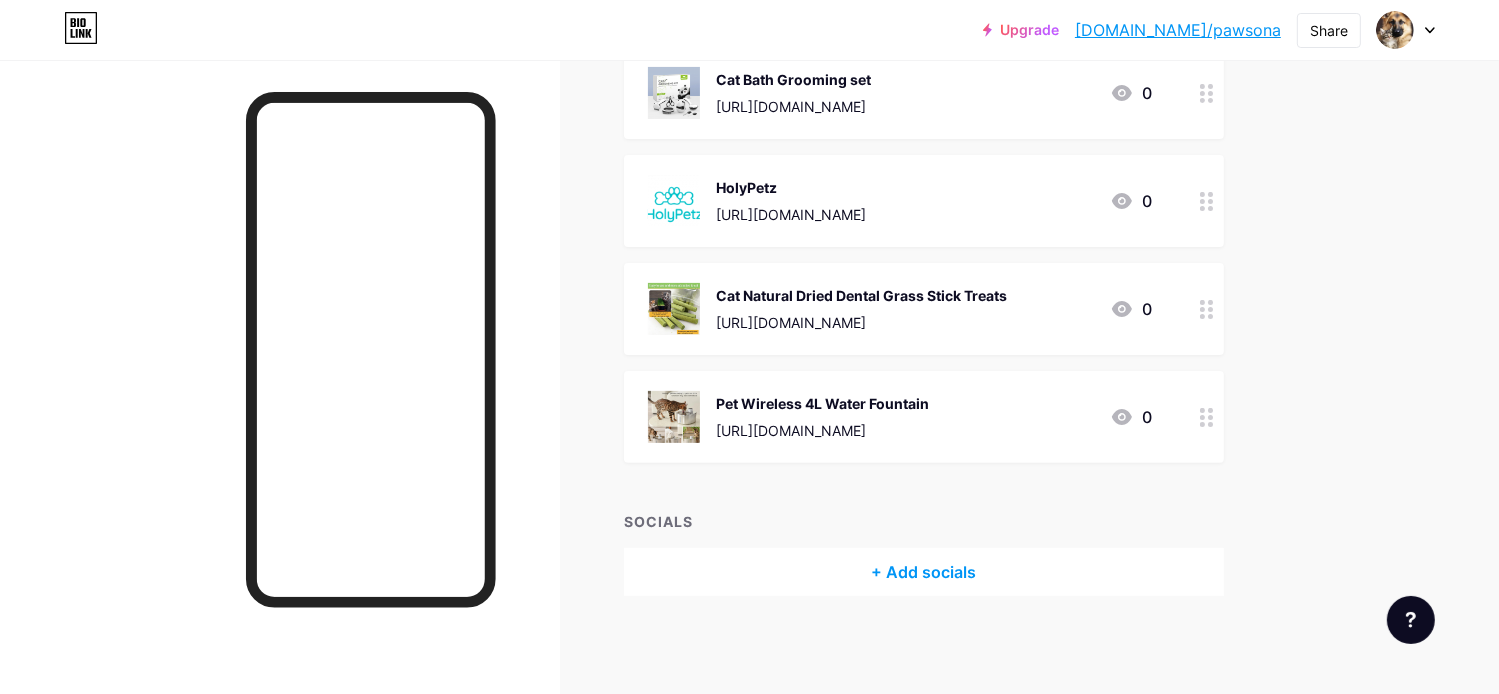 scroll, scrollTop: 0, scrollLeft: 0, axis: both 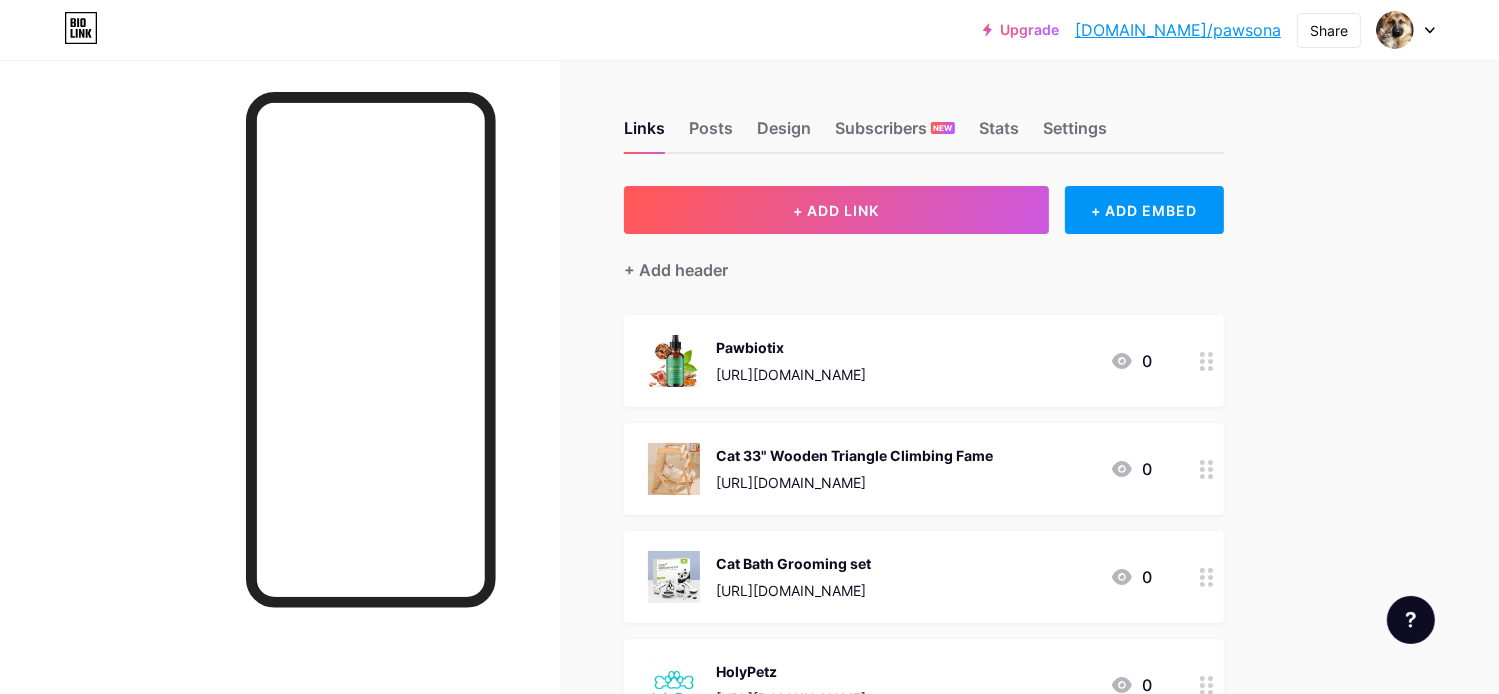 click on "+ Add header" at bounding box center (924, 258) 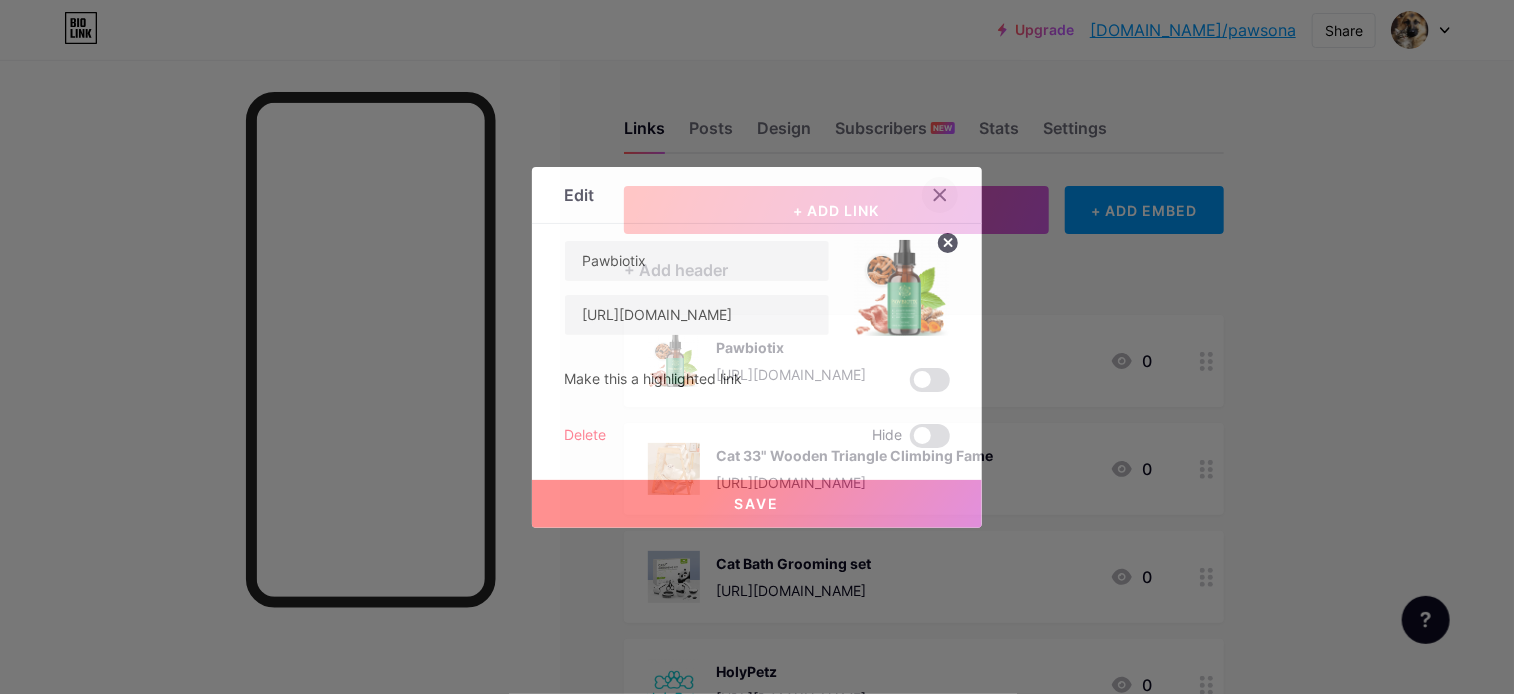 click 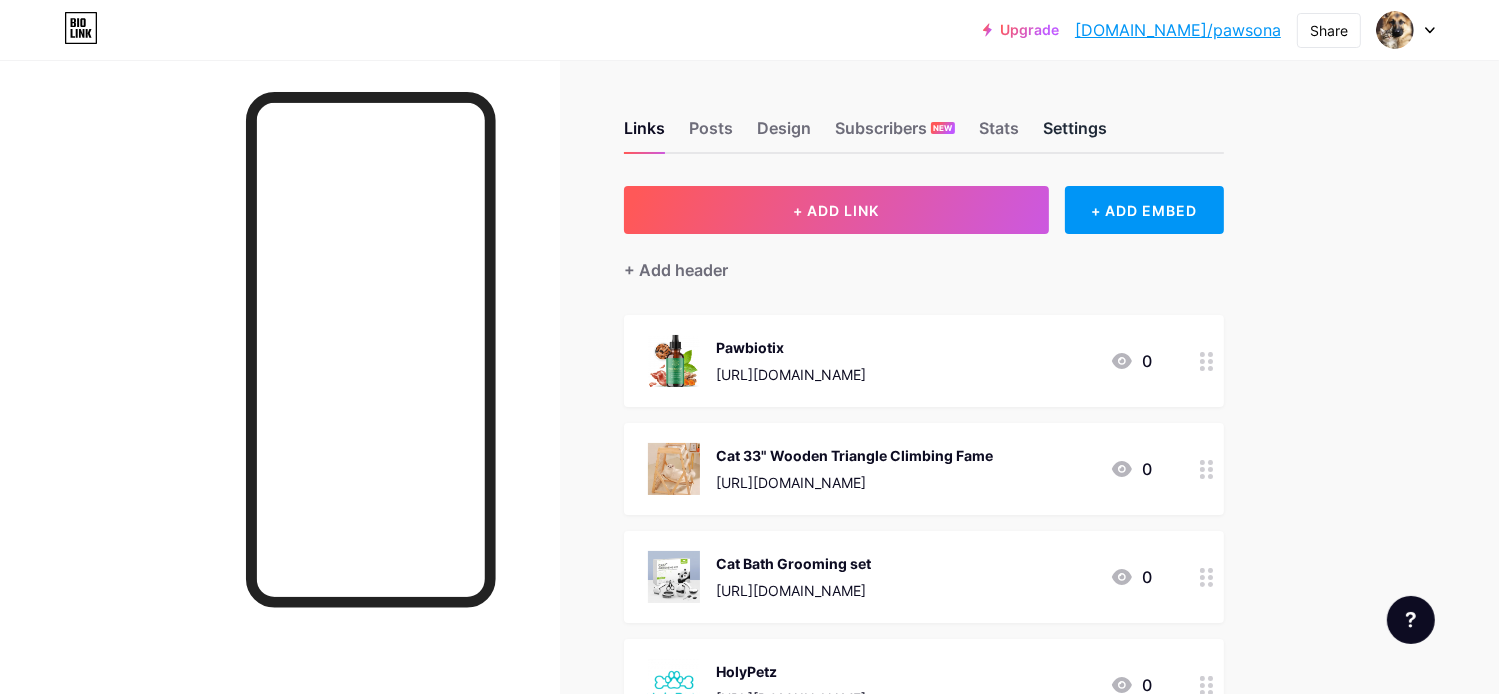 click on "Settings" at bounding box center [1075, 134] 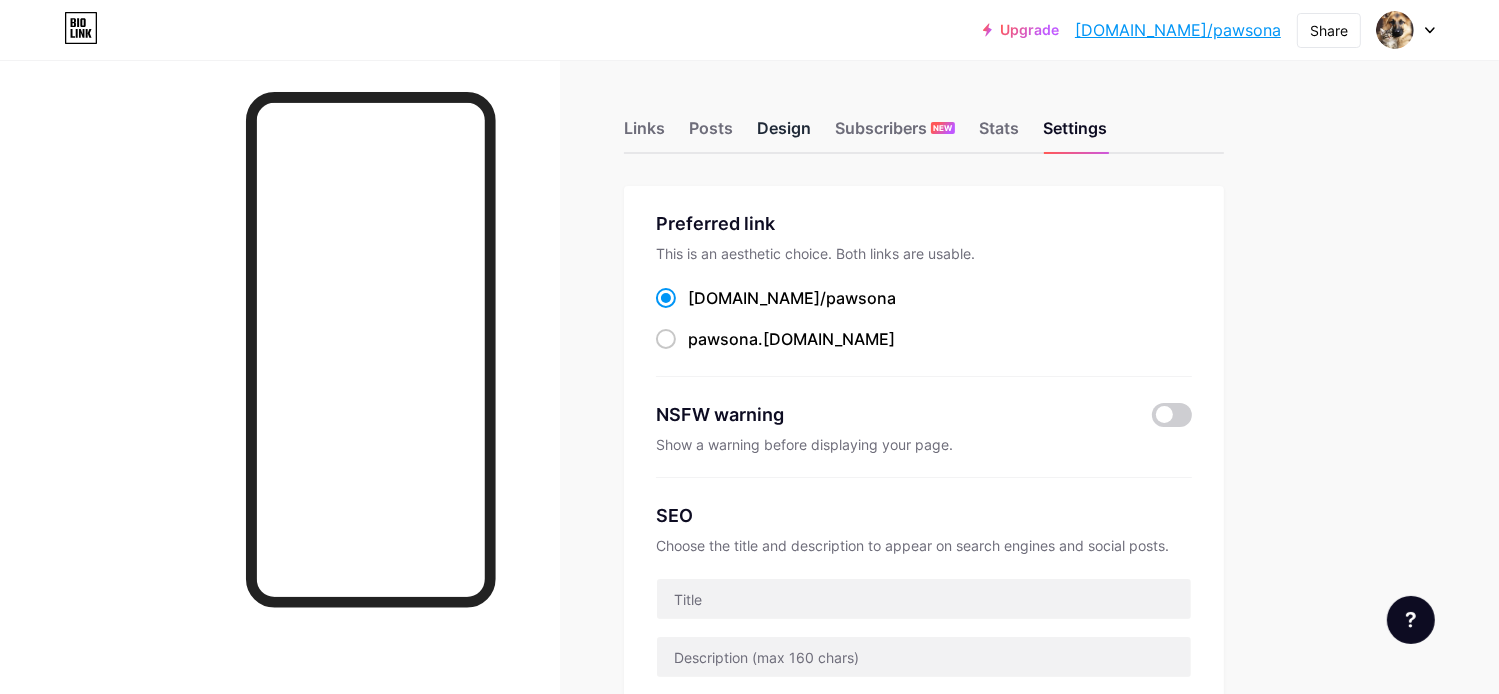click on "Design" at bounding box center (784, 134) 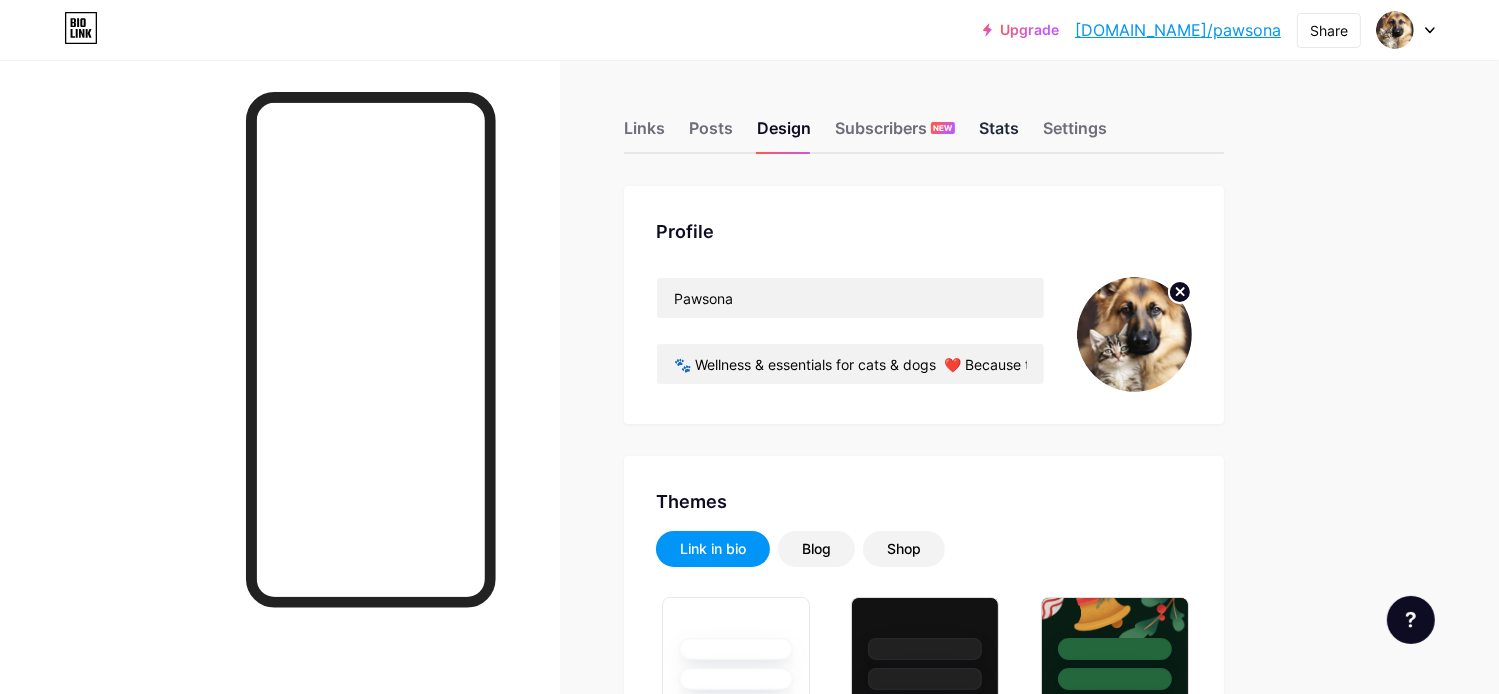 click on "Stats" at bounding box center [999, 134] 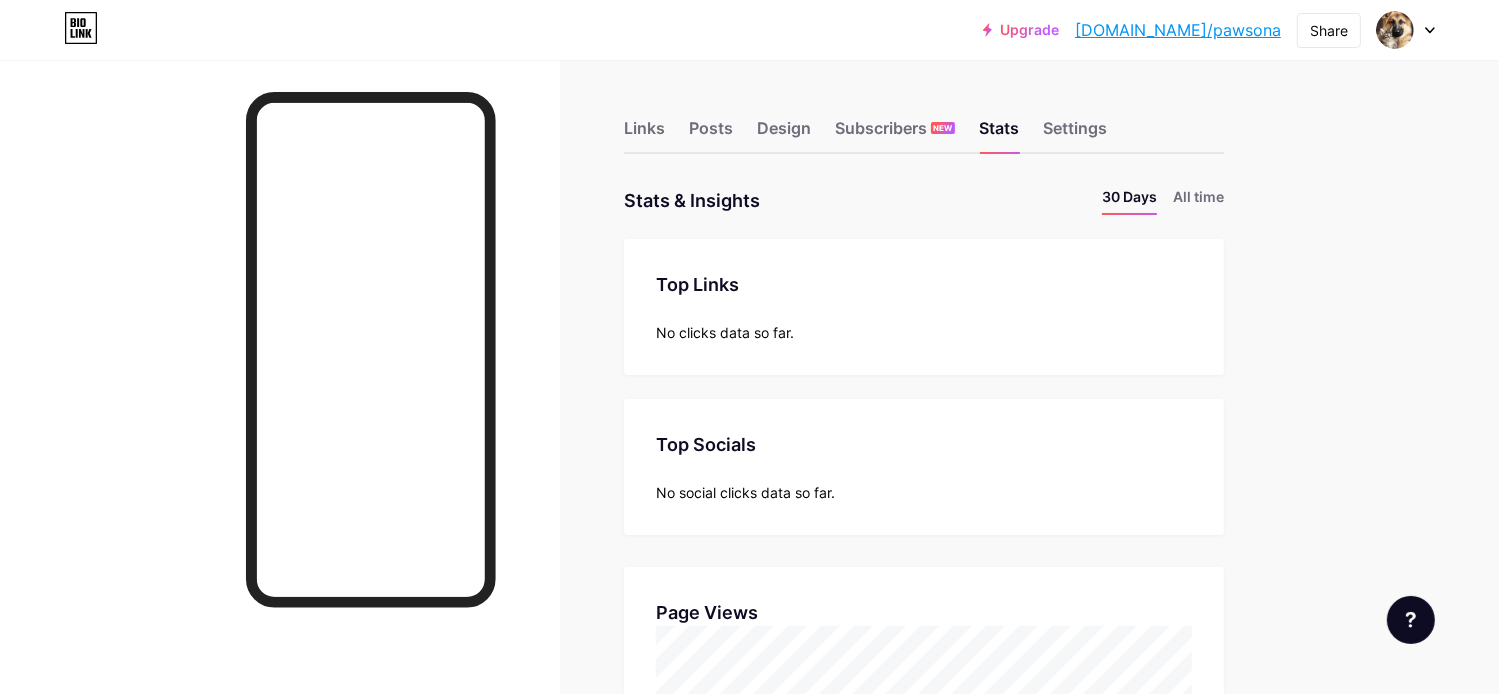 scroll, scrollTop: 999305, scrollLeft: 998500, axis: both 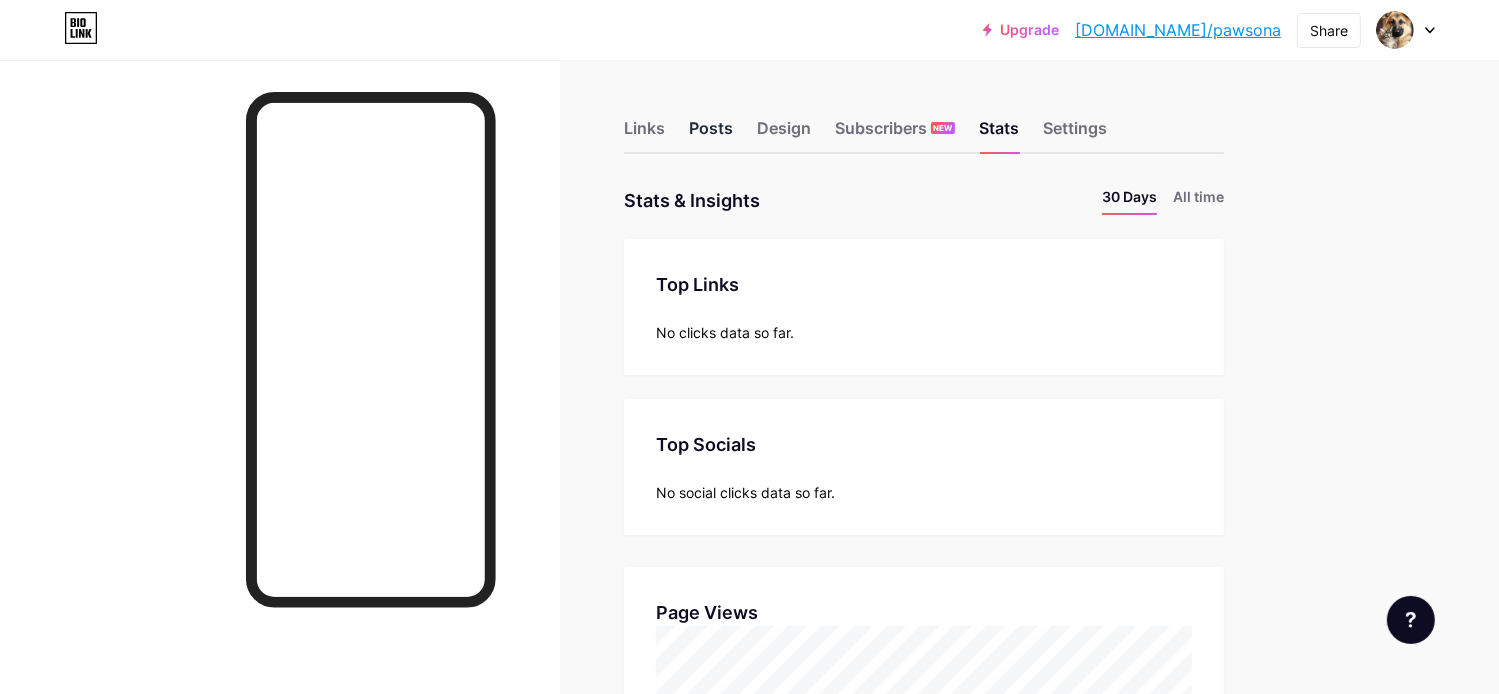 click on "Posts" at bounding box center (711, 134) 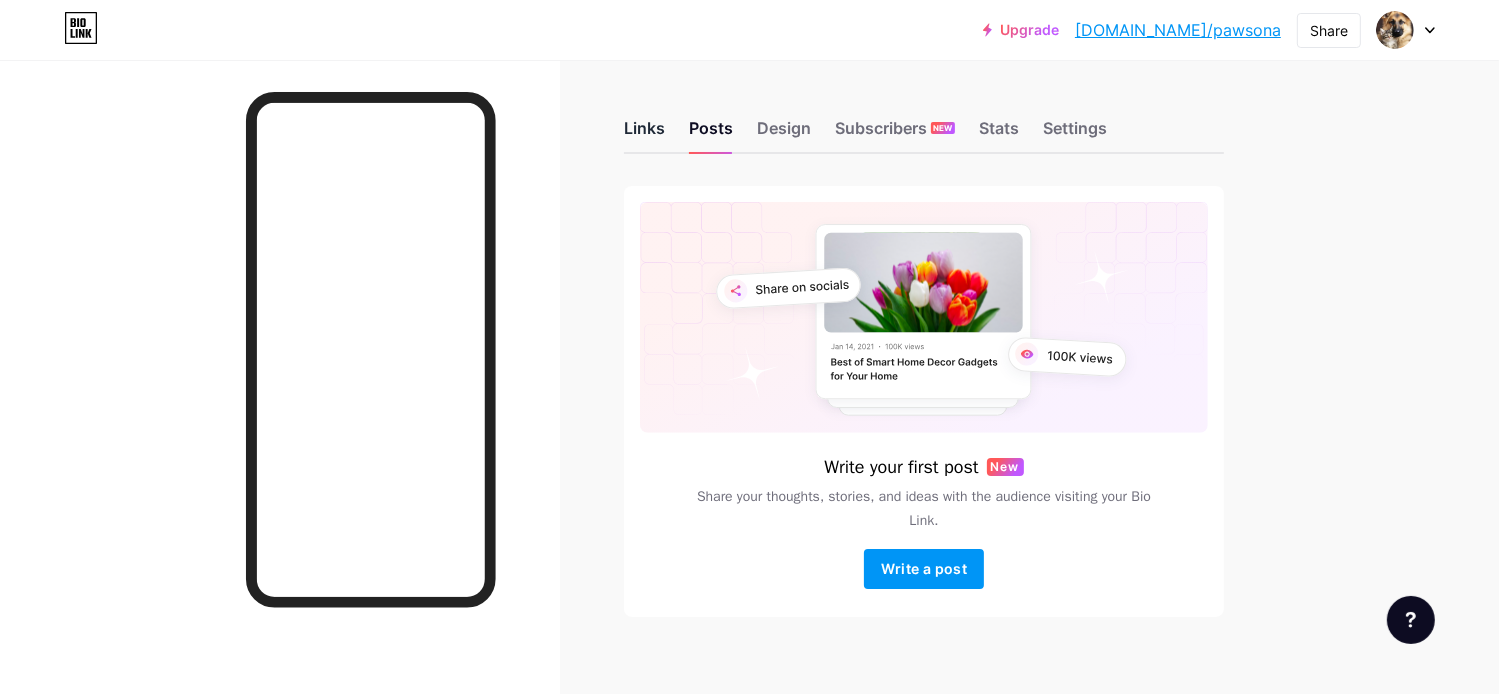 click on "Links" at bounding box center [644, 134] 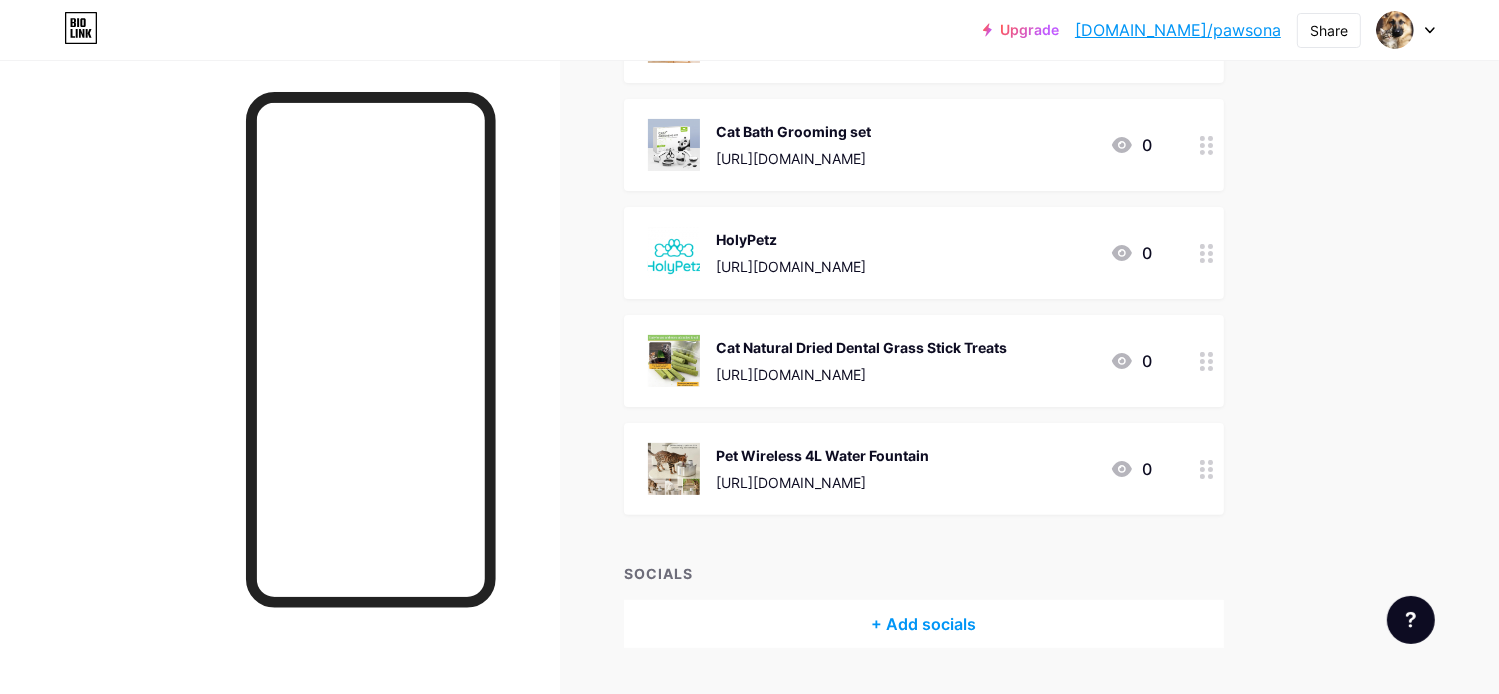 scroll, scrollTop: 484, scrollLeft: 0, axis: vertical 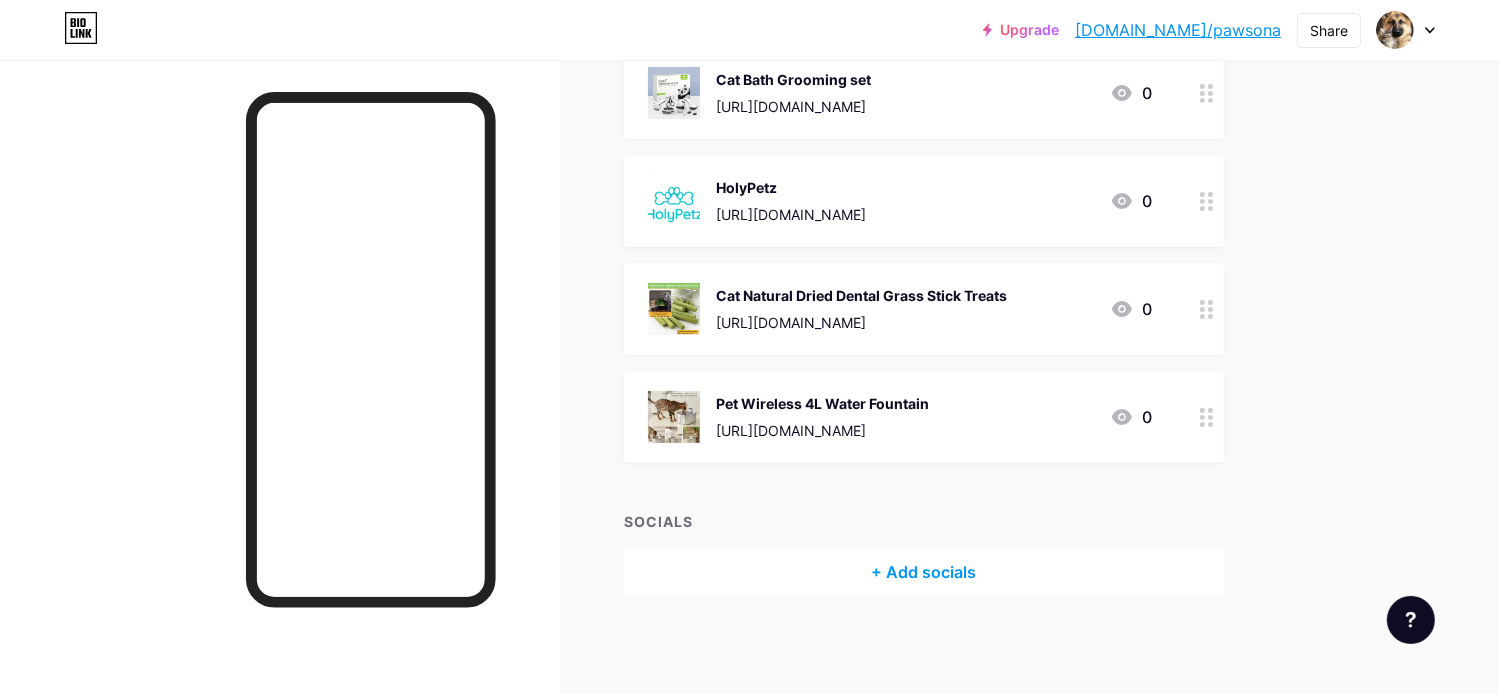 click at bounding box center (1207, 417) 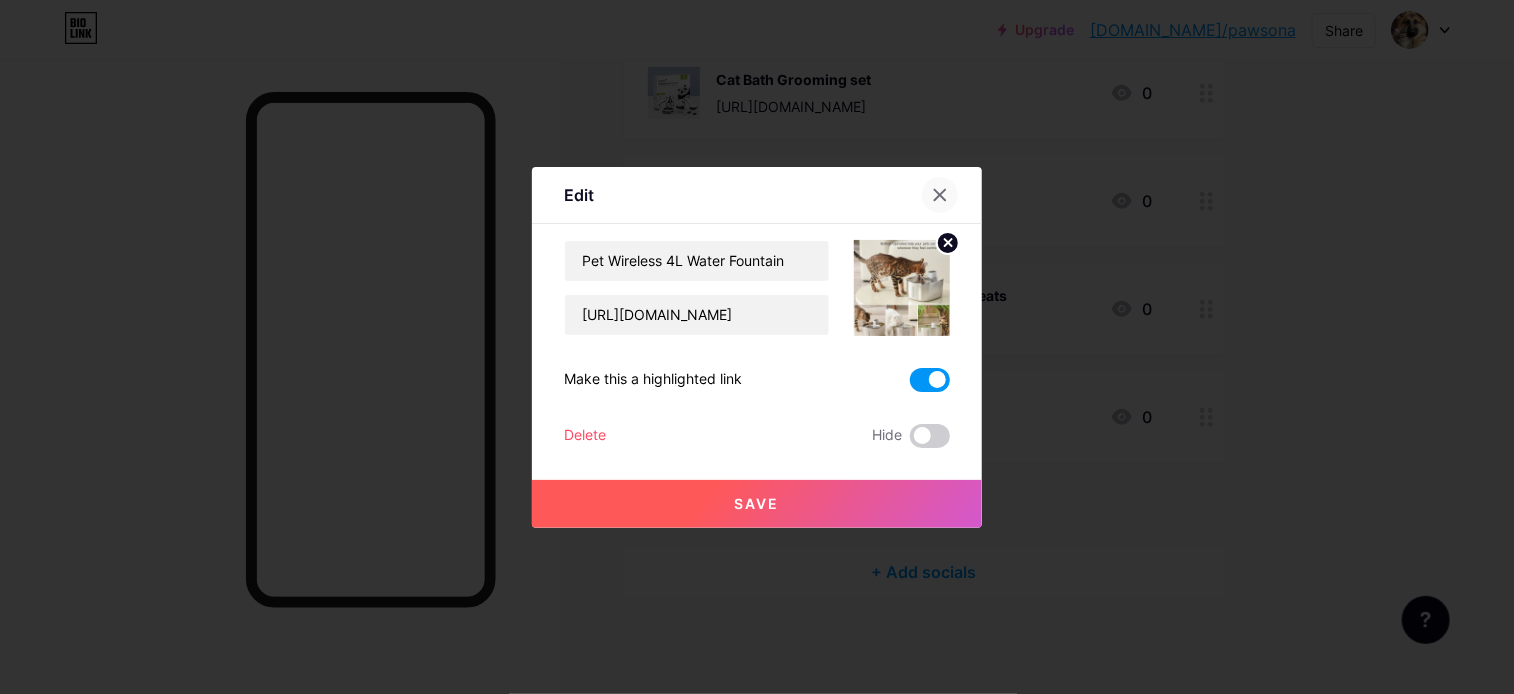 click at bounding box center [940, 195] 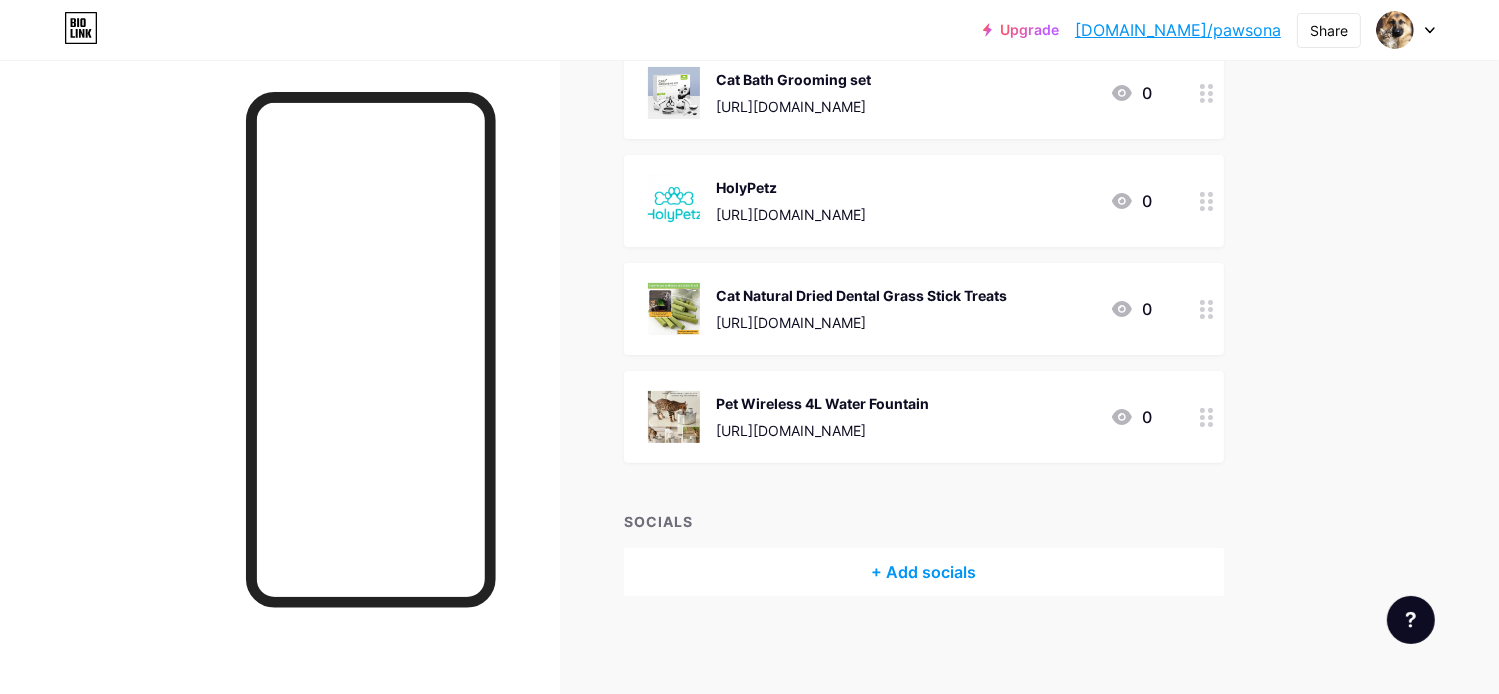click at bounding box center (674, 417) 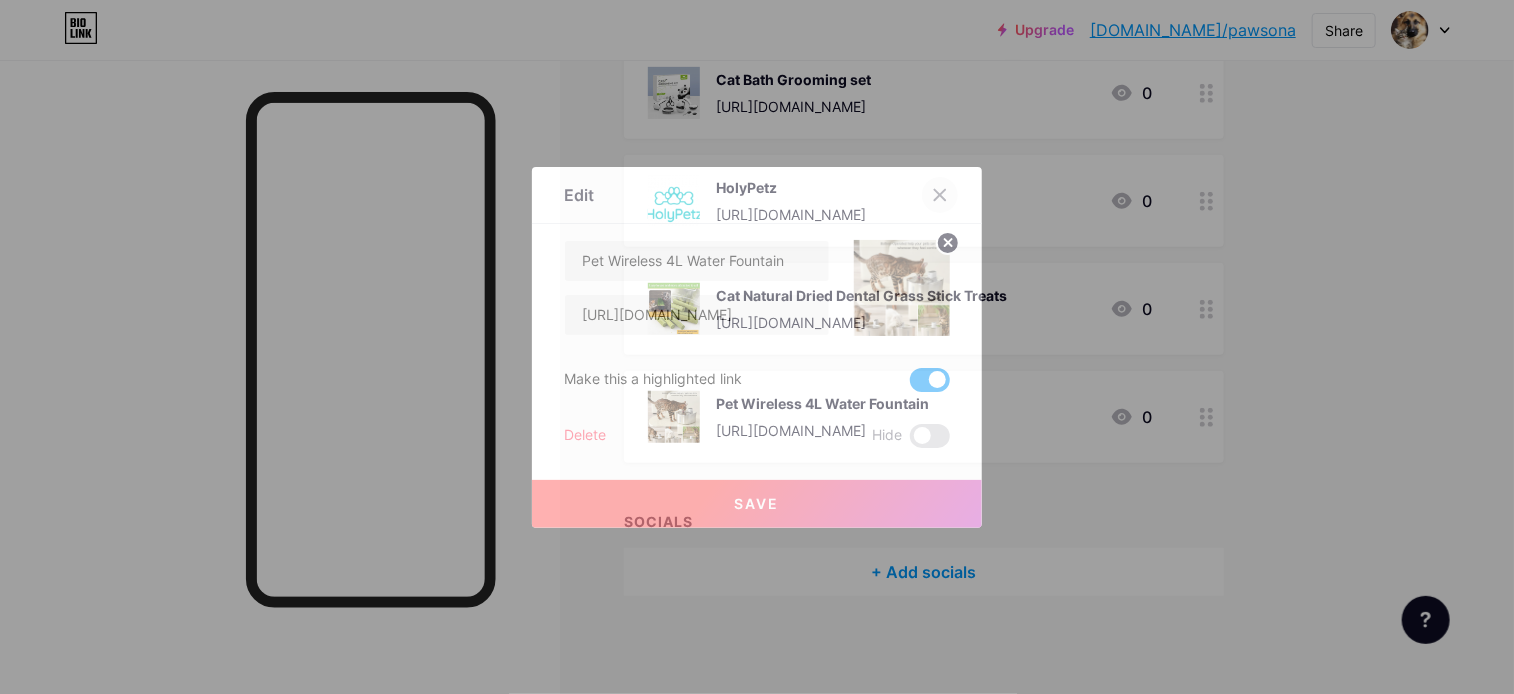 click at bounding box center (940, 195) 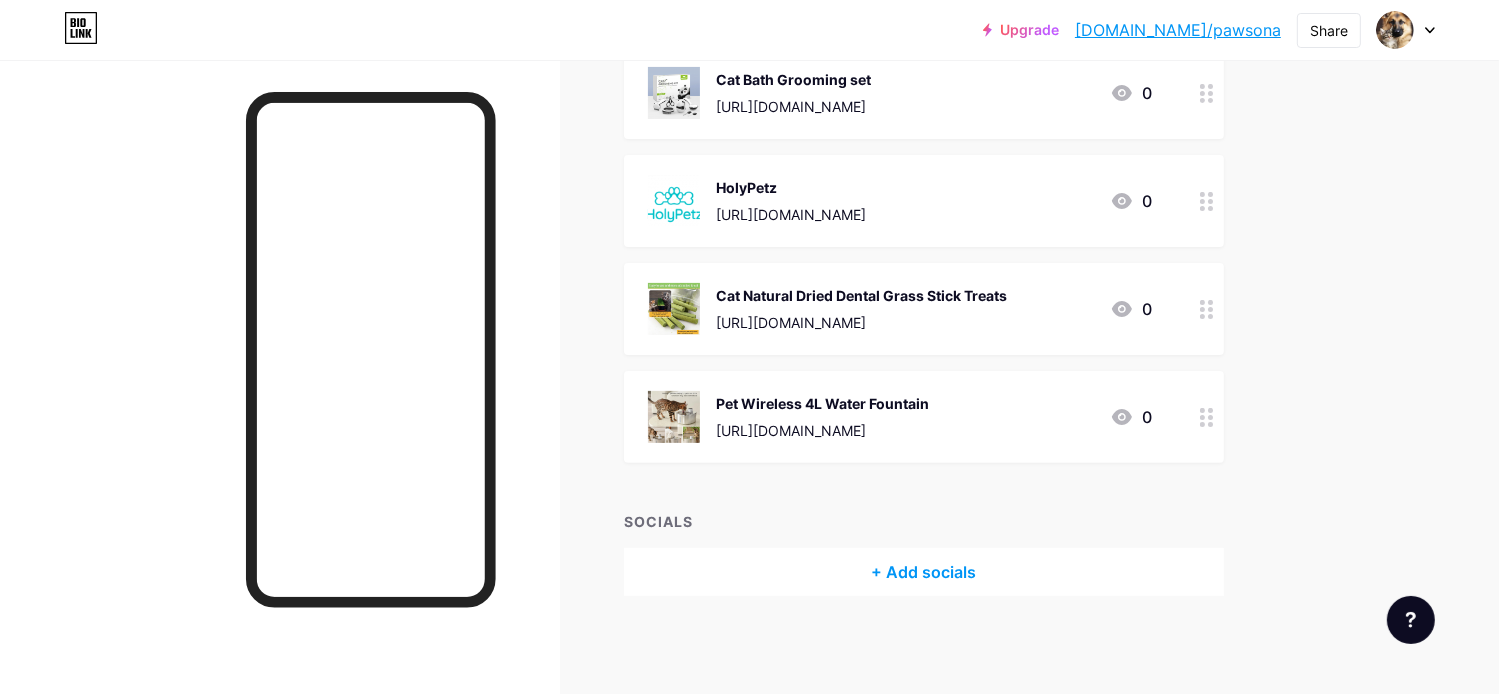 drag, startPoint x: 1053, startPoint y: 394, endPoint x: 1241, endPoint y: 472, distance: 203.5387 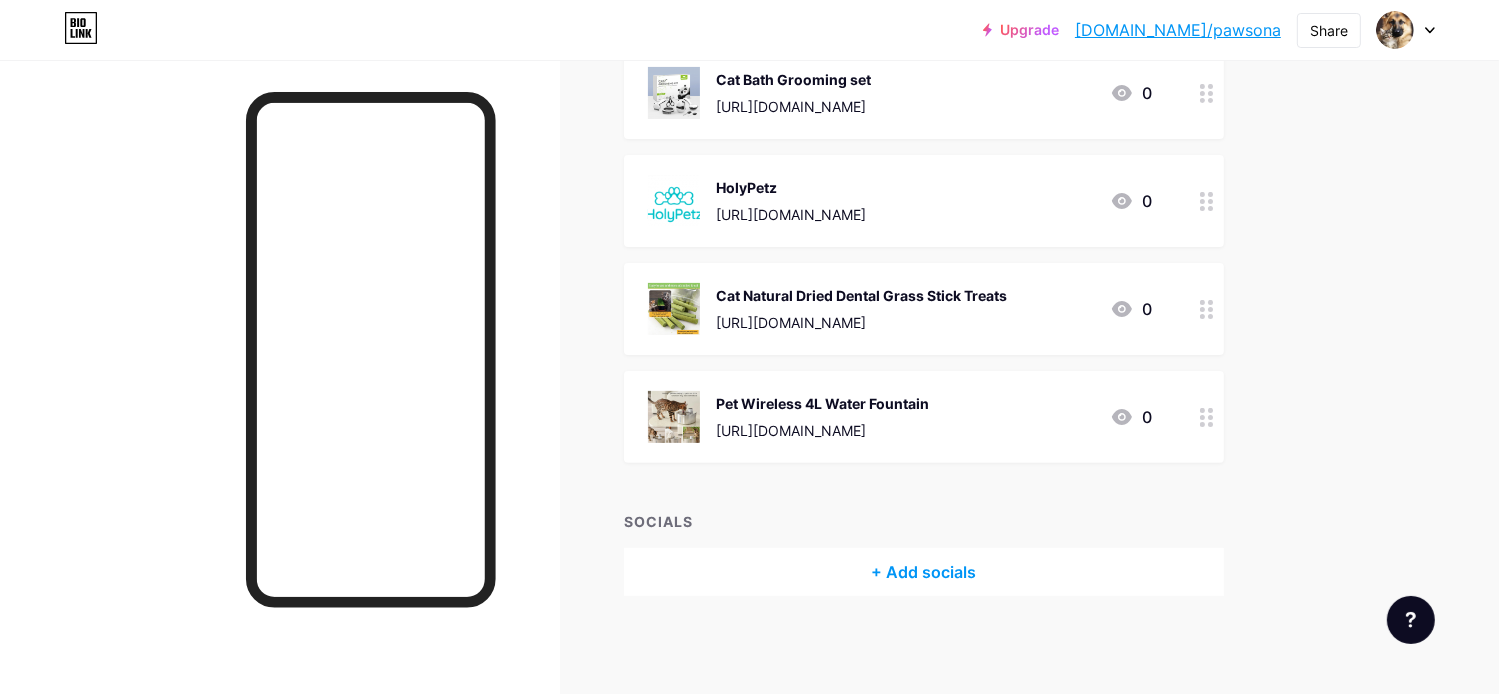 click on "Links
Posts
Design
Subscribers
NEW
Stats
Settings       + ADD LINK     + ADD EMBED
+ Add header
Pawbiotix
[URL][DOMAIN_NAME]
0
Cat 33" Wooden Triangle Climbing Fame
[URL][DOMAIN_NAME]
0
Cat Bath Grooming set
[URL][DOMAIN_NAME]
0
HolyPetz
[URL][DOMAIN_NAME]
0
Cat Natural Dried Dental Grass Stick Treats
[URL][DOMAIN_NAME]
0
0" at bounding box center (654, 136) 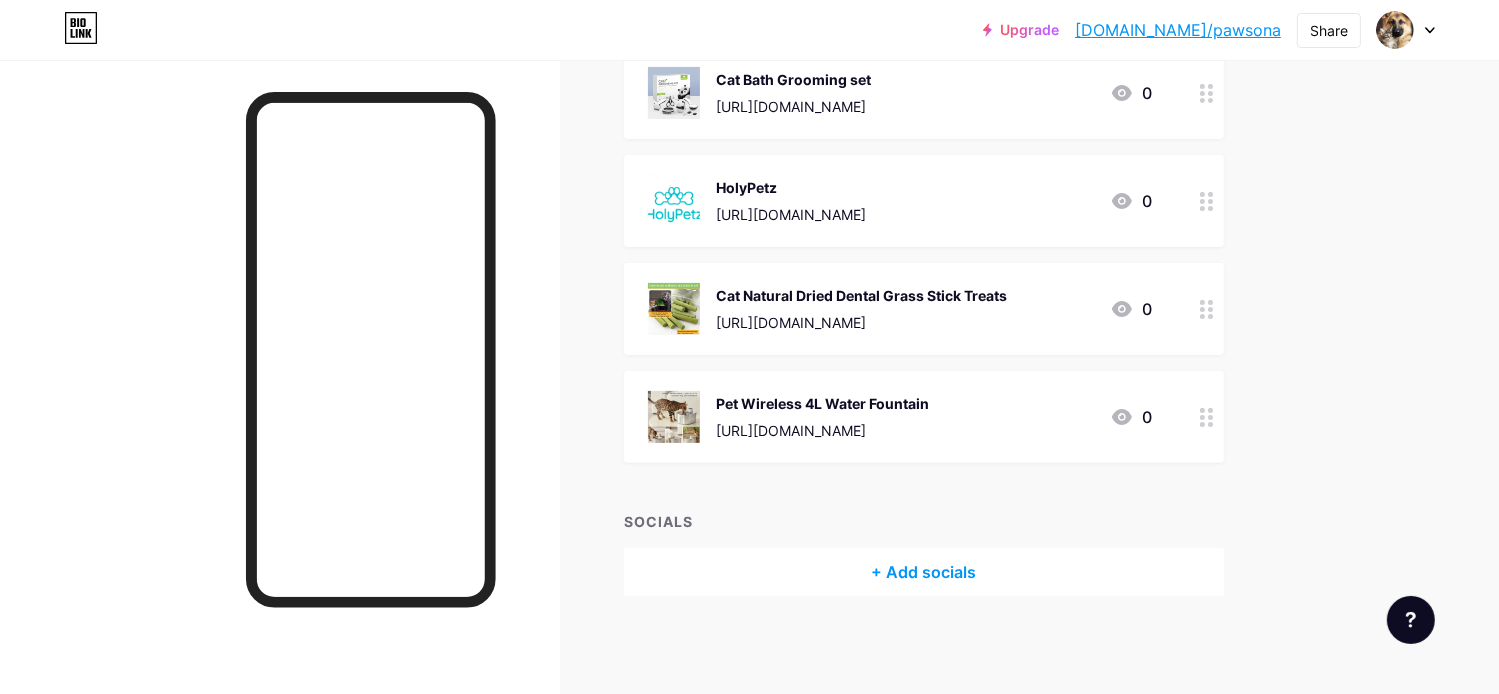 drag, startPoint x: 1241, startPoint y: 472, endPoint x: 1389, endPoint y: 163, distance: 342.61493 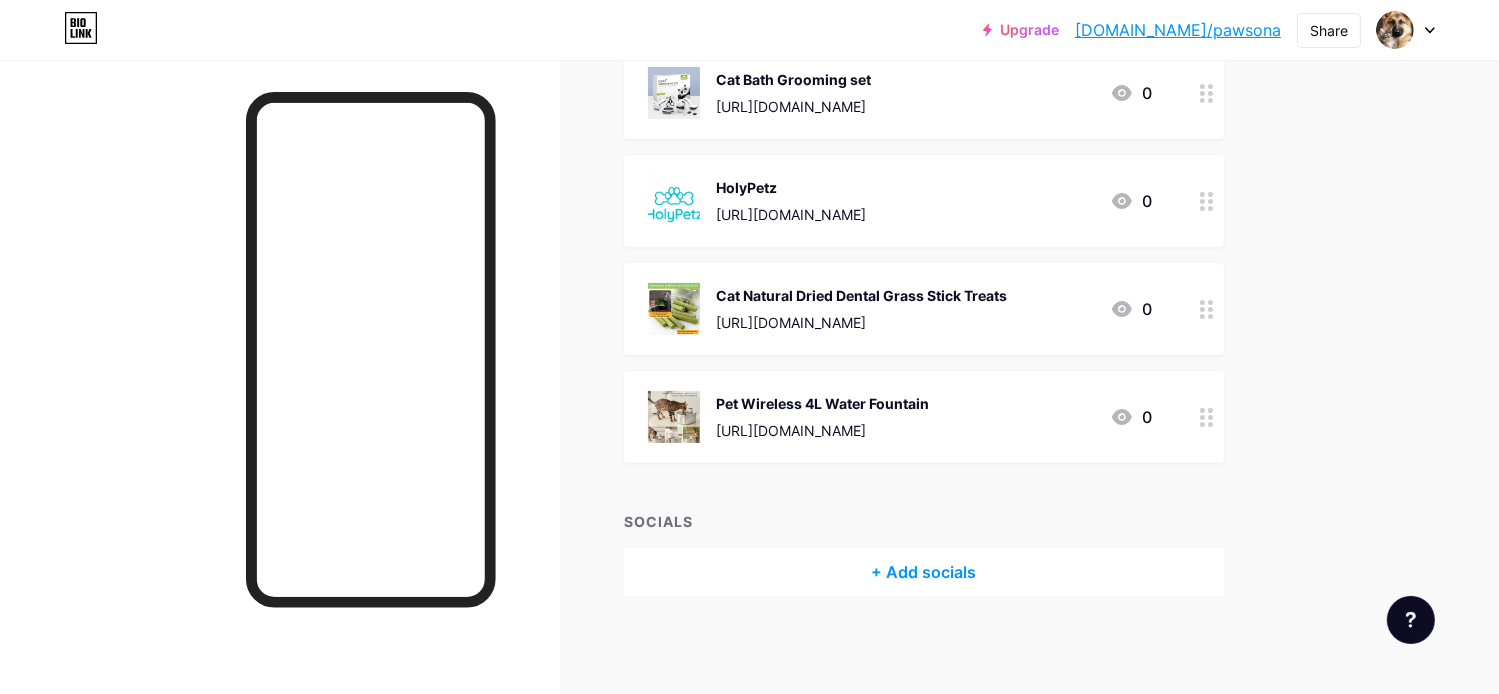 click on "Upgrade   [DOMAIN_NAME]/pawson...   [DOMAIN_NAME]/pawsona   Share               Switch accounts     Pawsona   [DOMAIN_NAME]/pawsona       + Add a new page        Account settings   Logout   Link Copied
Links
Posts
Design
Subscribers
NEW
Stats
Settings       + ADD LINK     + ADD EMBED
+ Add header
Pawbiotix
[URL][DOMAIN_NAME]
0
Cat 33" Wooden Triangle Climbing Fame
[URL][DOMAIN_NAME]
0
Cat Bath Grooming set
[URL][DOMAIN_NAME]
0
HolyPetz
[URL][DOMAIN_NAME]
0
0" at bounding box center [749, 106] 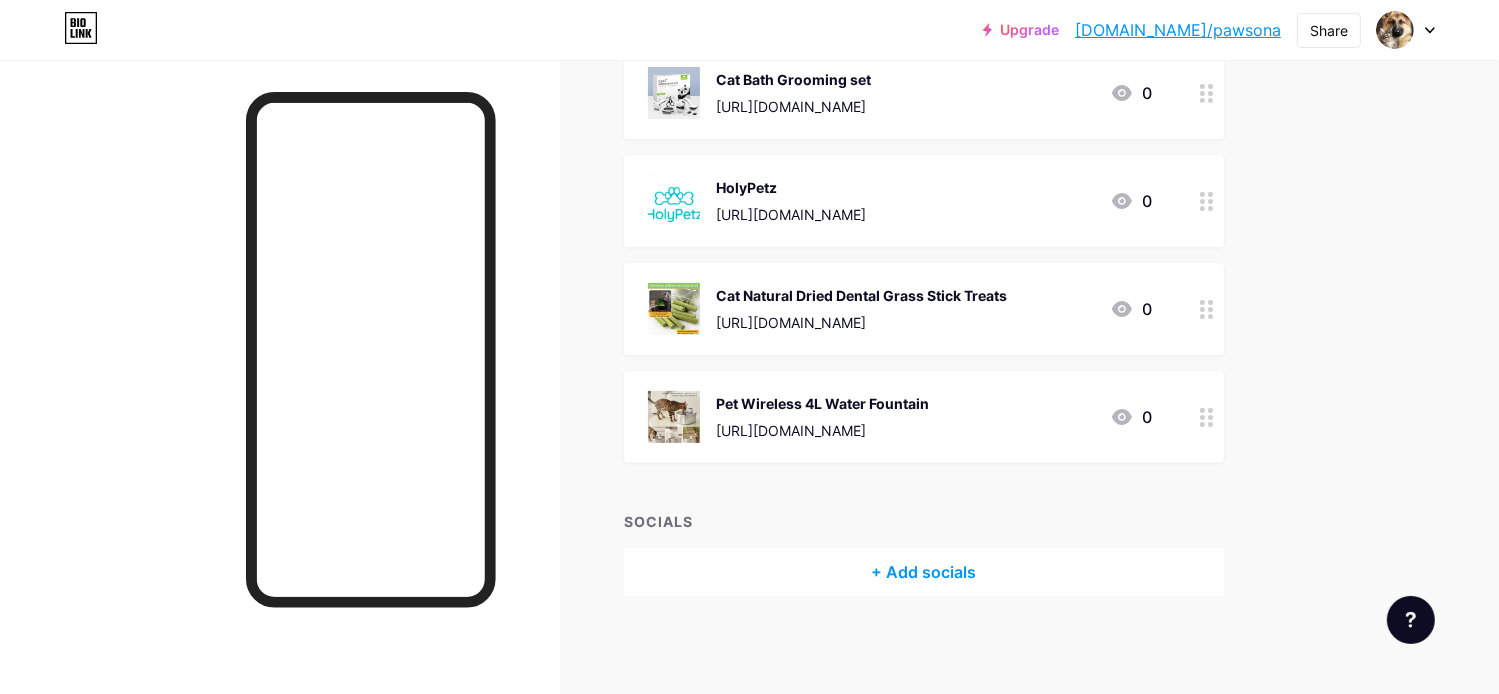 scroll, scrollTop: 0, scrollLeft: 0, axis: both 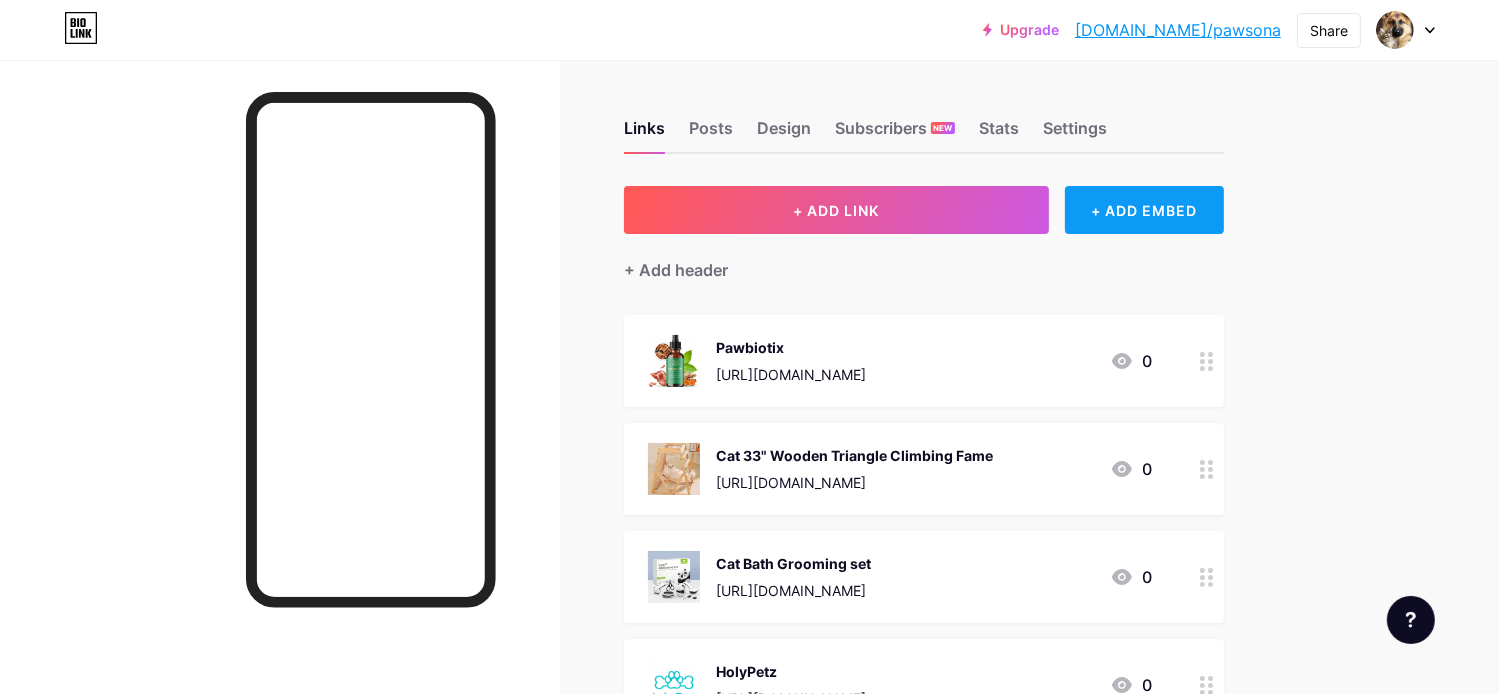 click on "+ ADD EMBED" at bounding box center (1144, 210) 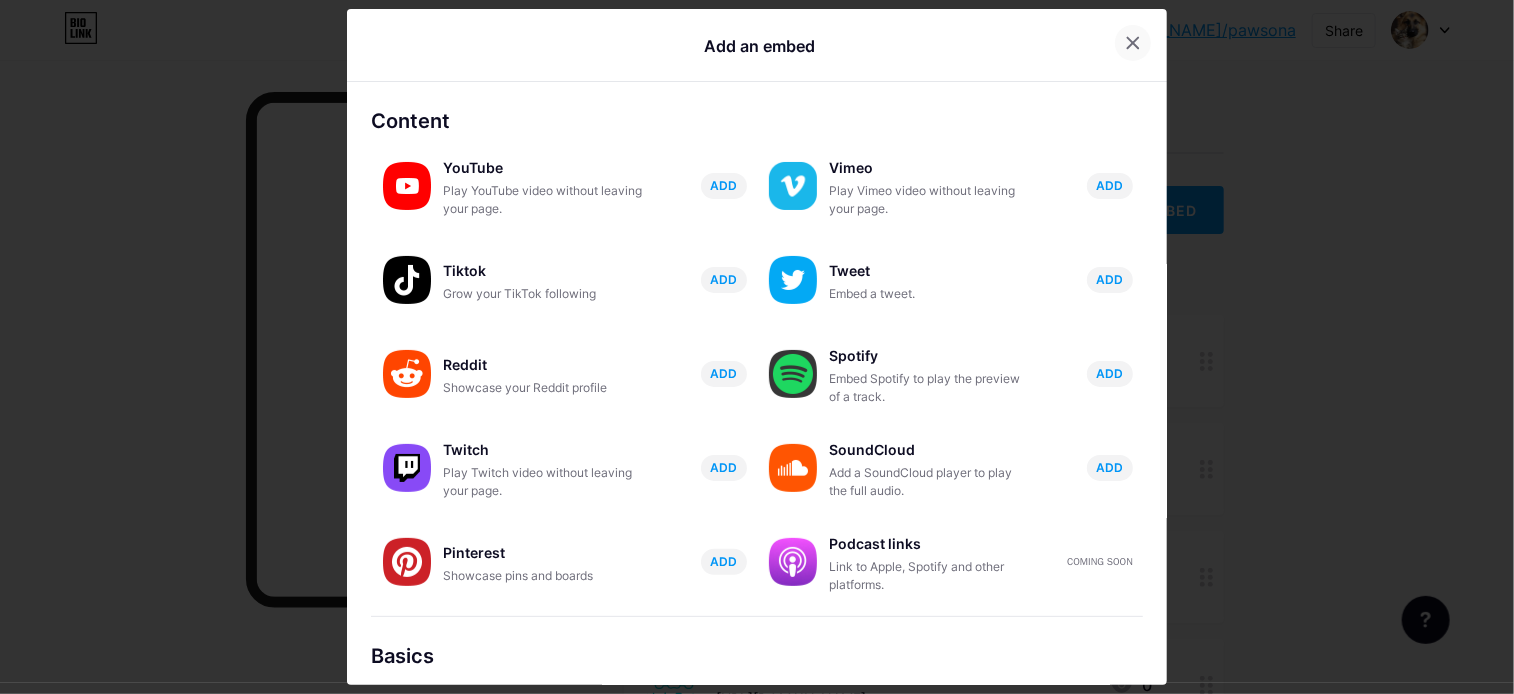 click 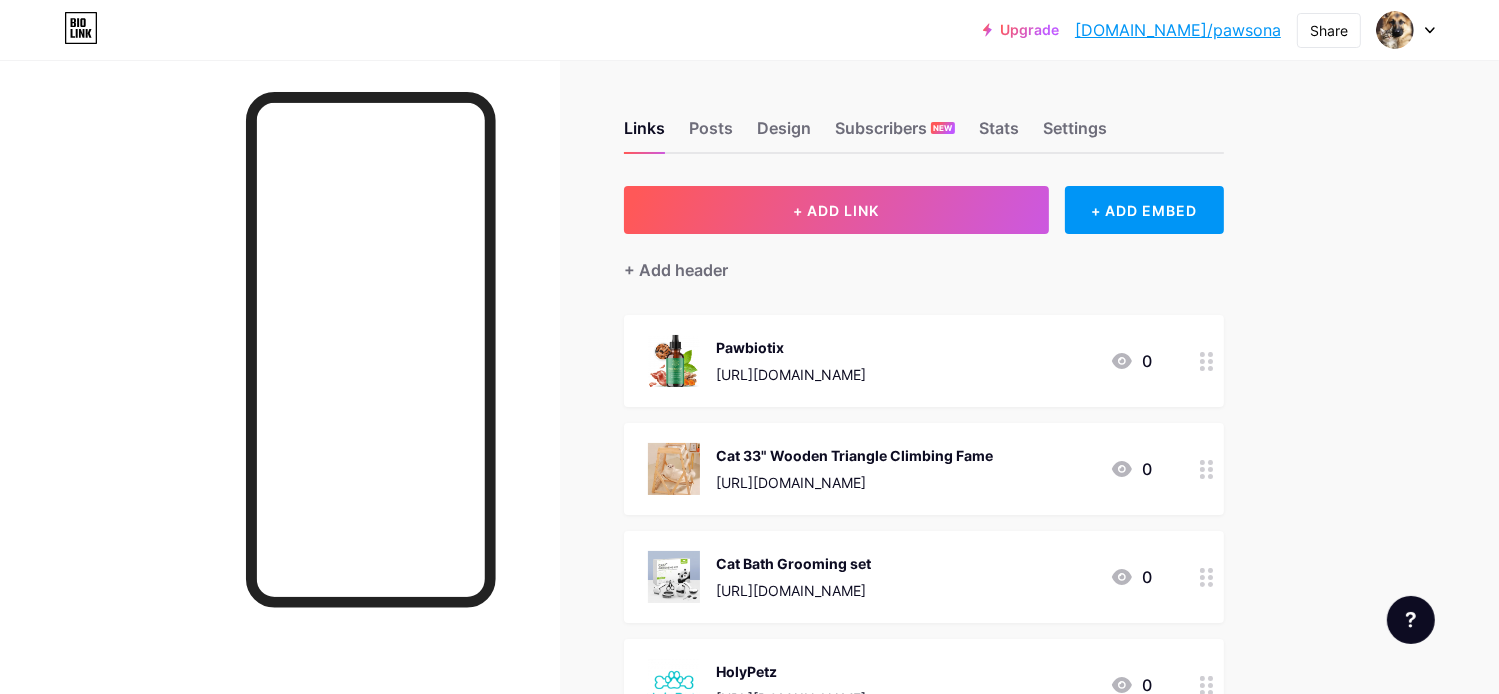 click on "+ ADD LINK     + ADD EMBED
+ Add header
Pawbiotix
[URL][DOMAIN_NAME]
0
Cat 33" Wooden Triangle Climbing Fame
[URL][DOMAIN_NAME]
0
Cat Bath Grooming set
[URL][DOMAIN_NAME]
0
HolyPetz
[URL][DOMAIN_NAME]
0
Cat Natural Dried Dental Grass Stick Treats
[URL][DOMAIN_NAME]
0
Pet Wireless 4L Water Fountain
[URL][DOMAIN_NAME]" at bounding box center [924, 633] 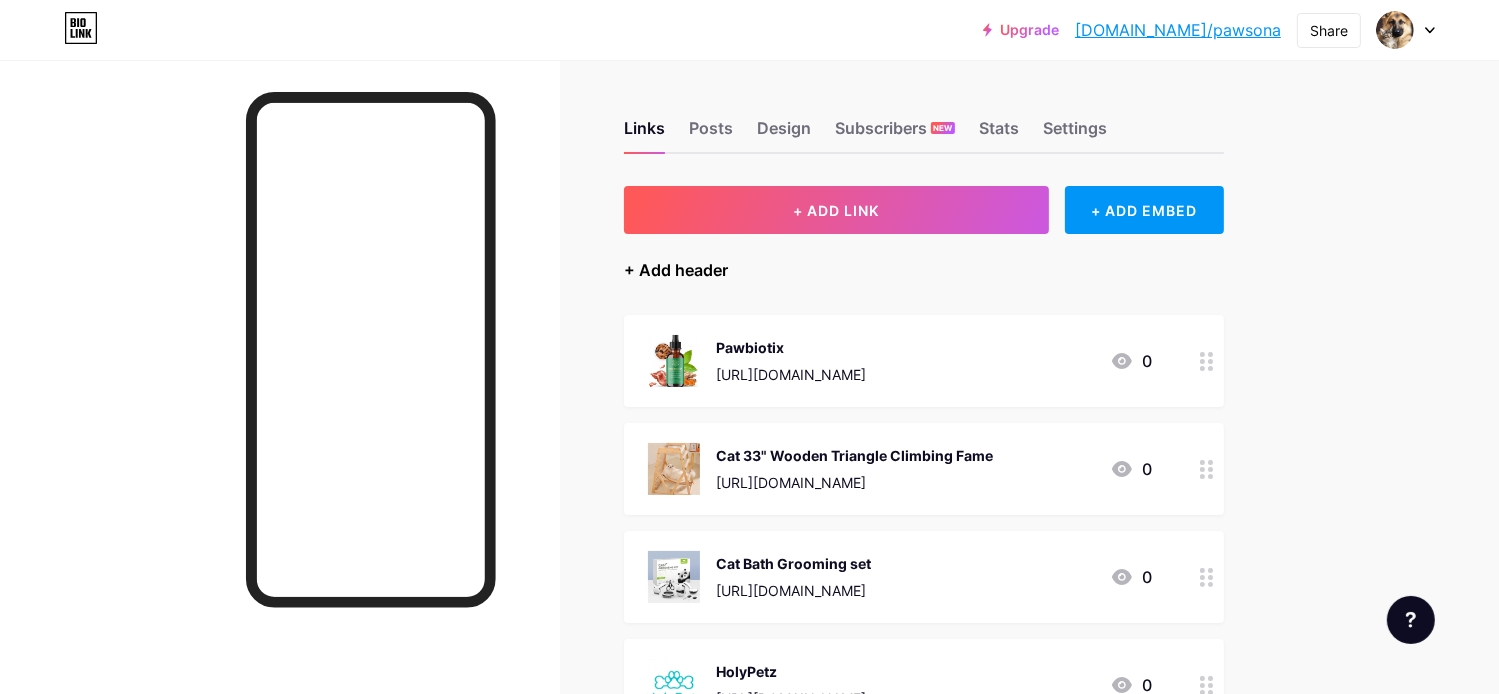 click on "+ Add header" at bounding box center [676, 270] 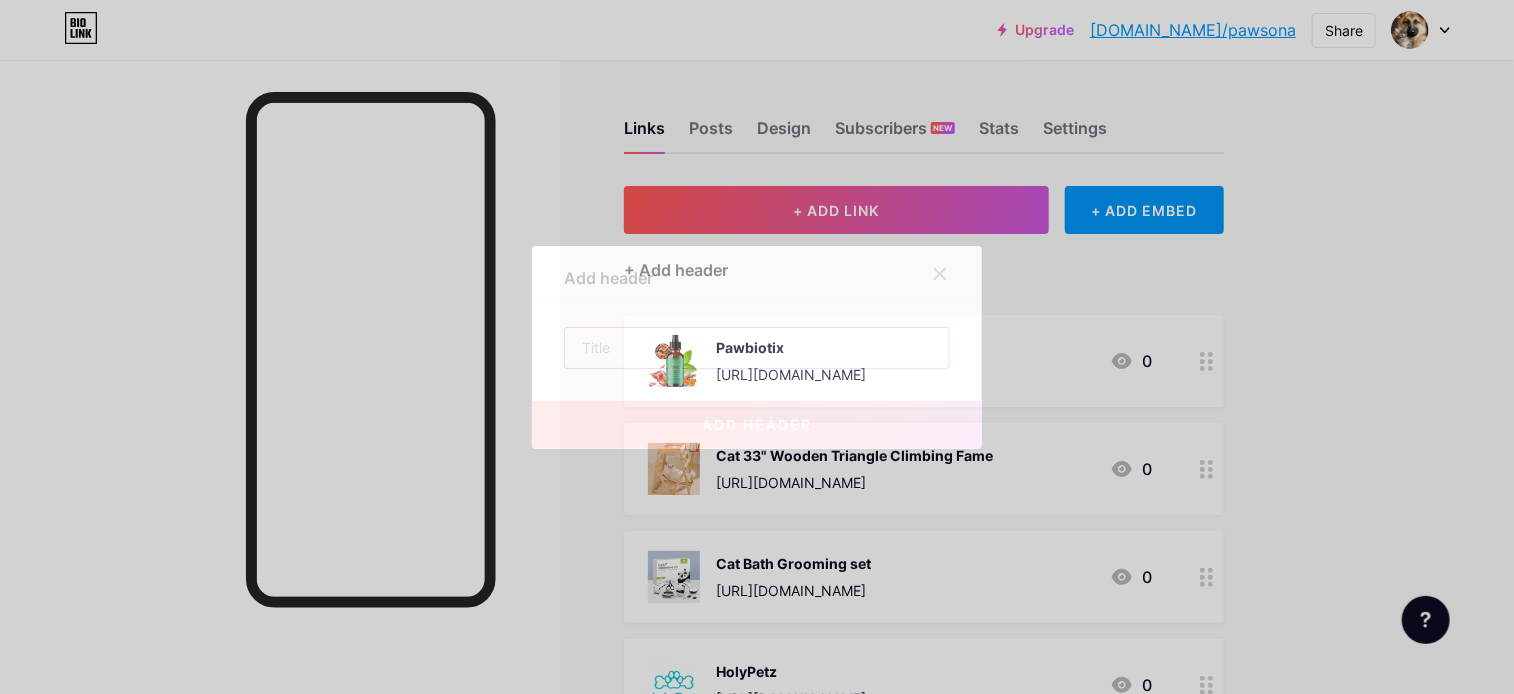 click at bounding box center [757, 348] 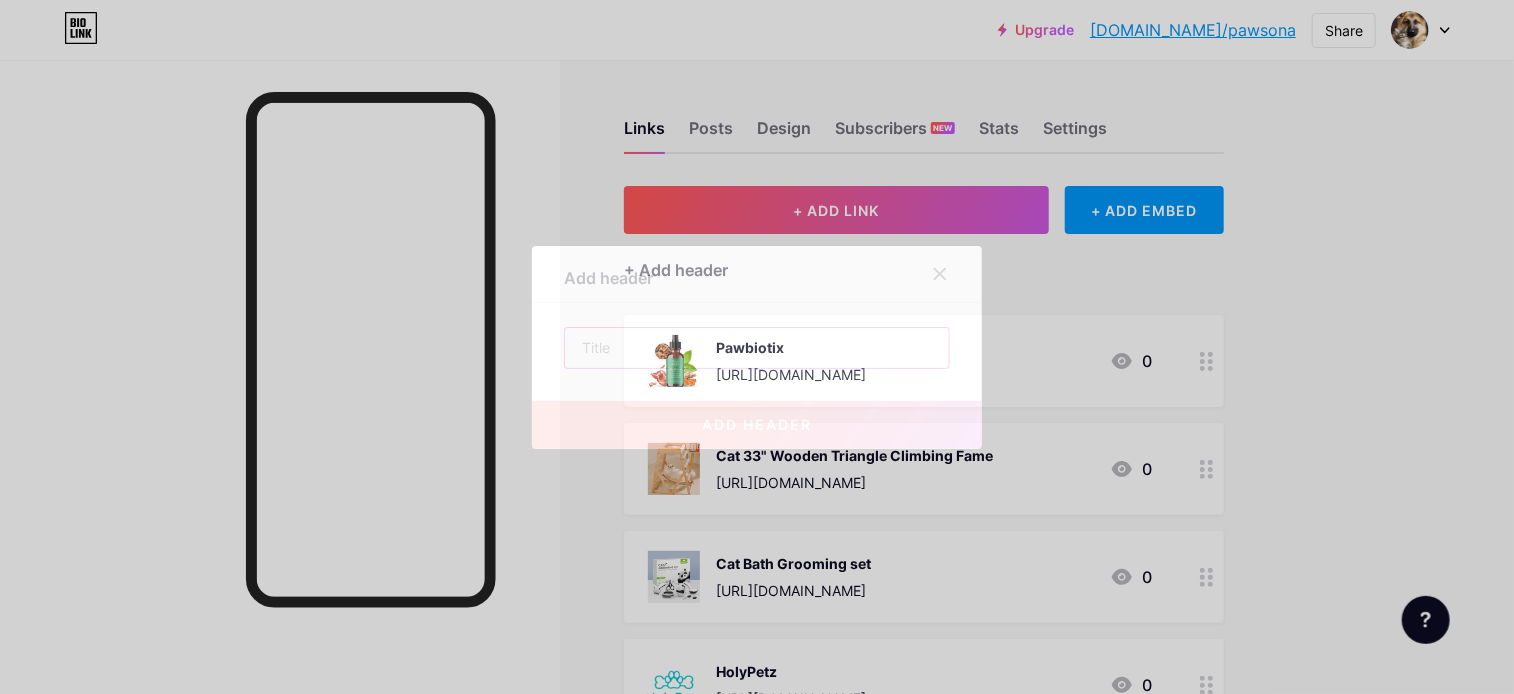 type on "D" 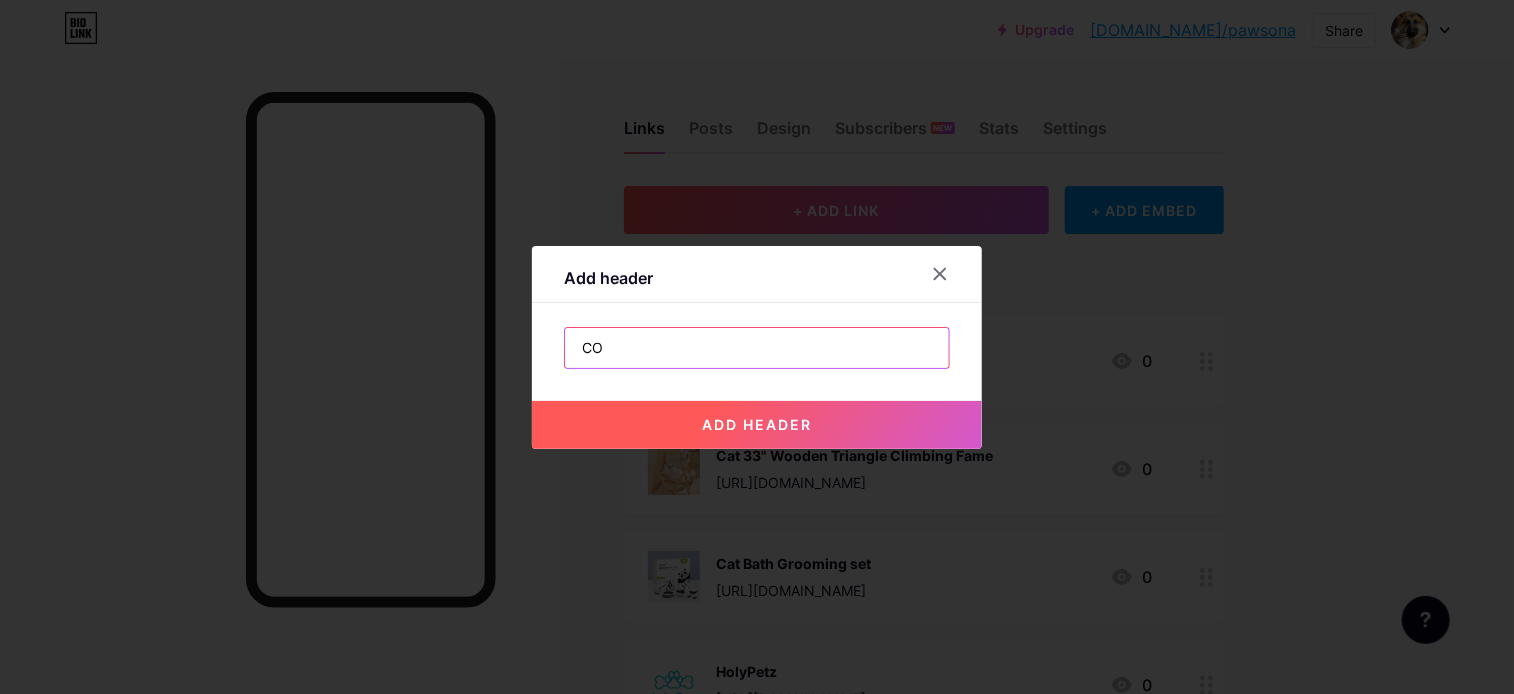 type on "C" 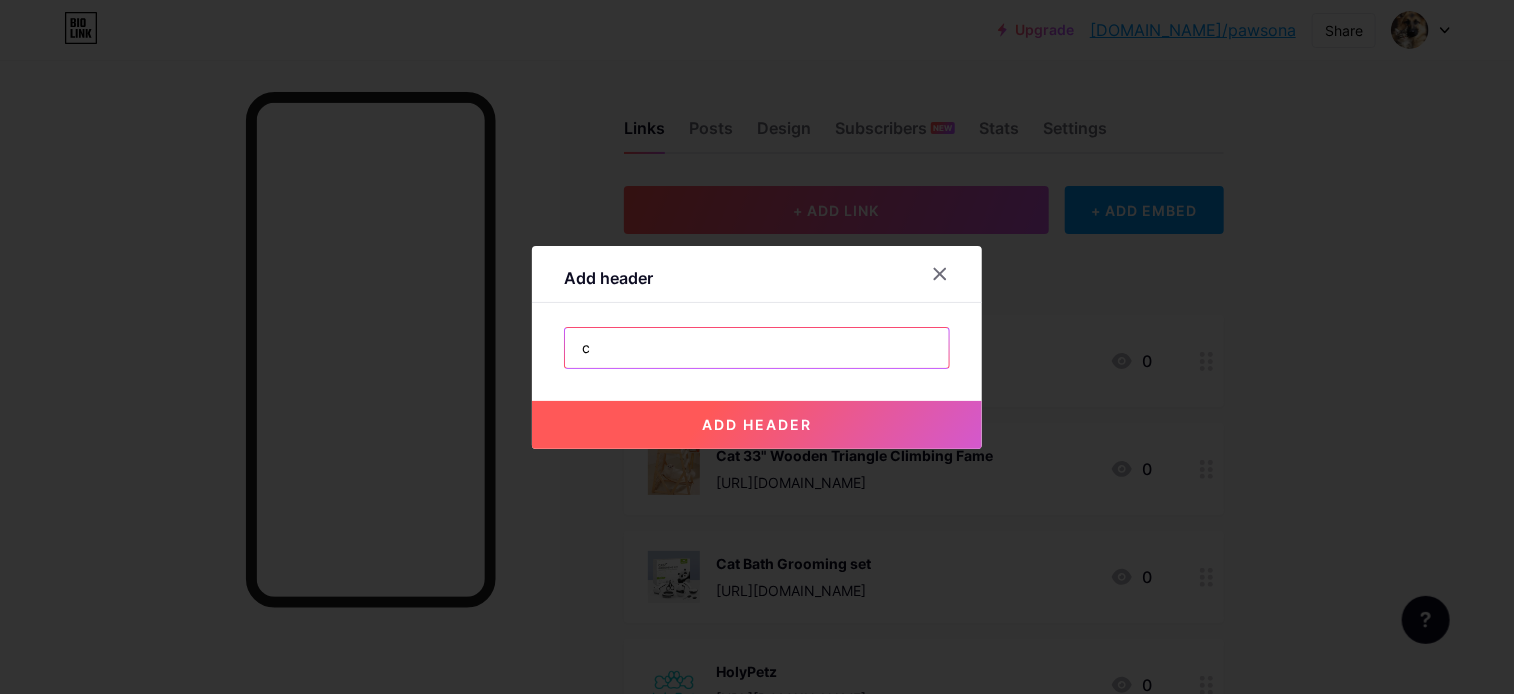 type on "c" 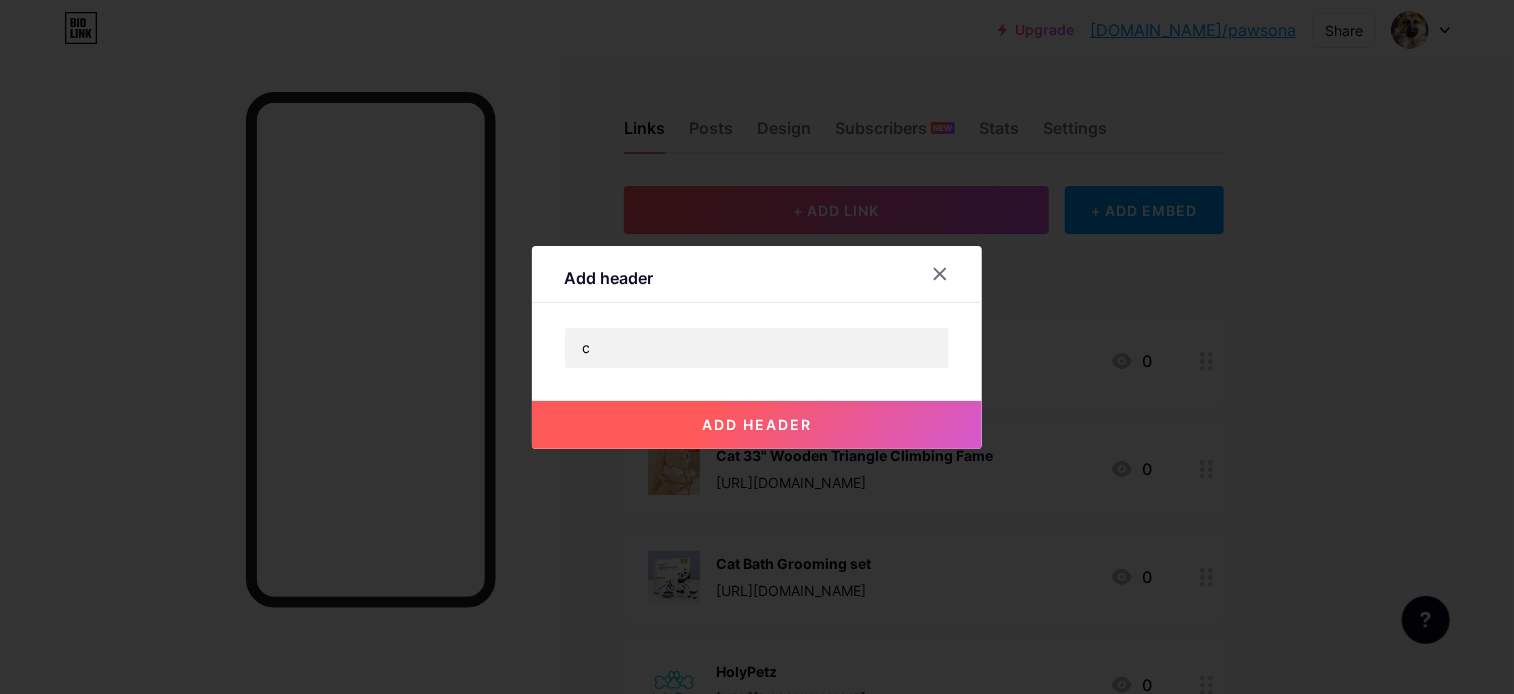 click on "add header" at bounding box center (757, 425) 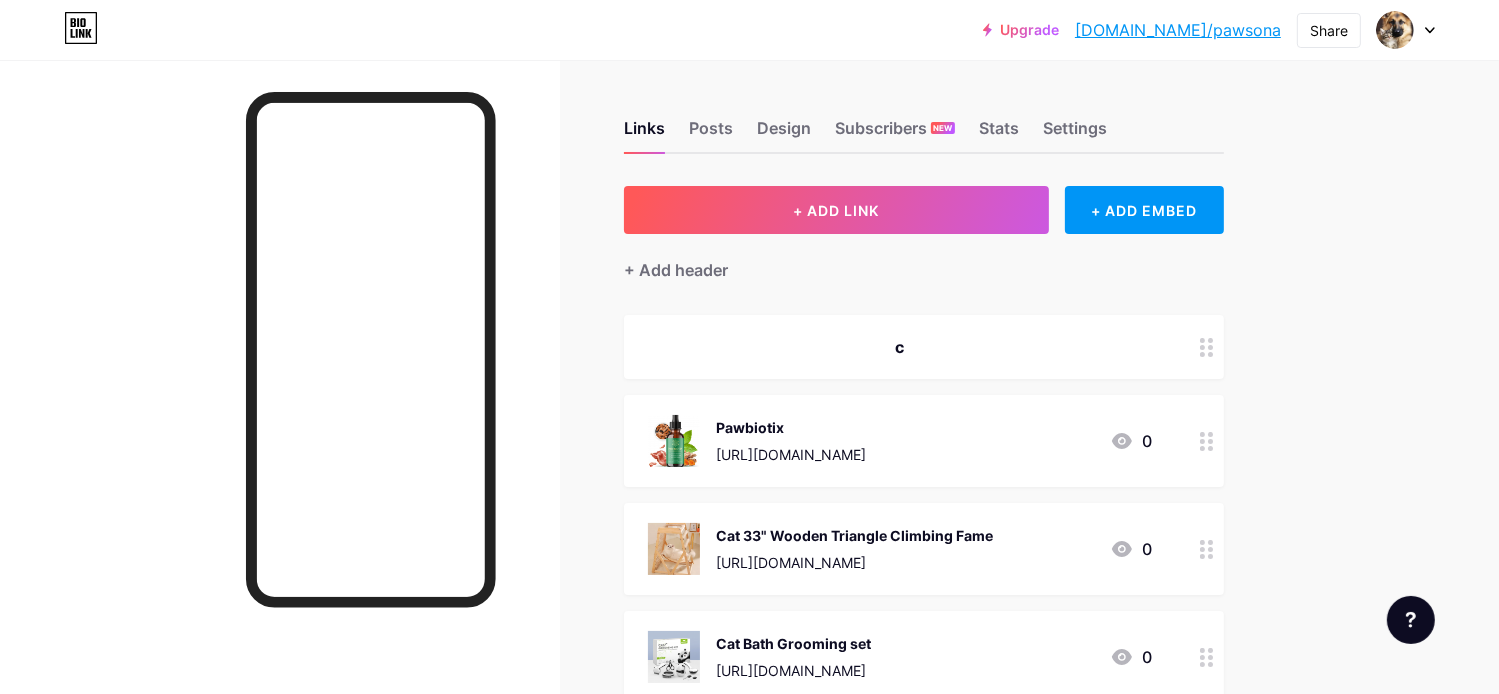 click on "c" at bounding box center [900, 347] 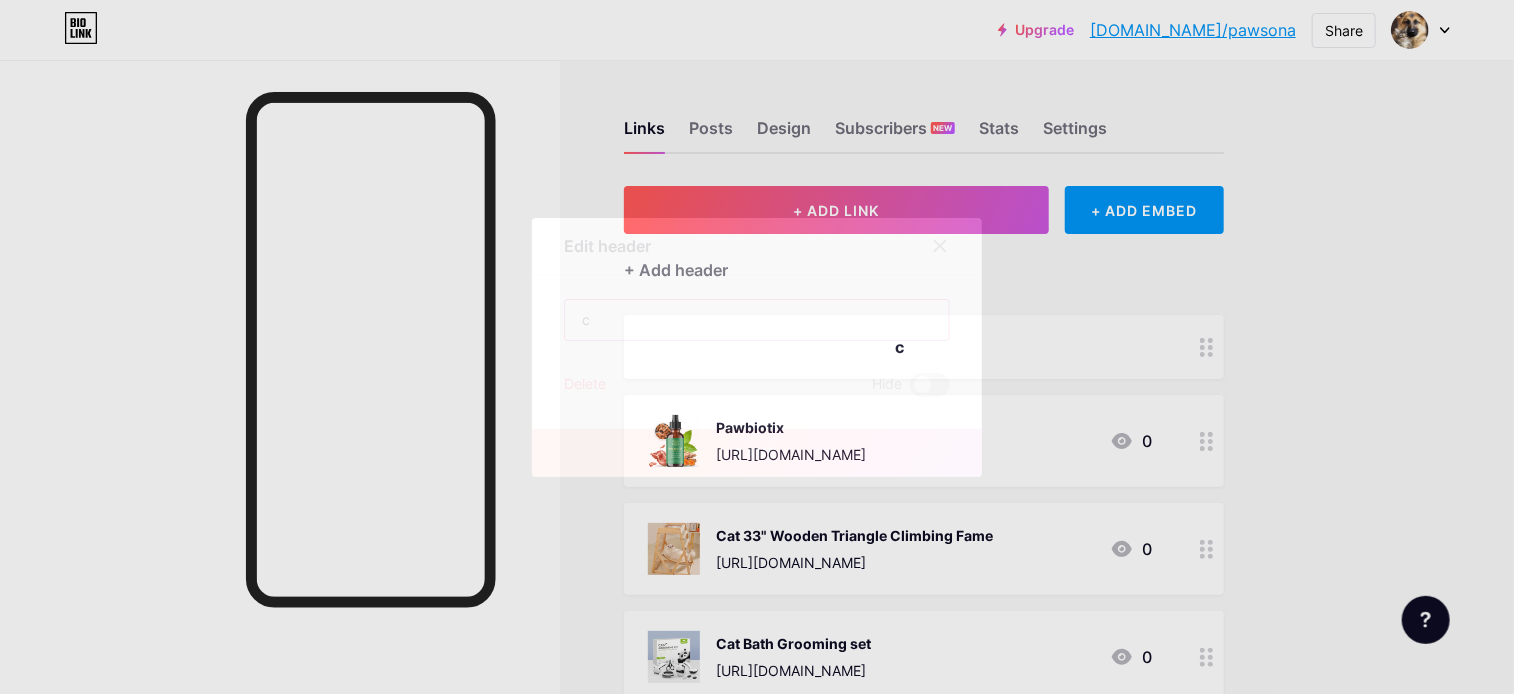 click on "c" at bounding box center [757, 320] 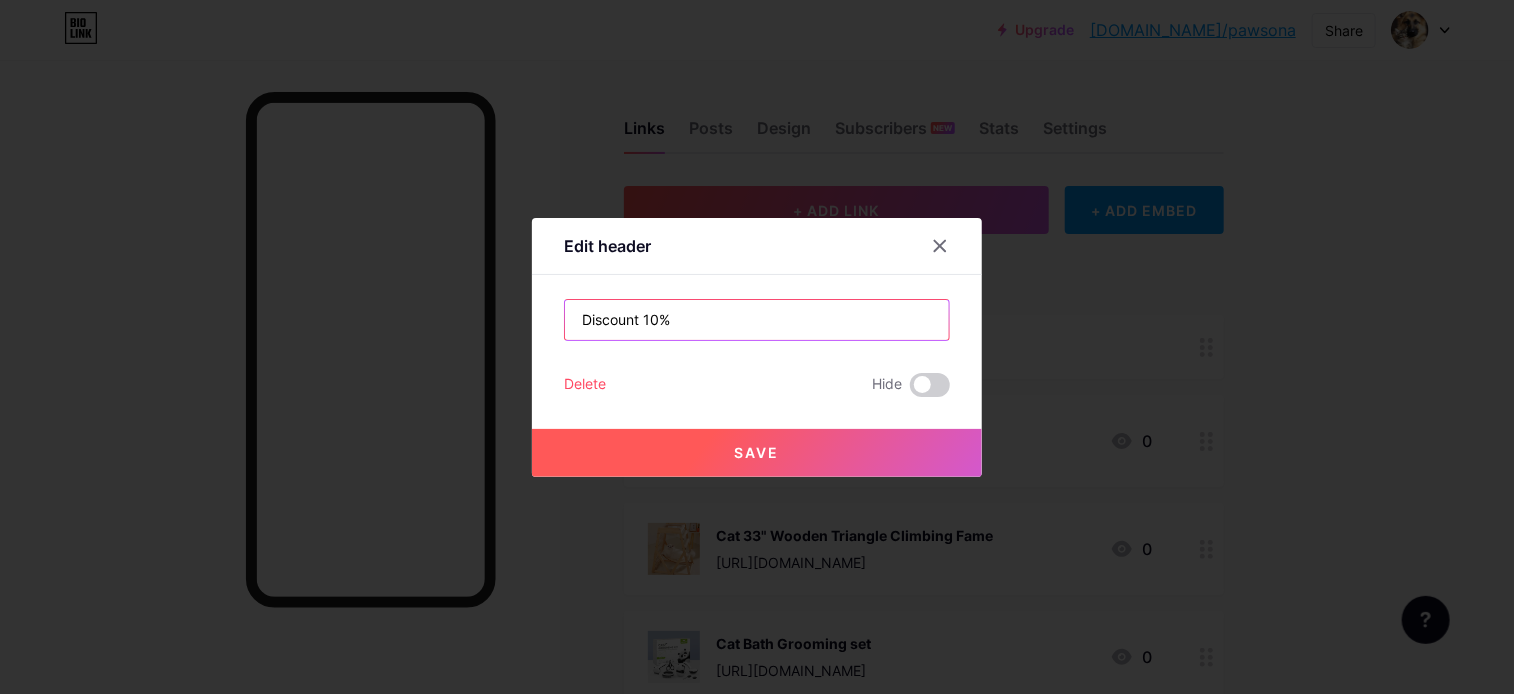 type on "Discount 10%" 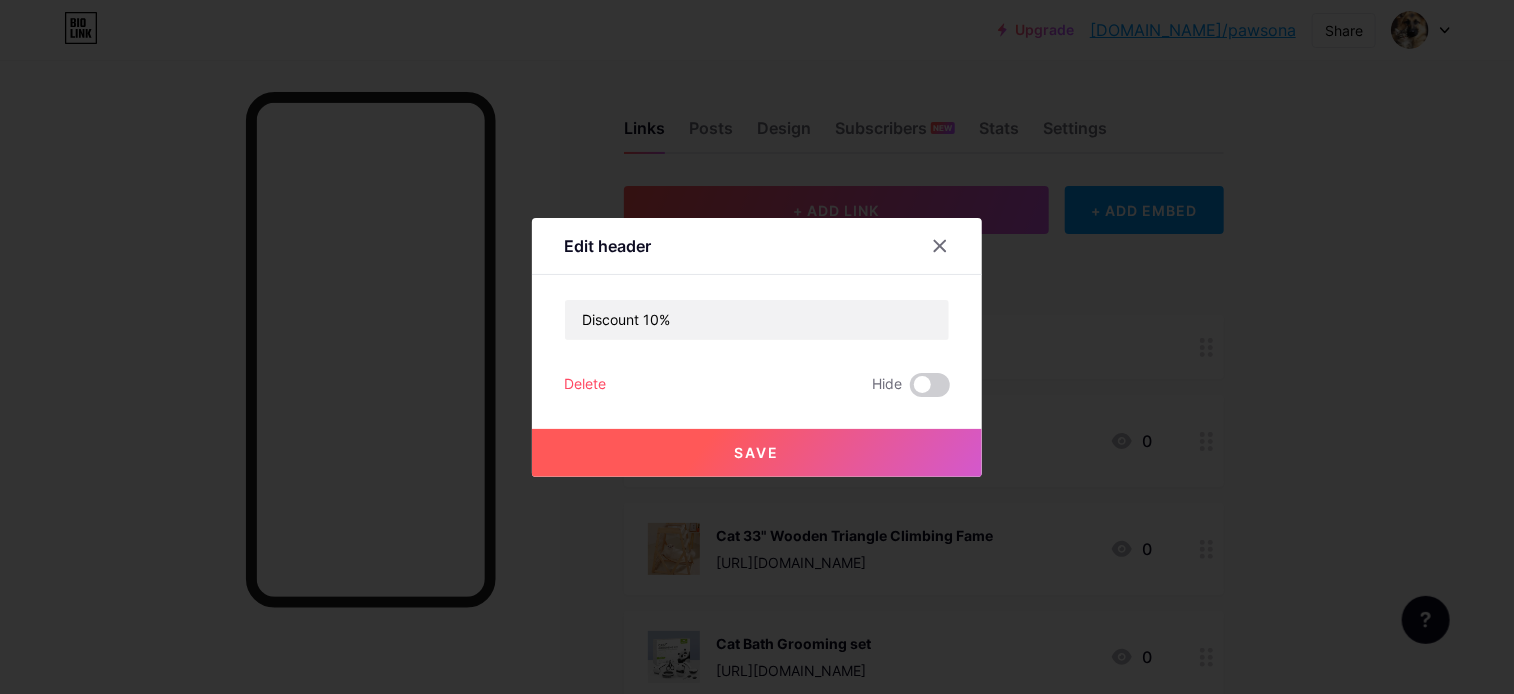 click on "Save" at bounding box center [757, 453] 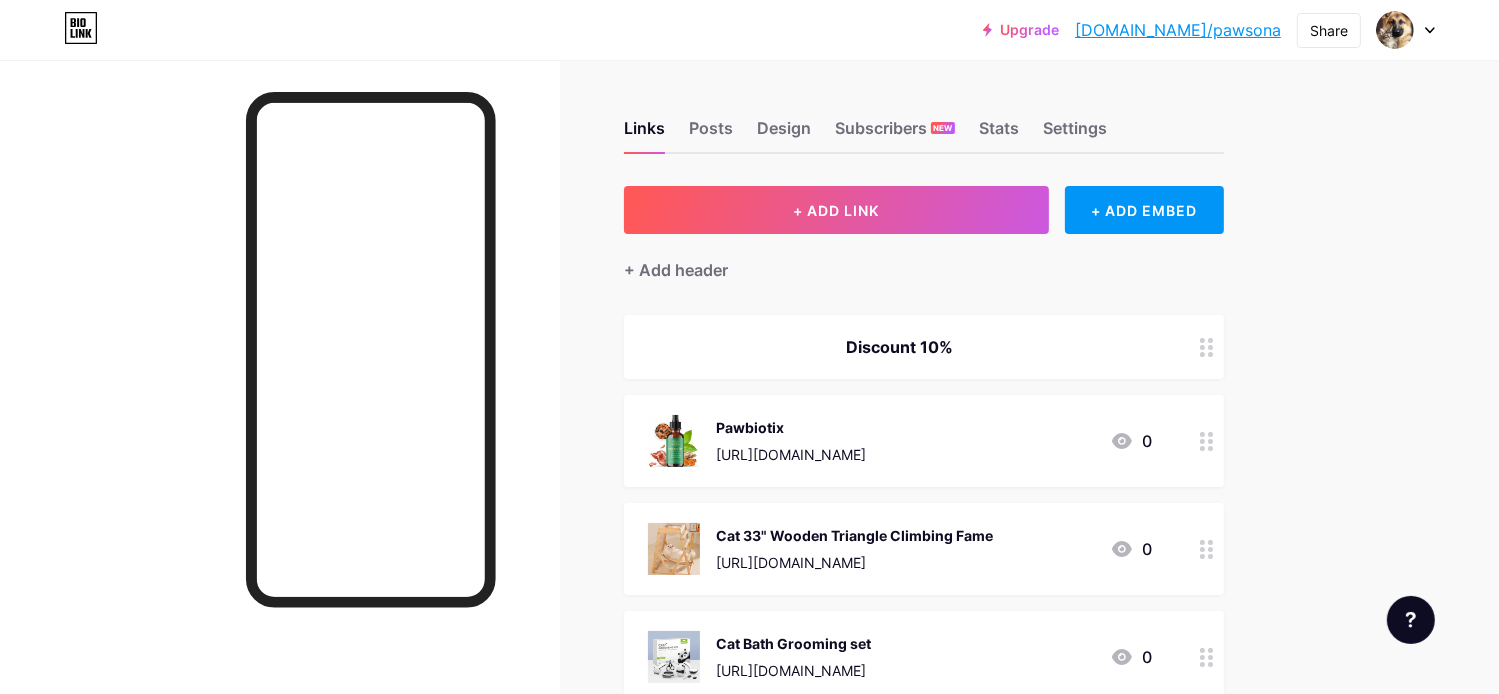 click on "Upgrade   [DOMAIN_NAME]/pawson...   [DOMAIN_NAME]/pawsona   Share               Switch accounts     Pawsona   [DOMAIN_NAME]/pawsona       + Add a new page        Account settings   Logout   Link Copied
Links
Posts
Design
Subscribers
NEW
Stats
Settings       + ADD LINK     + ADD EMBED
+ Add header
Discount 10%
Pawbiotix
[URL][DOMAIN_NAME]
0
Cat 33" Wooden Triangle Climbing Fame
[URL][DOMAIN_NAME]
0
Cat Bath Grooming set
[URL][DOMAIN_NAME]
0
HolyPetz
[URL][DOMAIN_NAME]
0" at bounding box center (749, 630) 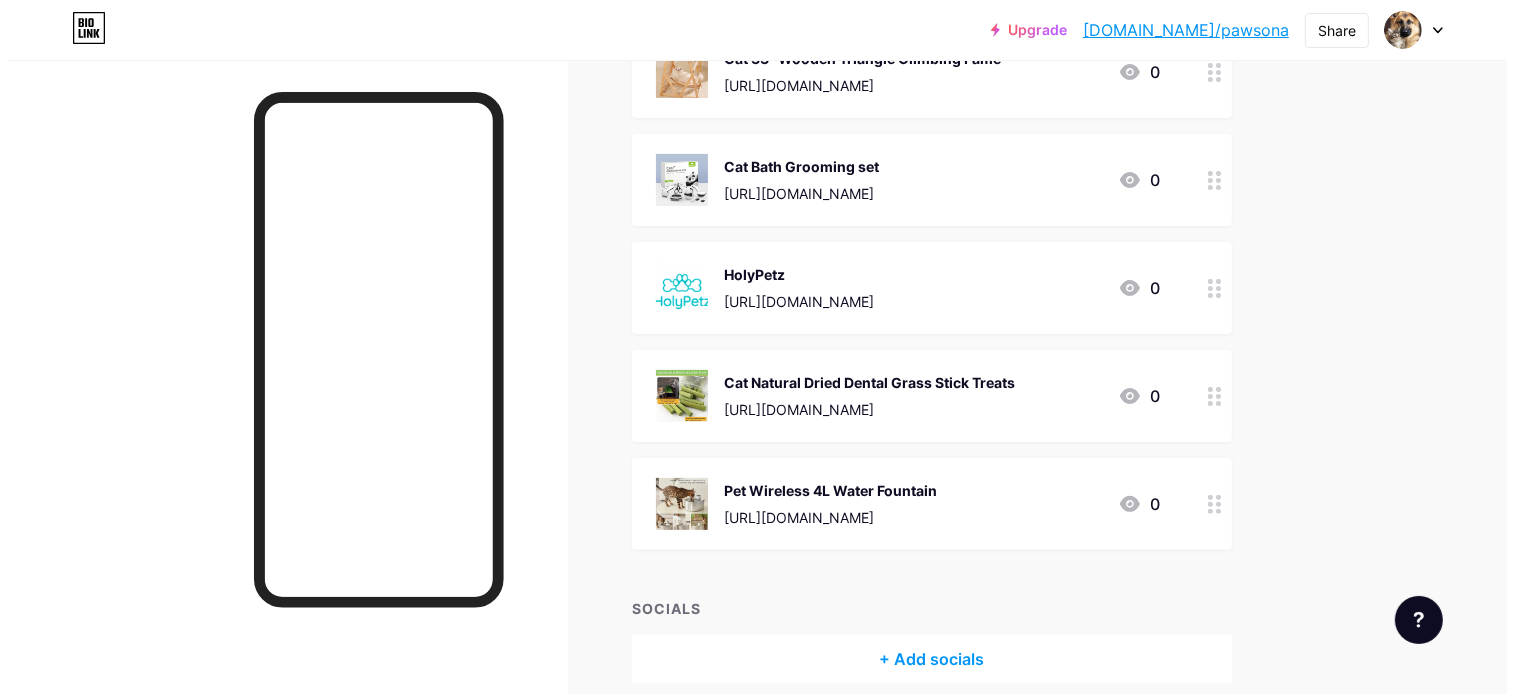 scroll, scrollTop: 564, scrollLeft: 0, axis: vertical 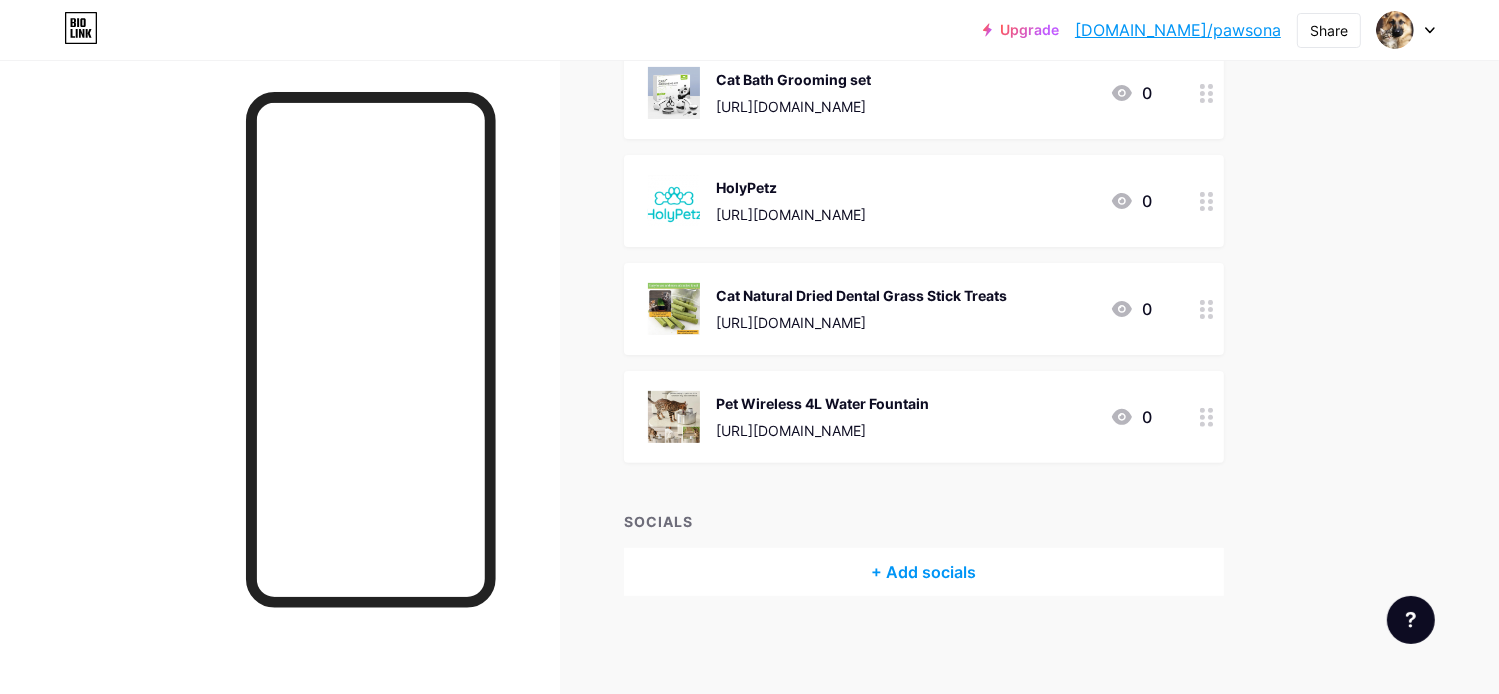 click 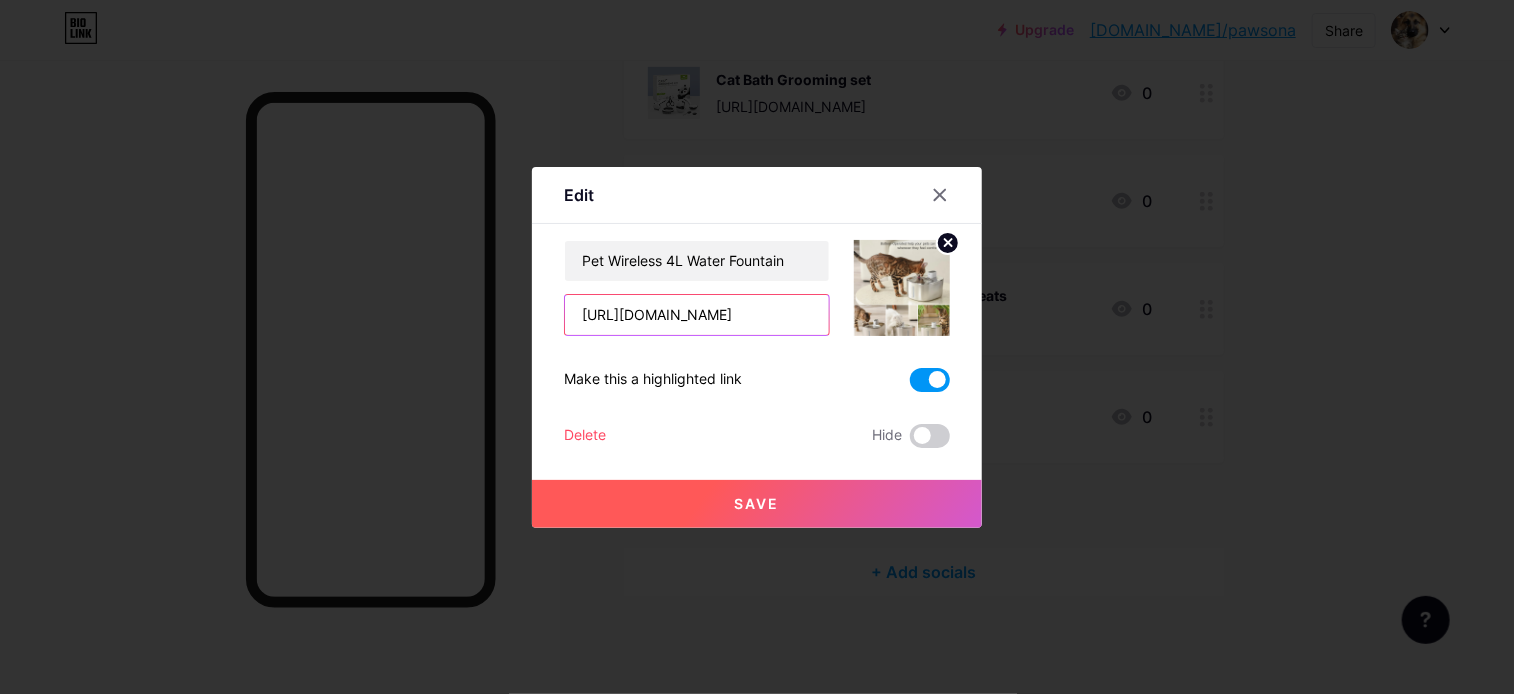 scroll, scrollTop: 0, scrollLeft: 216, axis: horizontal 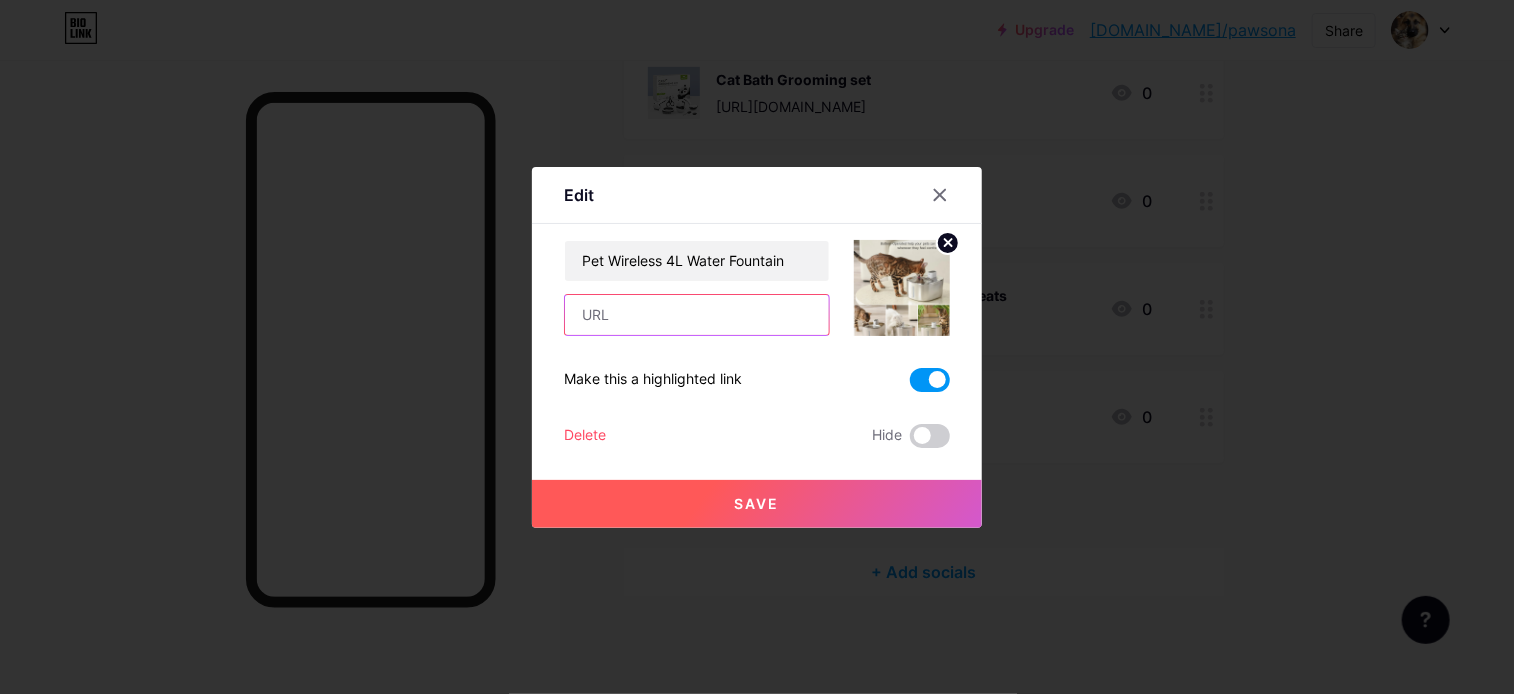 paste on "[URL][DOMAIN_NAME]" 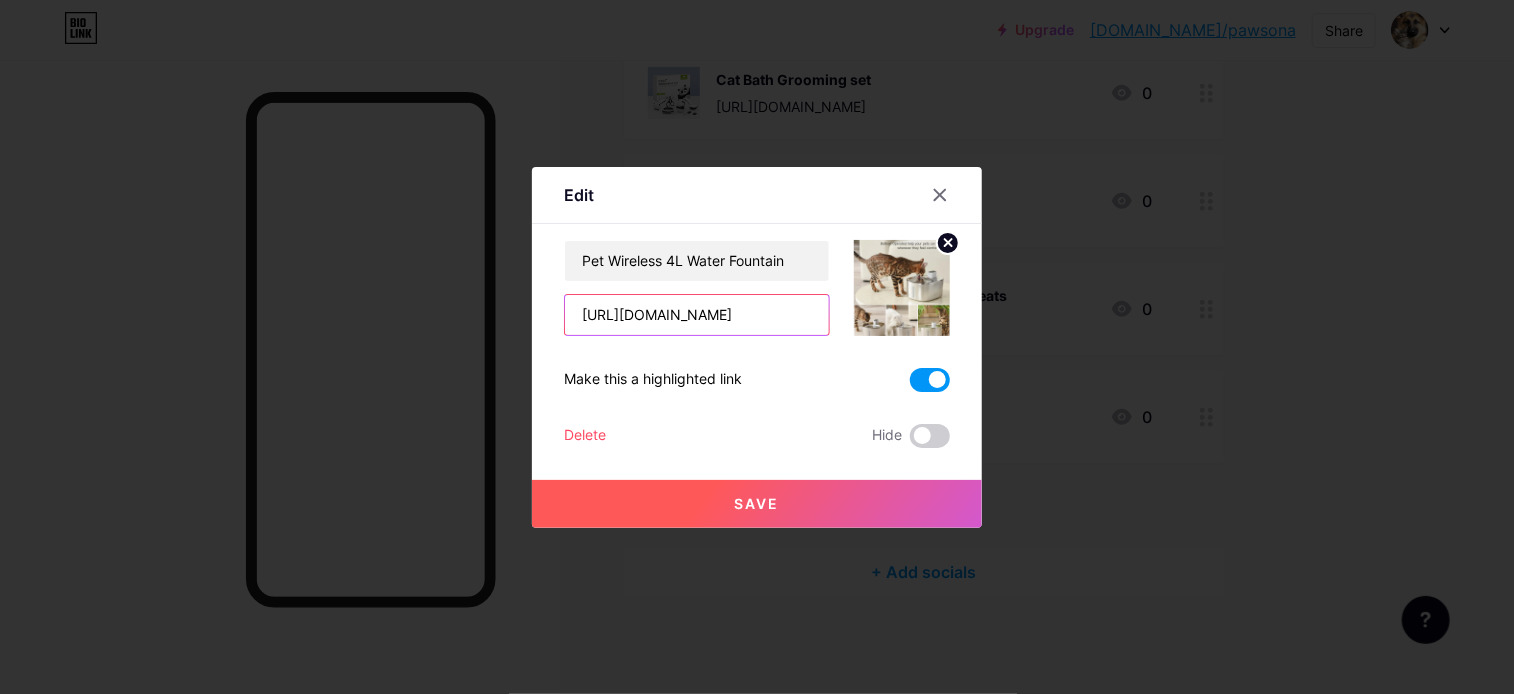 type on "[URL][DOMAIN_NAME]" 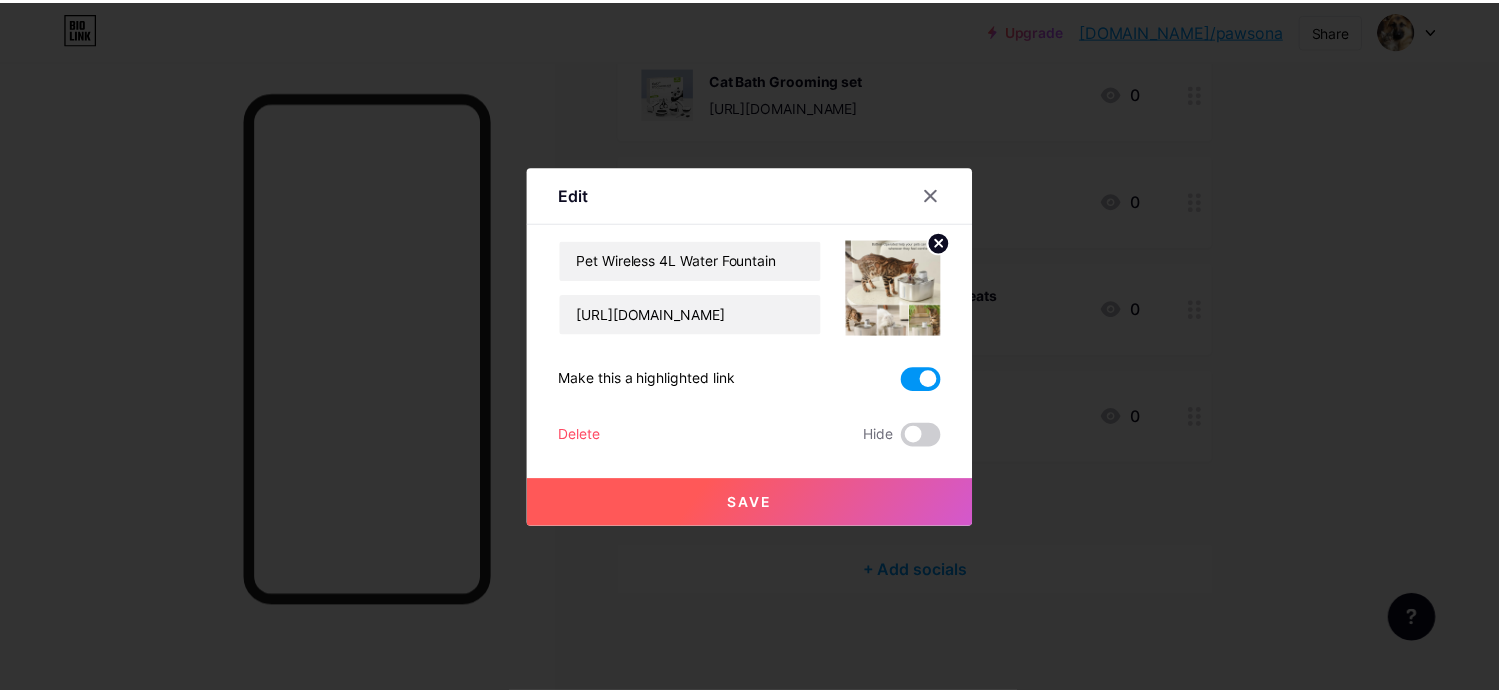 scroll, scrollTop: 0, scrollLeft: 0, axis: both 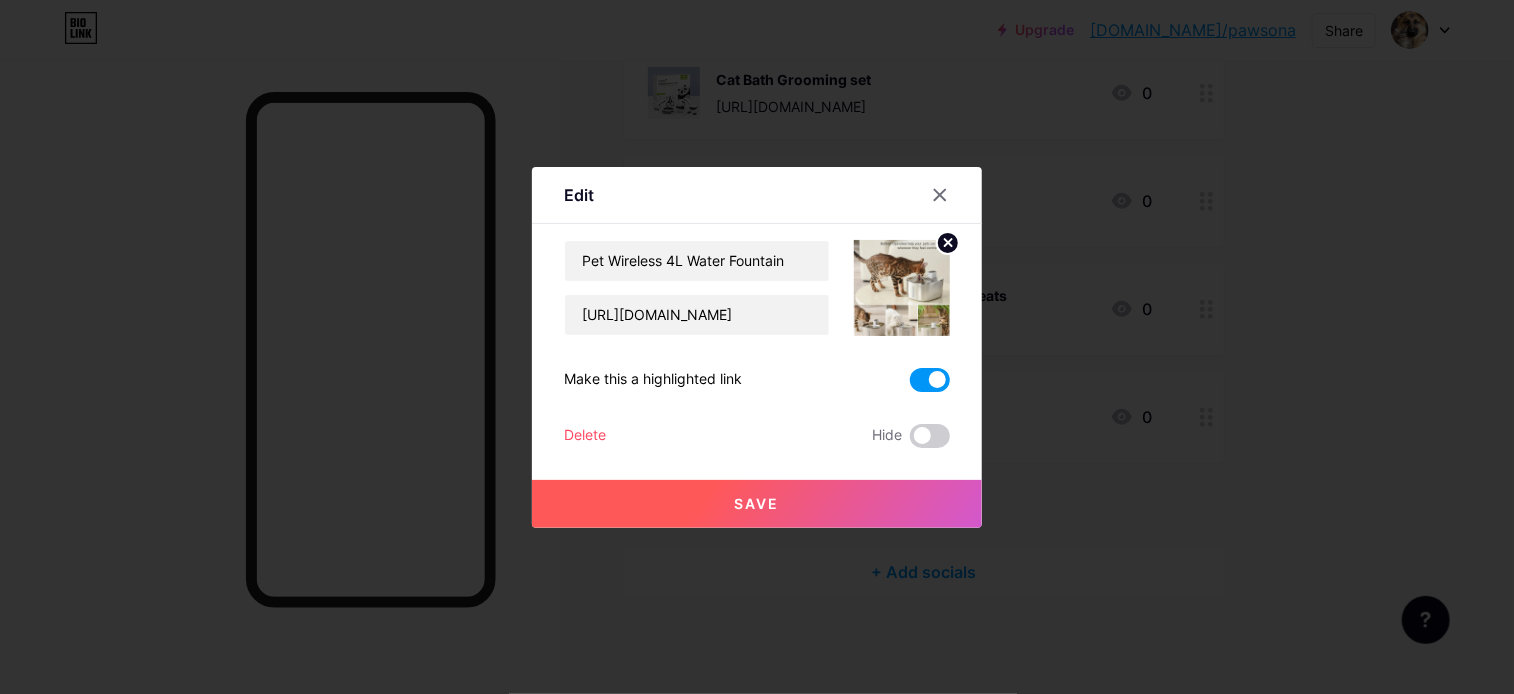 click on "Save" at bounding box center (757, 504) 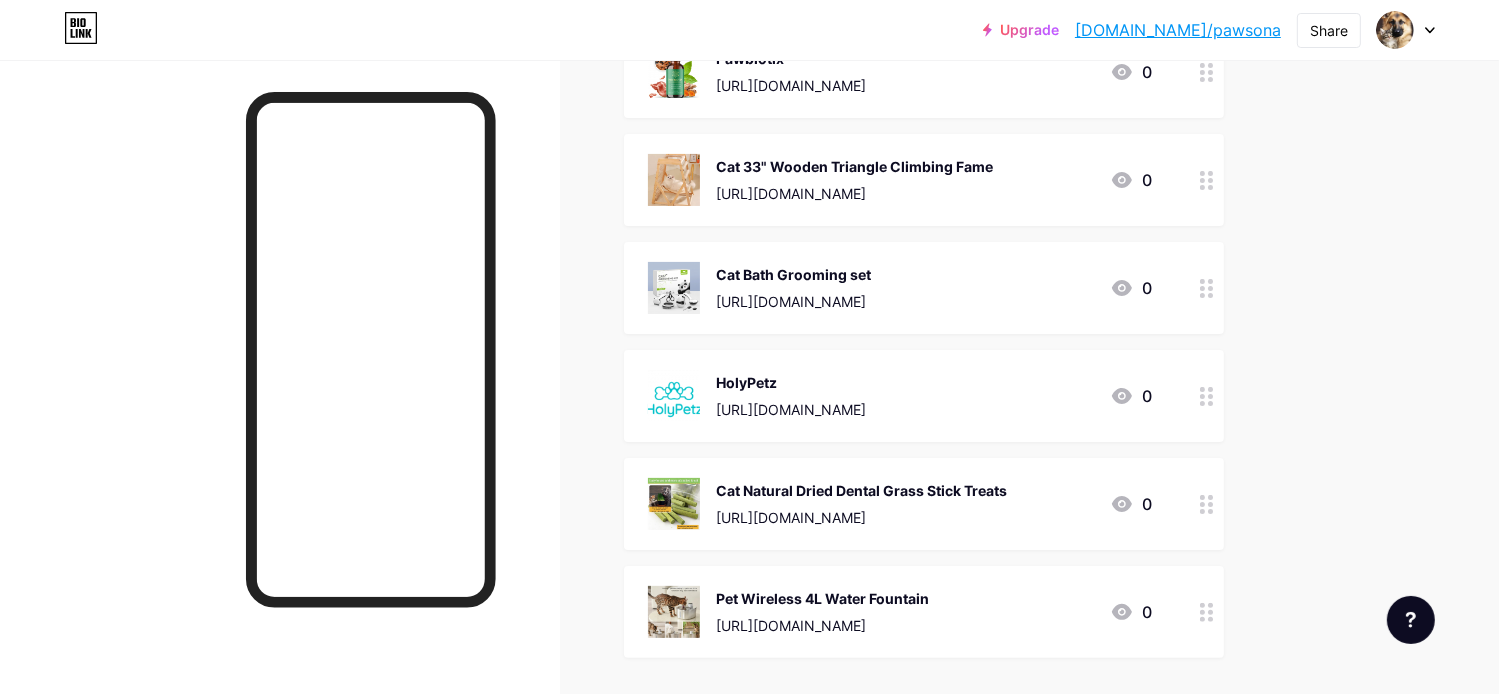 scroll, scrollTop: 352, scrollLeft: 0, axis: vertical 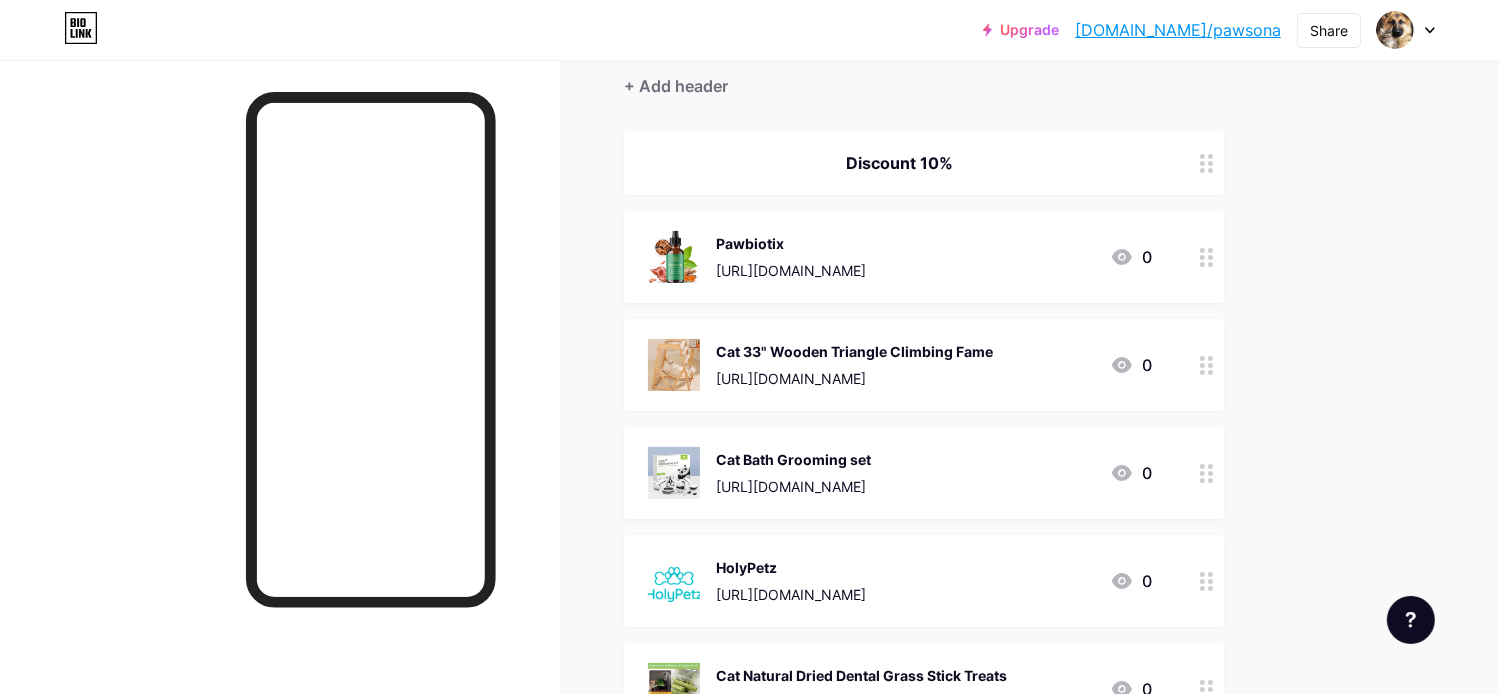 click 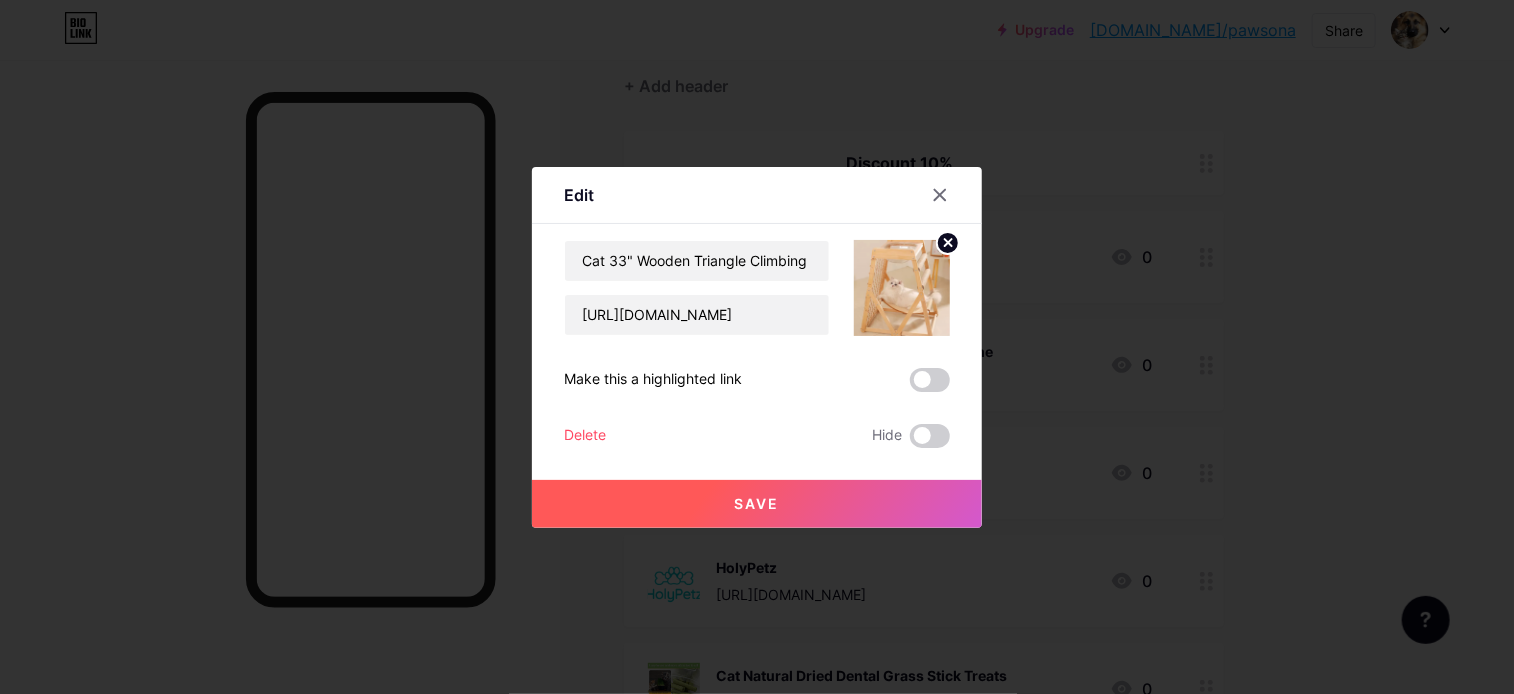 click on "Delete" at bounding box center (585, 436) 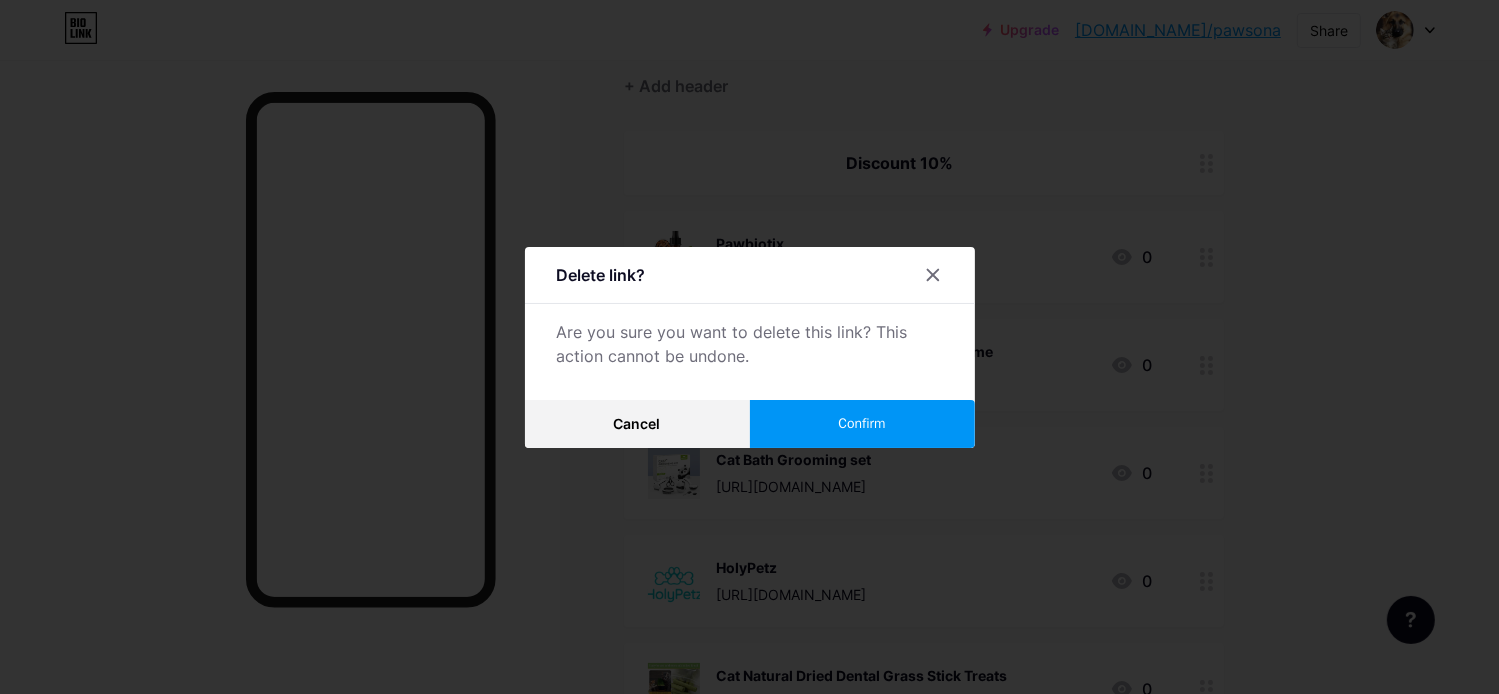 click on "Confirm" at bounding box center (861, 423) 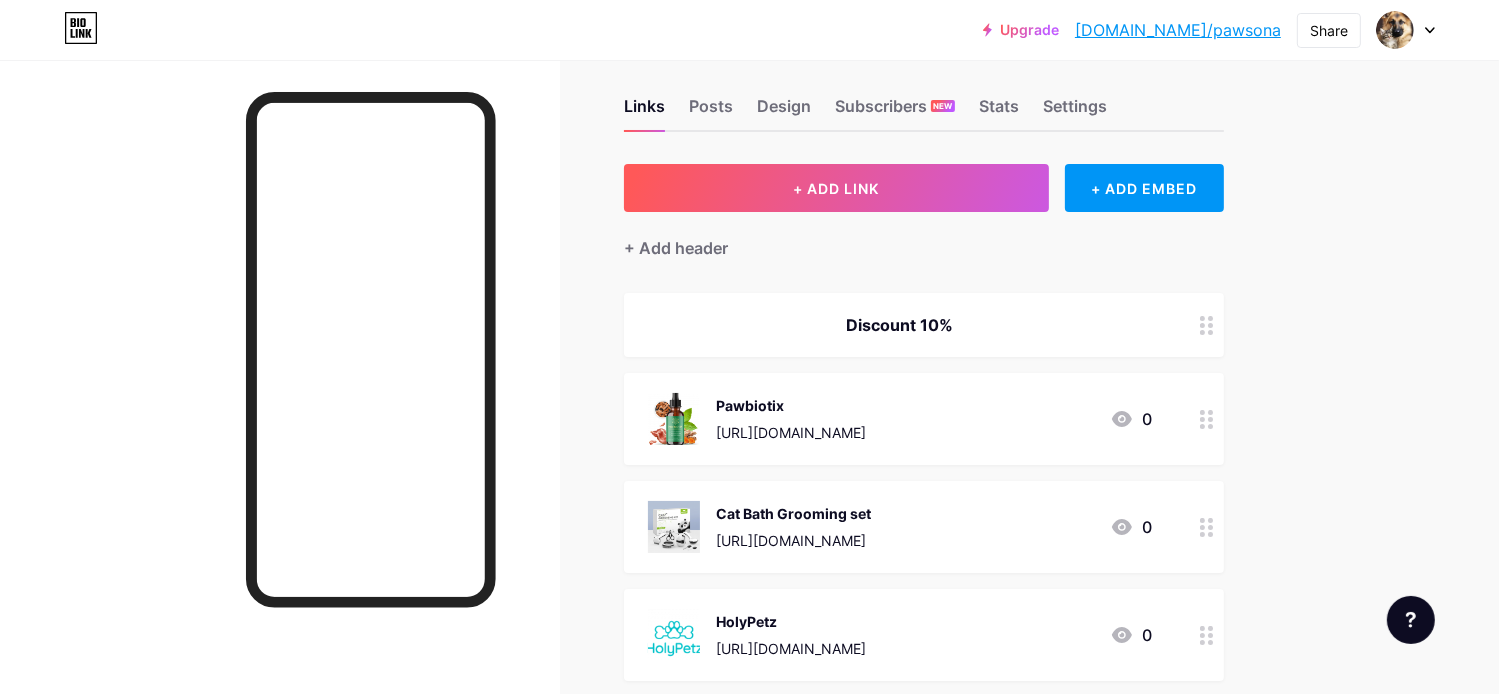 scroll, scrollTop: 12, scrollLeft: 0, axis: vertical 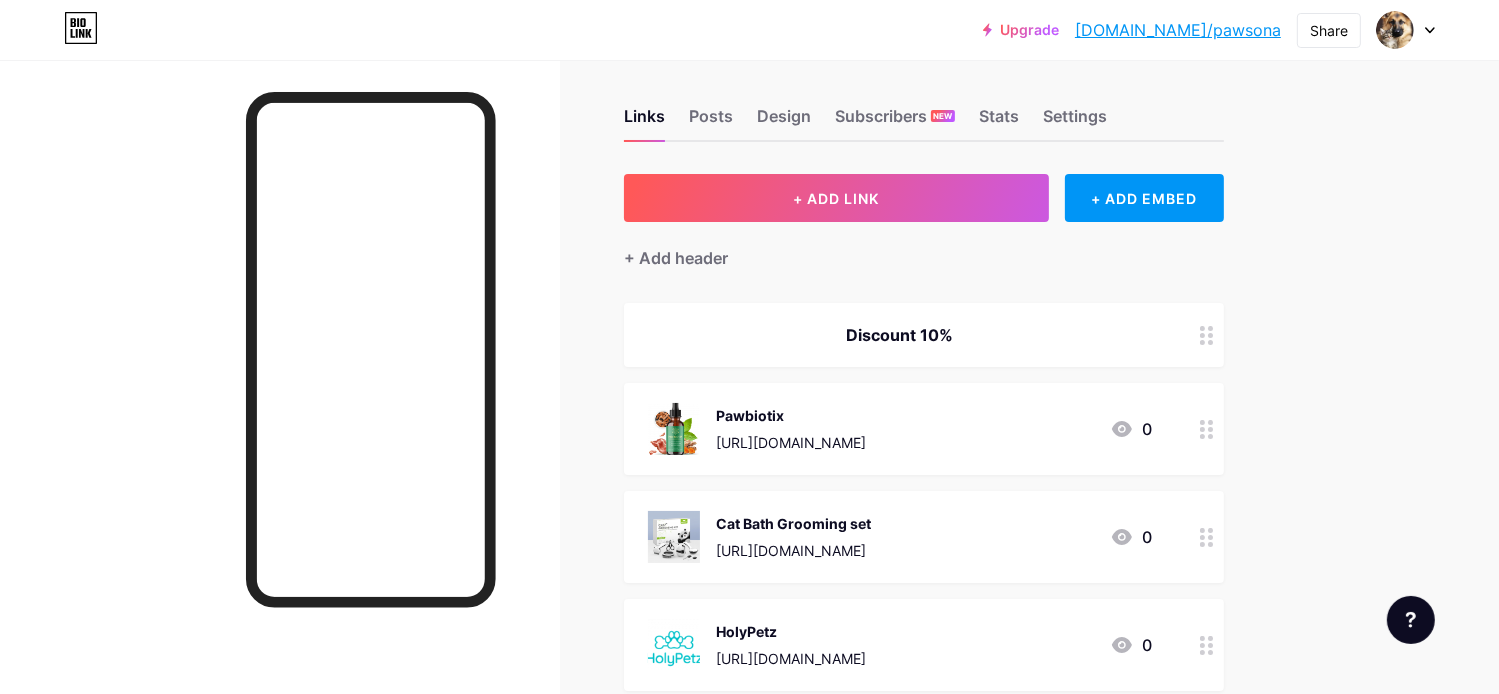 click on "Discount 10%" at bounding box center [924, 335] 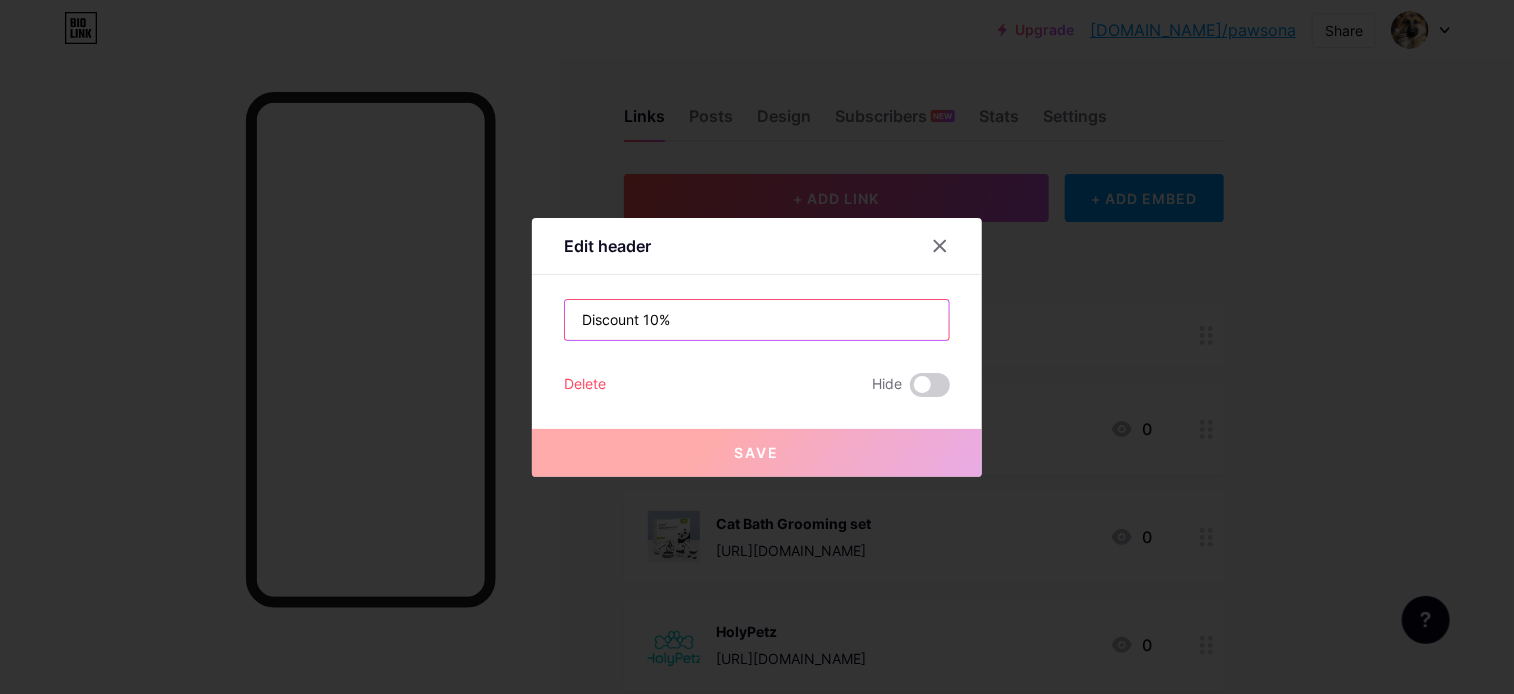 click on "Discount 10%" at bounding box center [757, 320] 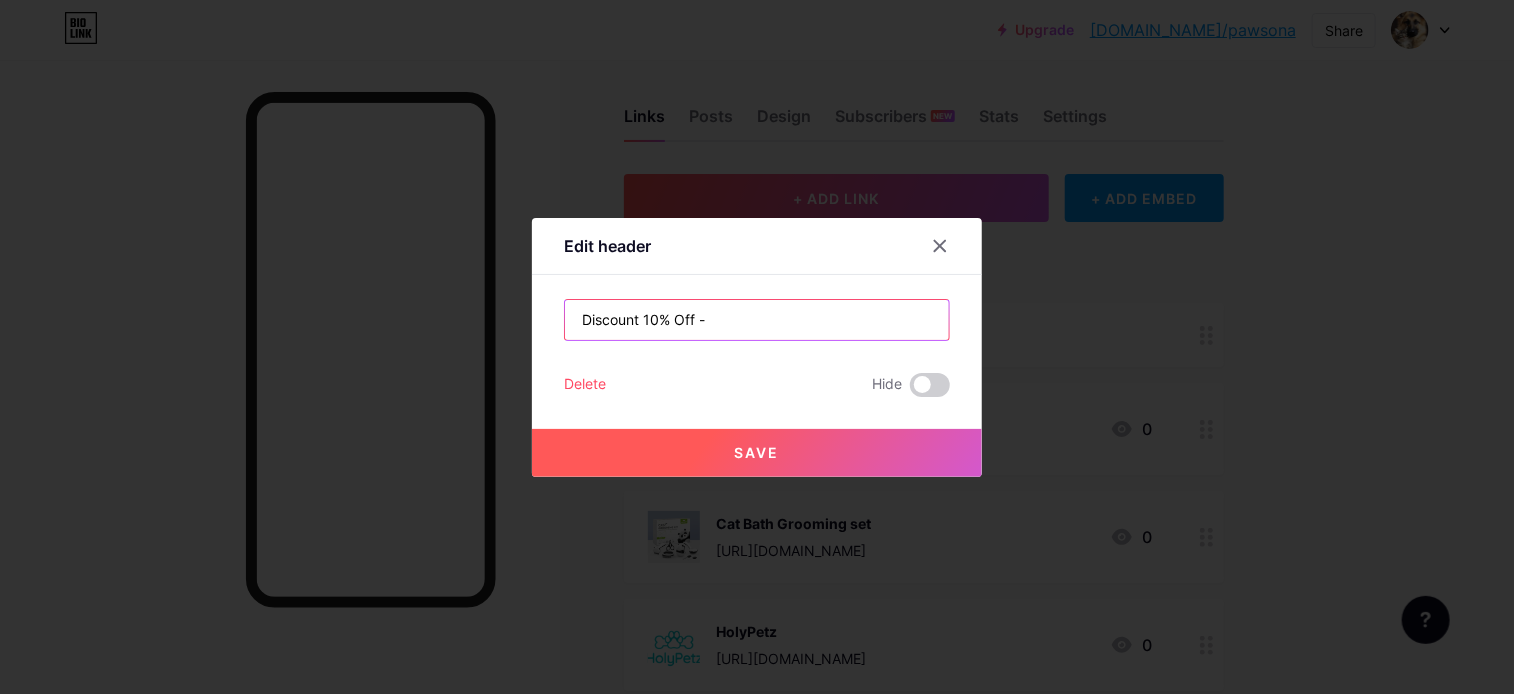 paste on "Pawsona" 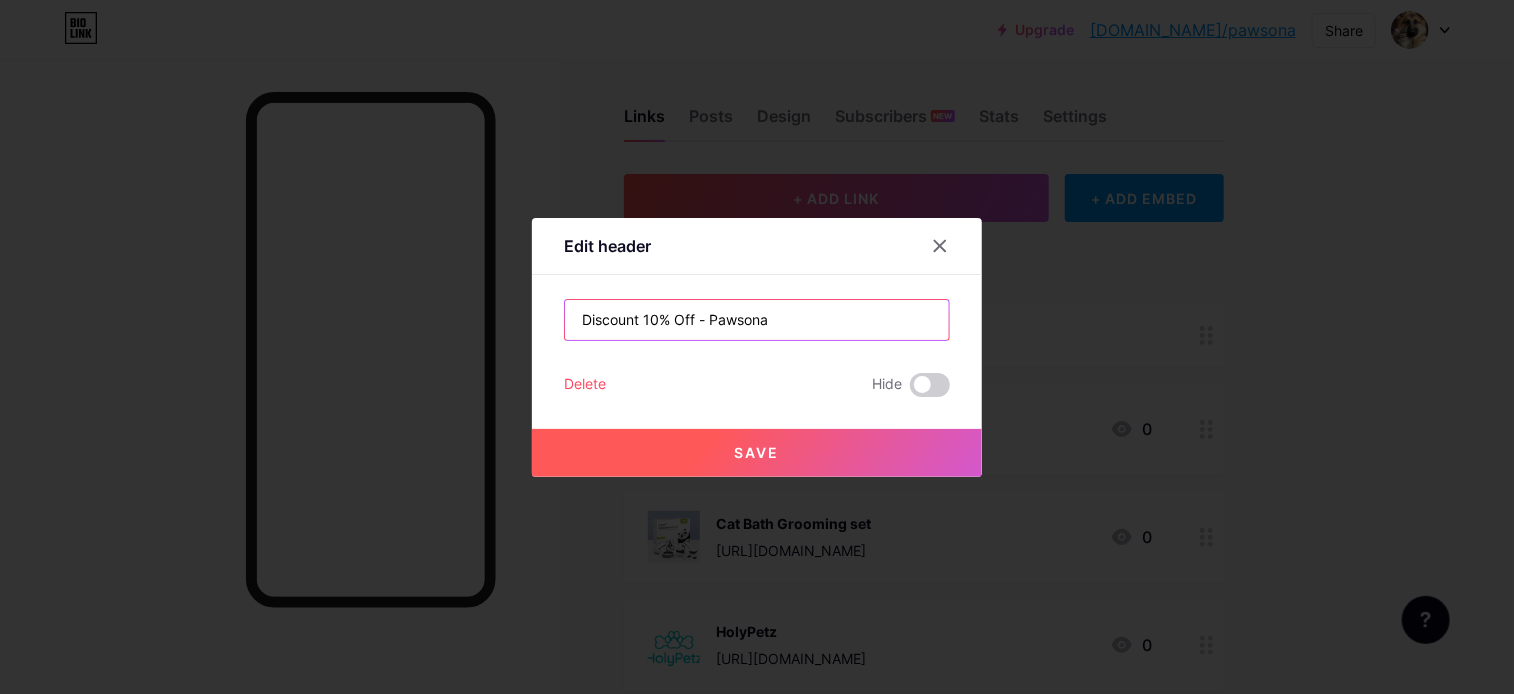 click on "Discount 10% Off - Pawsona" at bounding box center [757, 320] 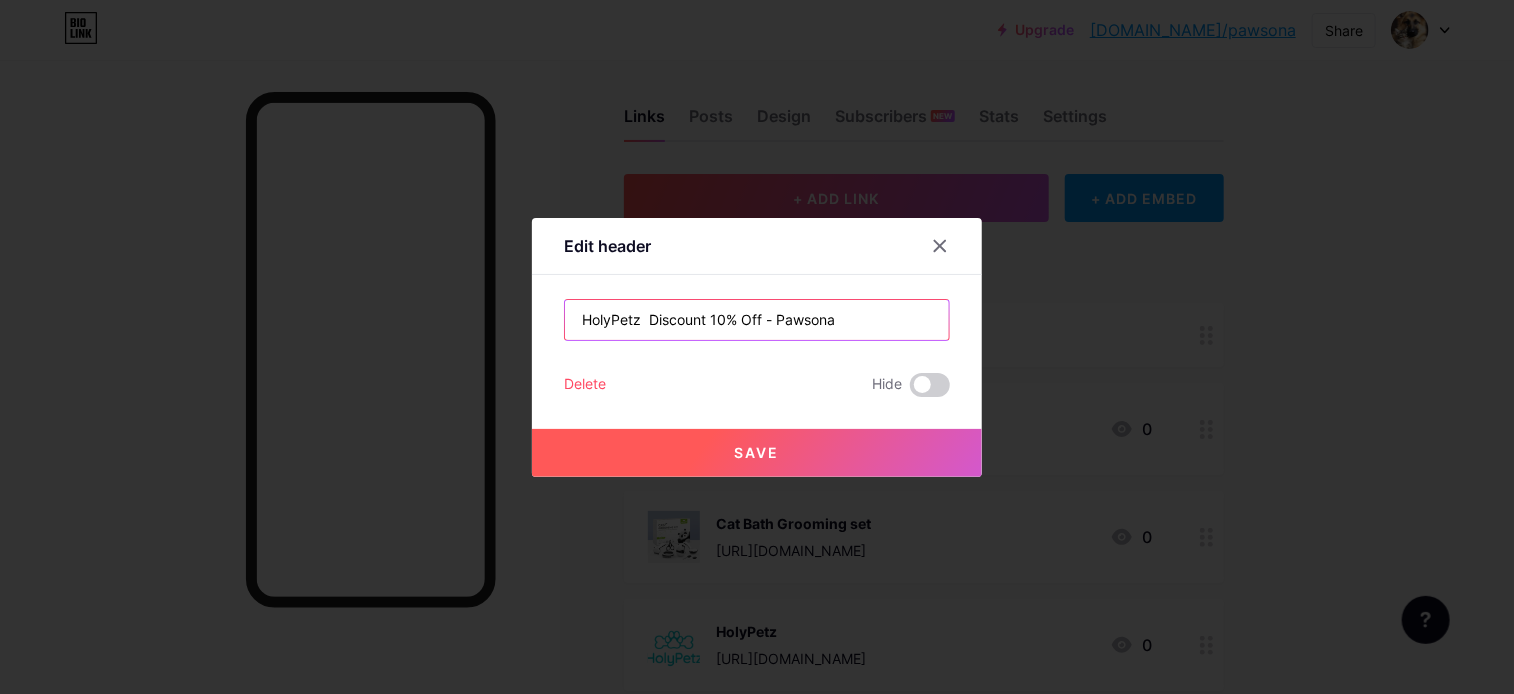 type on "HolyPetz  Discount 10% Off - Pawsona" 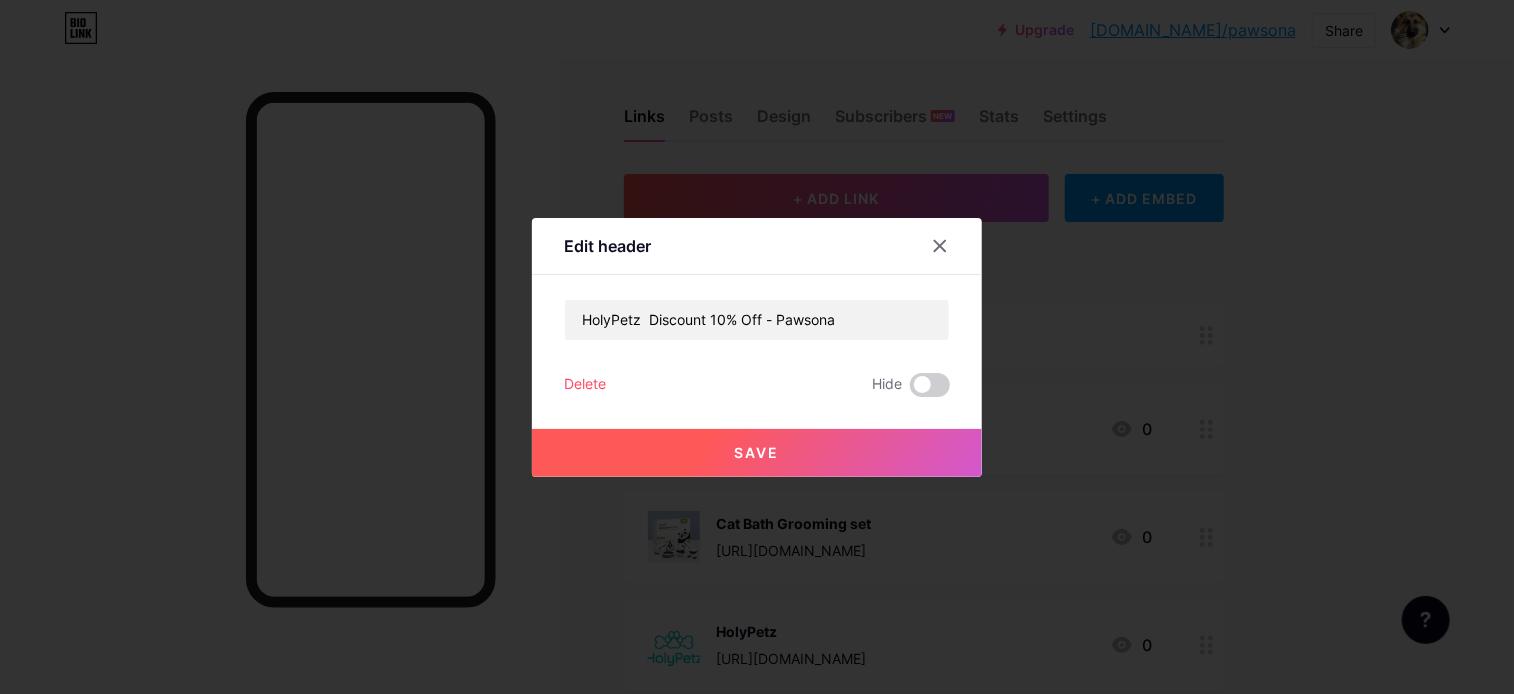 click on "Save" at bounding box center [757, 452] 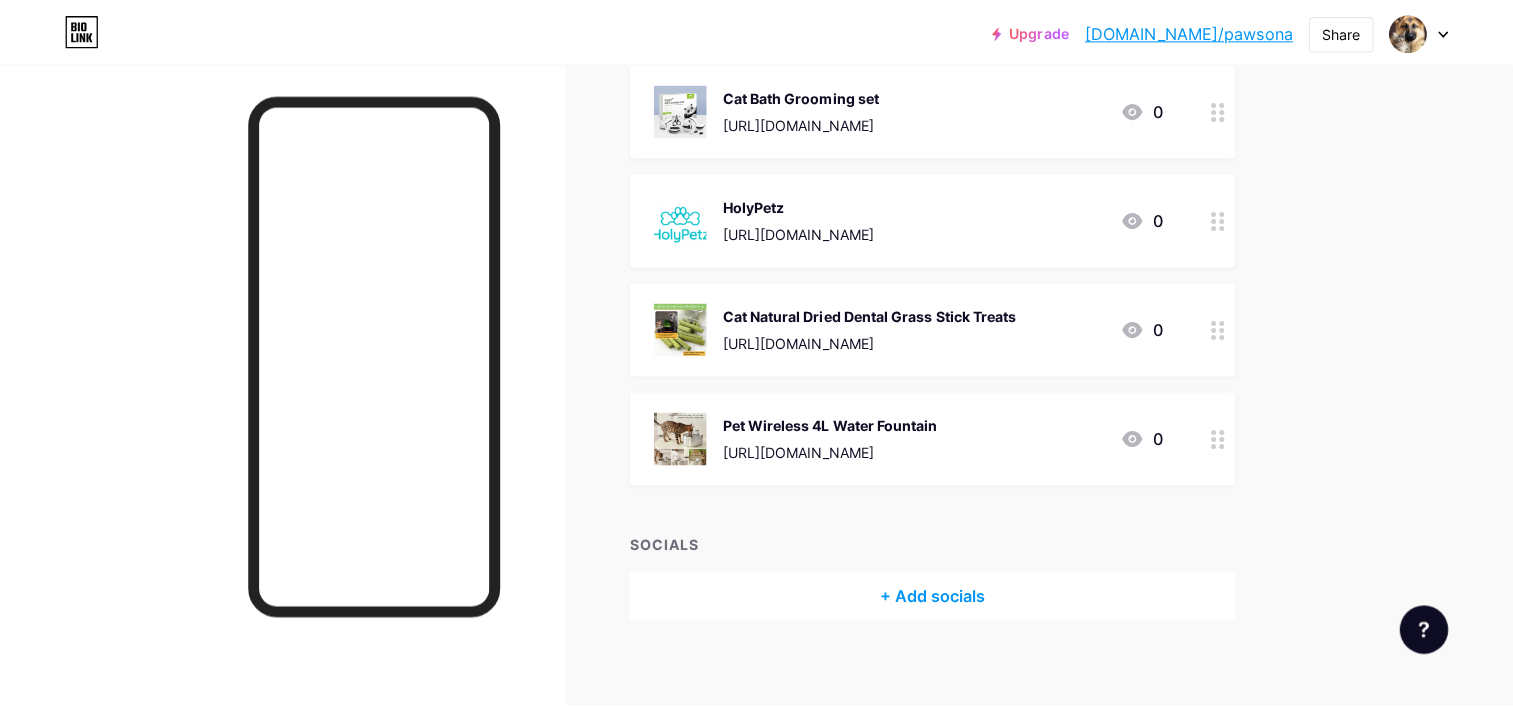 scroll, scrollTop: 435, scrollLeft: 0, axis: vertical 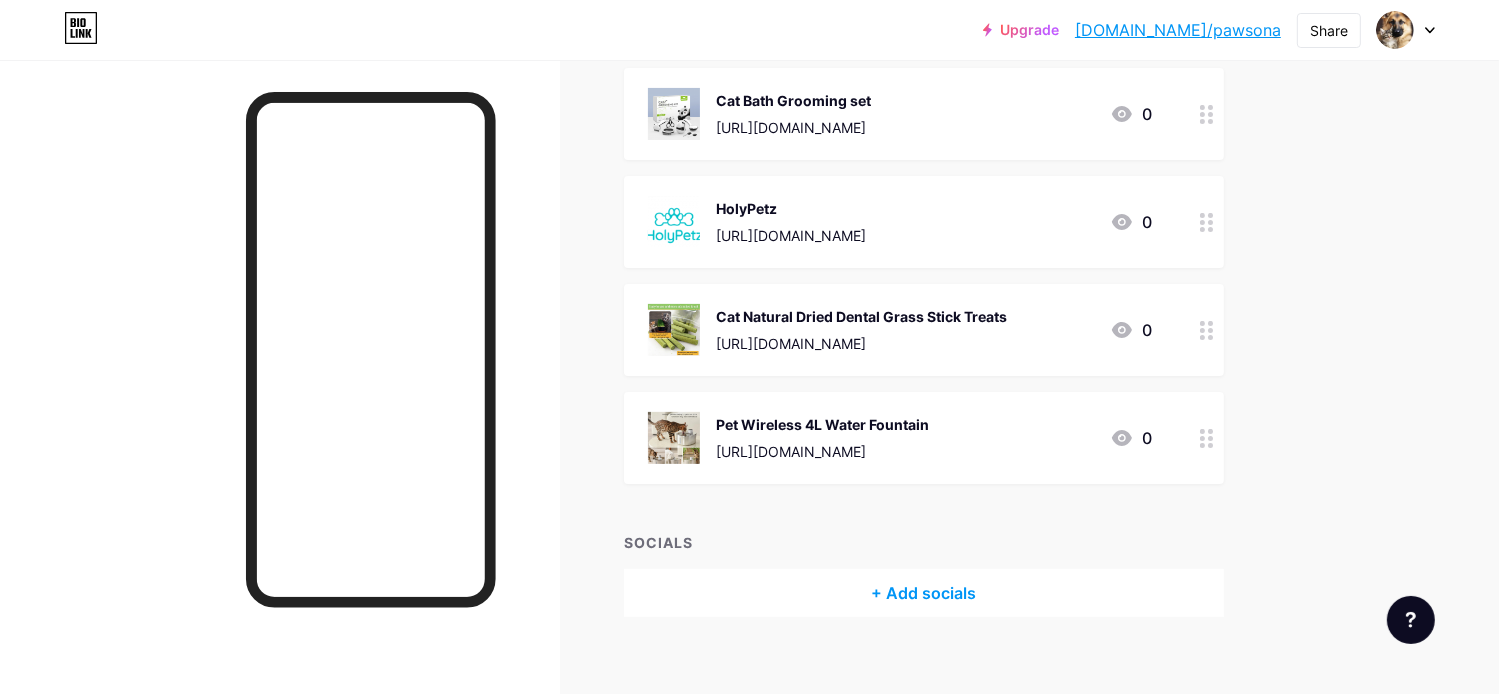 drag, startPoint x: 1128, startPoint y: 467, endPoint x: 1268, endPoint y: 430, distance: 144.80676 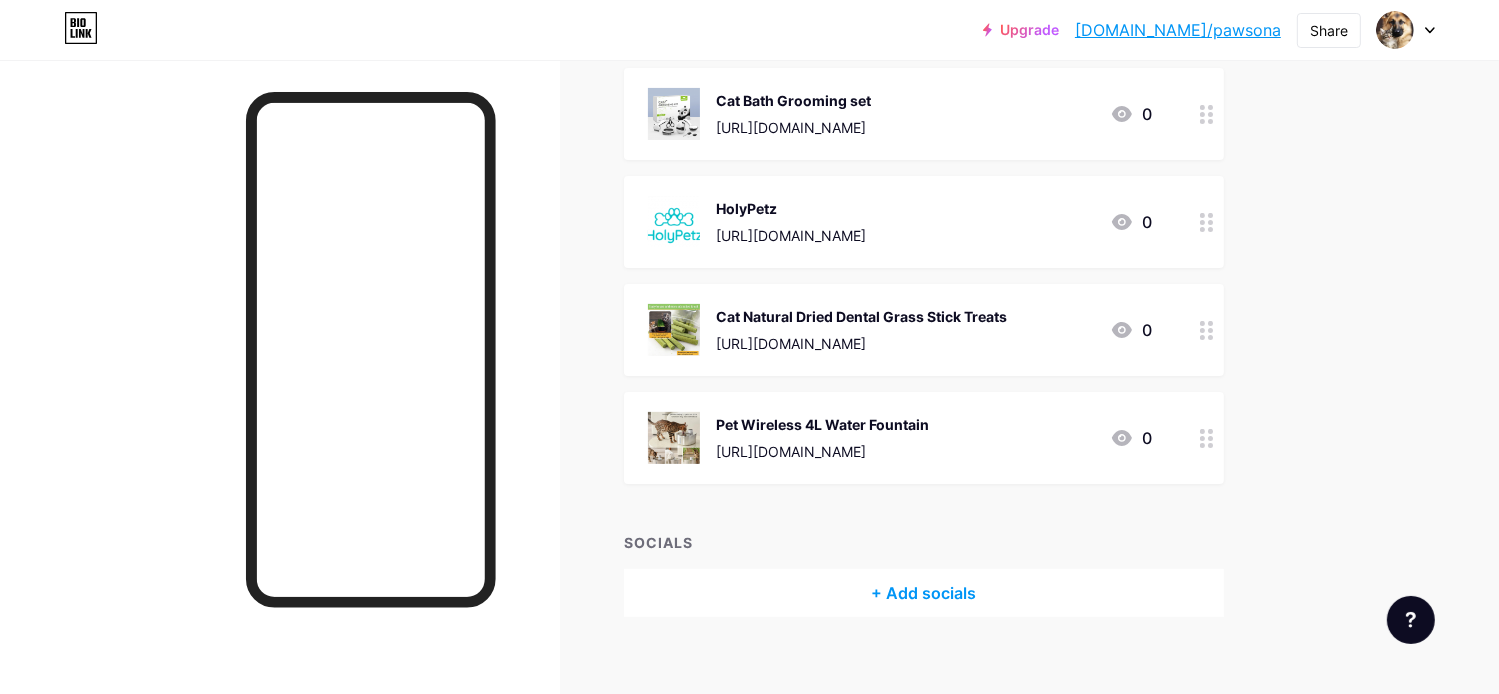 click on "Links
Posts
Design
Subscribers
NEW
Stats
Settings       + ADD LINK     + ADD EMBED
+ Add header
HolyPetz  Discount 10% Off - Pawsona
Pawbiotix
[URL][DOMAIN_NAME]
0
Cat Bath Grooming set
[URL][DOMAIN_NAME]
0
HolyPetz
[URL][DOMAIN_NAME]
0
Cat Natural Dried Dental Grass Stick Treats
[URL][DOMAIN_NAME]
0
Pet Wireless 4L Water Fountain
0
SOCIALS     + Add socials" at bounding box center [654, 171] 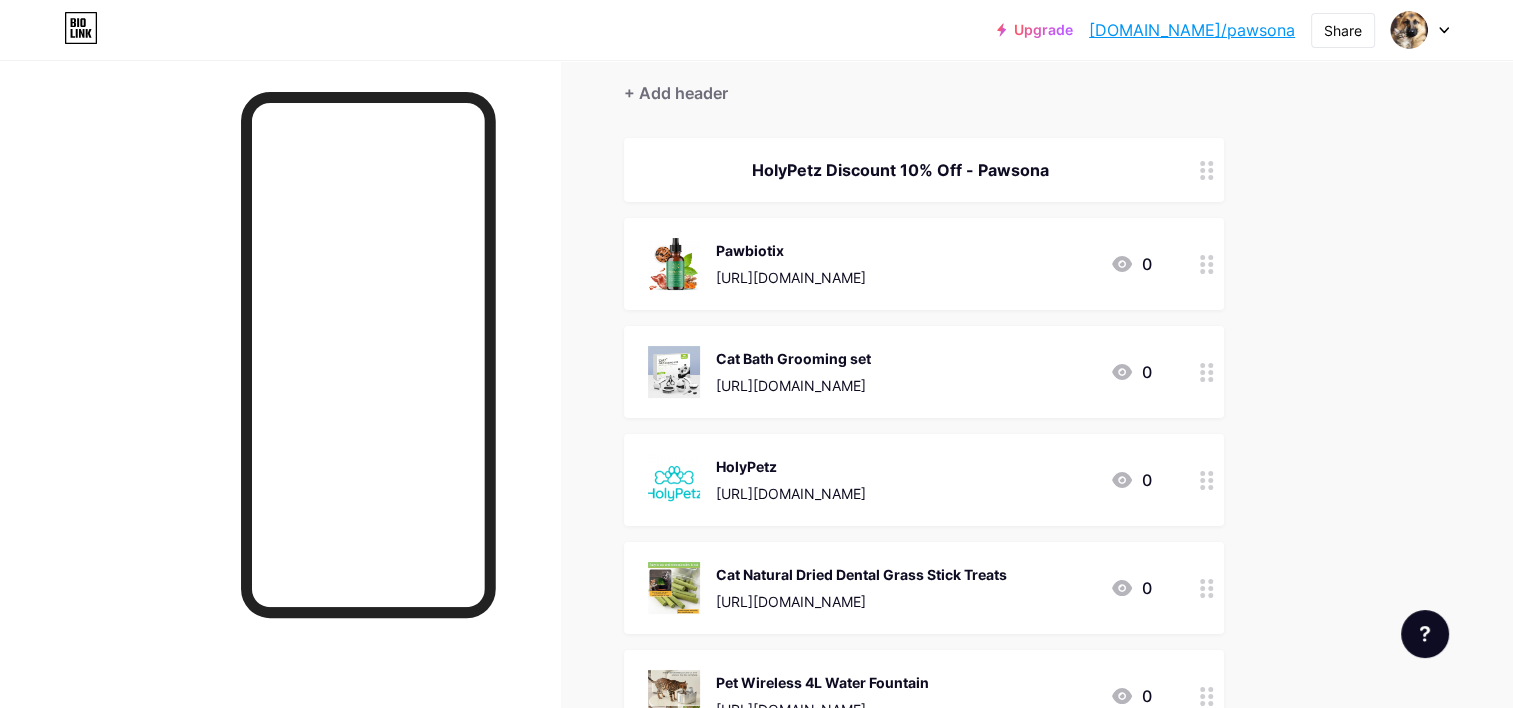 scroll, scrollTop: 179, scrollLeft: 0, axis: vertical 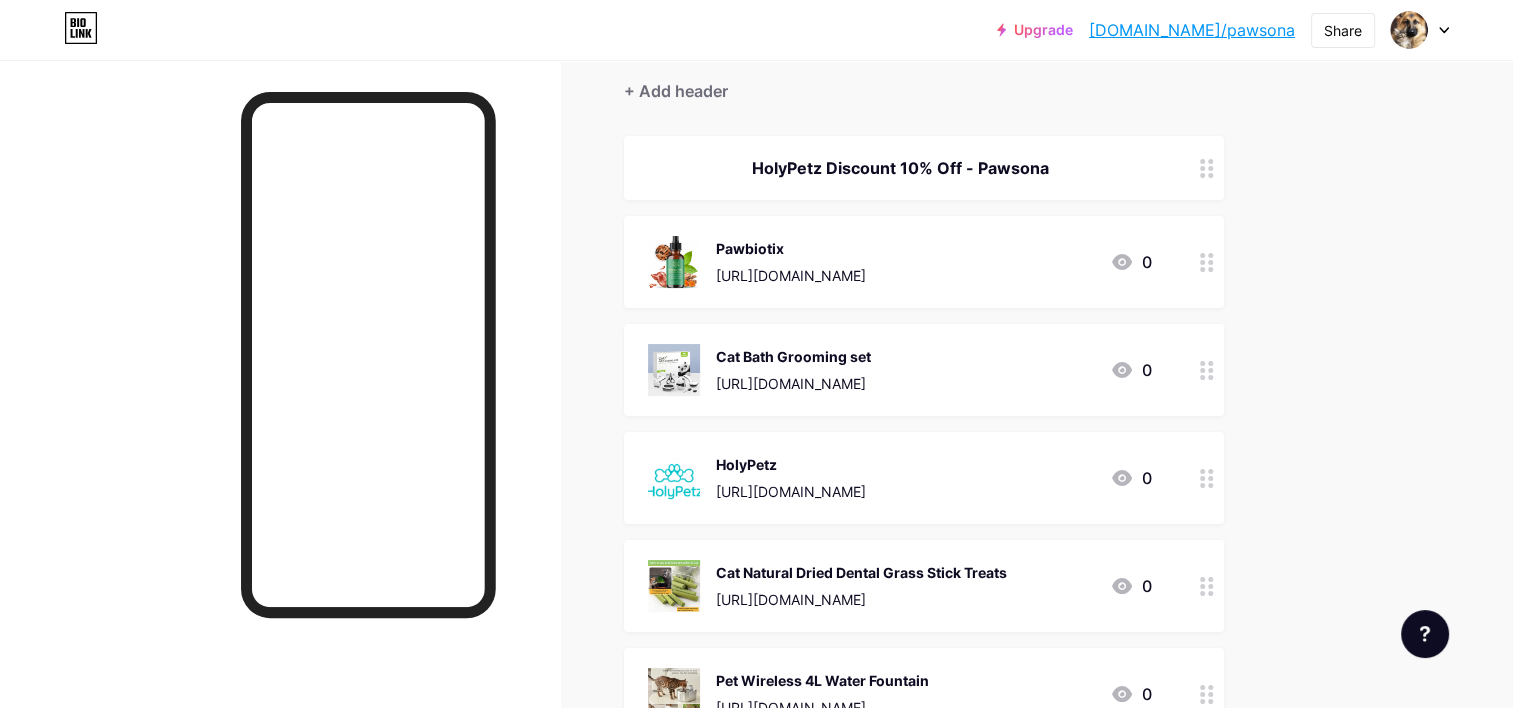 click at bounding box center (1420, 30) 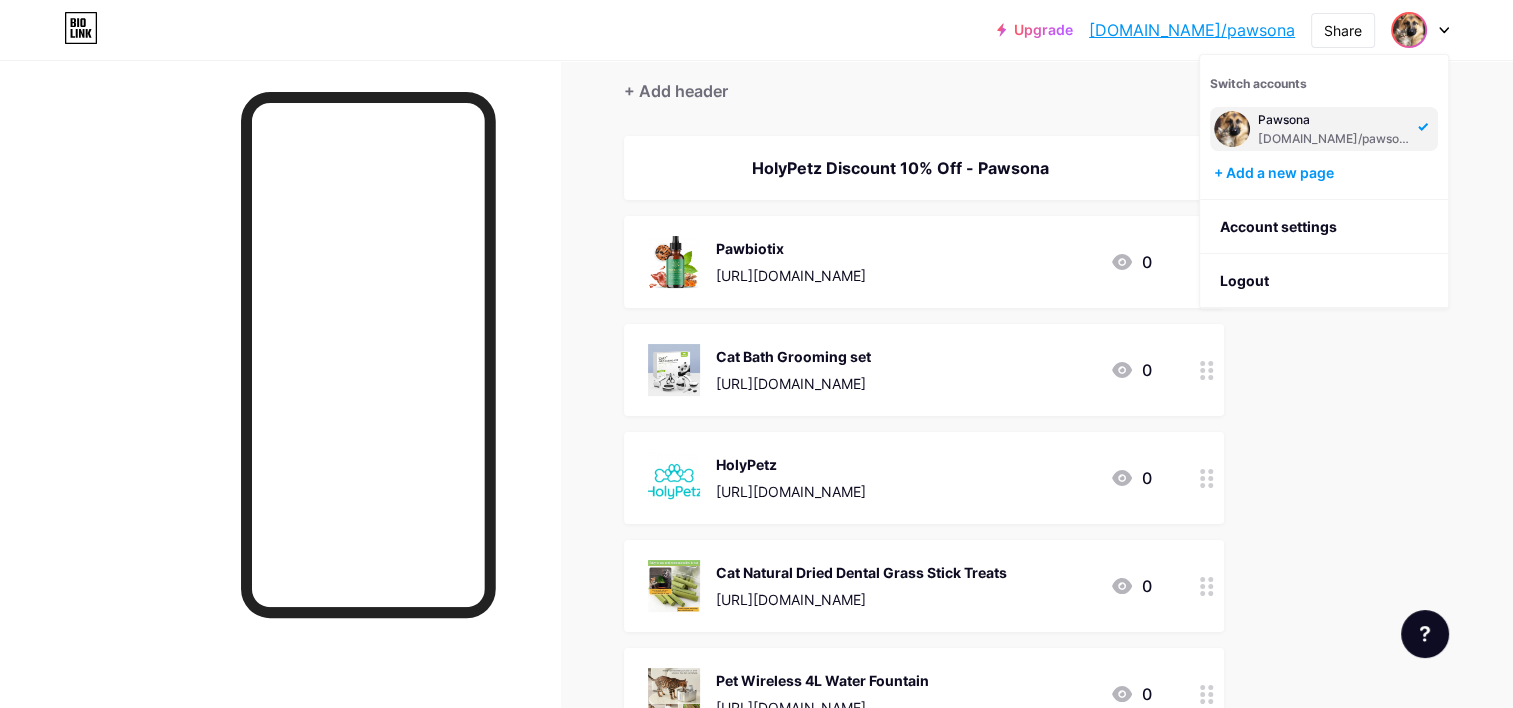 click on "Upgrade   [DOMAIN_NAME]/pawson...   [DOMAIN_NAME]/pawsona   Share               Switch accounts     Pawsona   [DOMAIN_NAME]/pawsona       + Add a new page        Account settings   Logout   Link Copied
Links
Posts
Design
Subscribers
NEW
Stats
Settings       + ADD LINK     + ADD EMBED
+ Add header
HolyPetz  Discount 10% Off - Pawsona
Pawbiotix
[URL][DOMAIN_NAME]
0
Cat Bath Grooming set
[URL][DOMAIN_NAME]
0
HolyPetz
[URL][DOMAIN_NAME]
0
Cat Natural Dried Dental Grass Stick Treats
0
0" at bounding box center [756, 397] 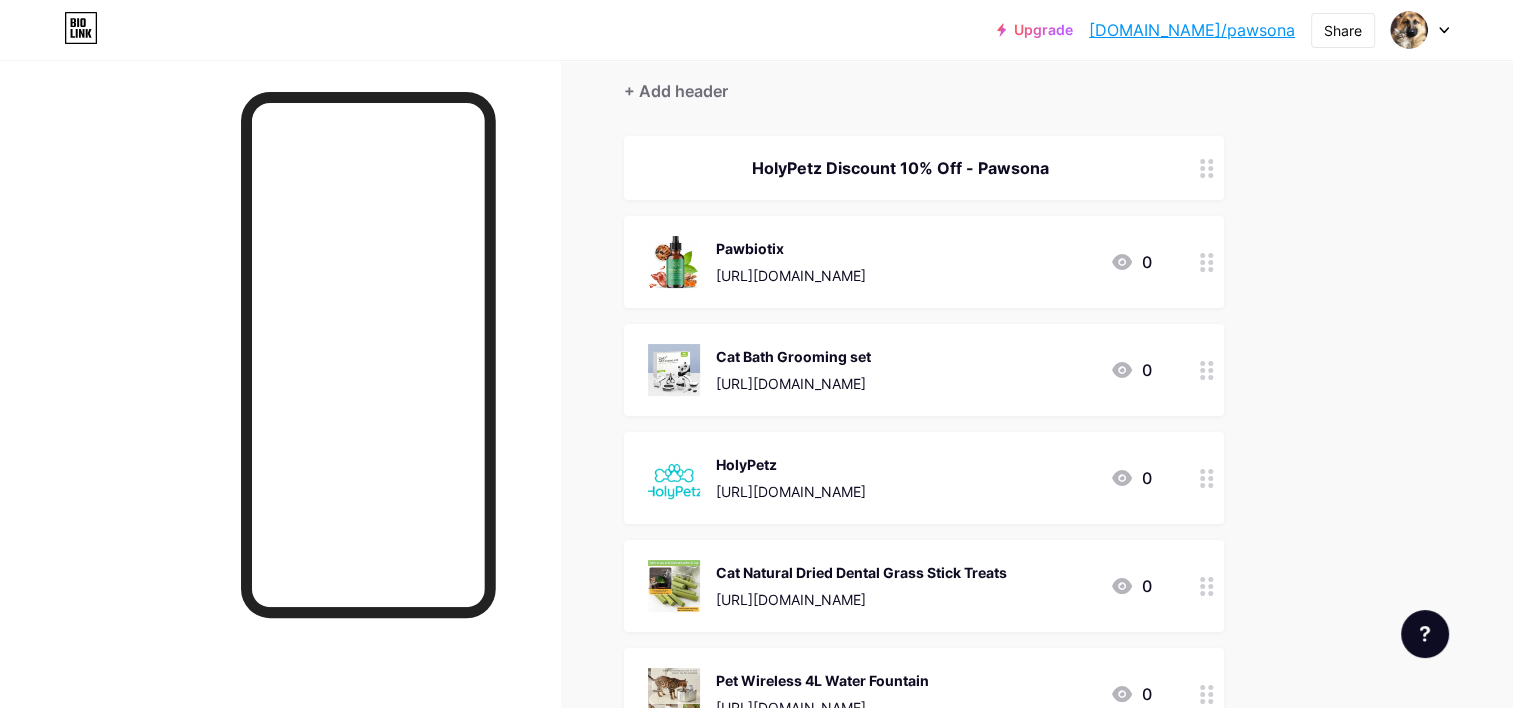 type 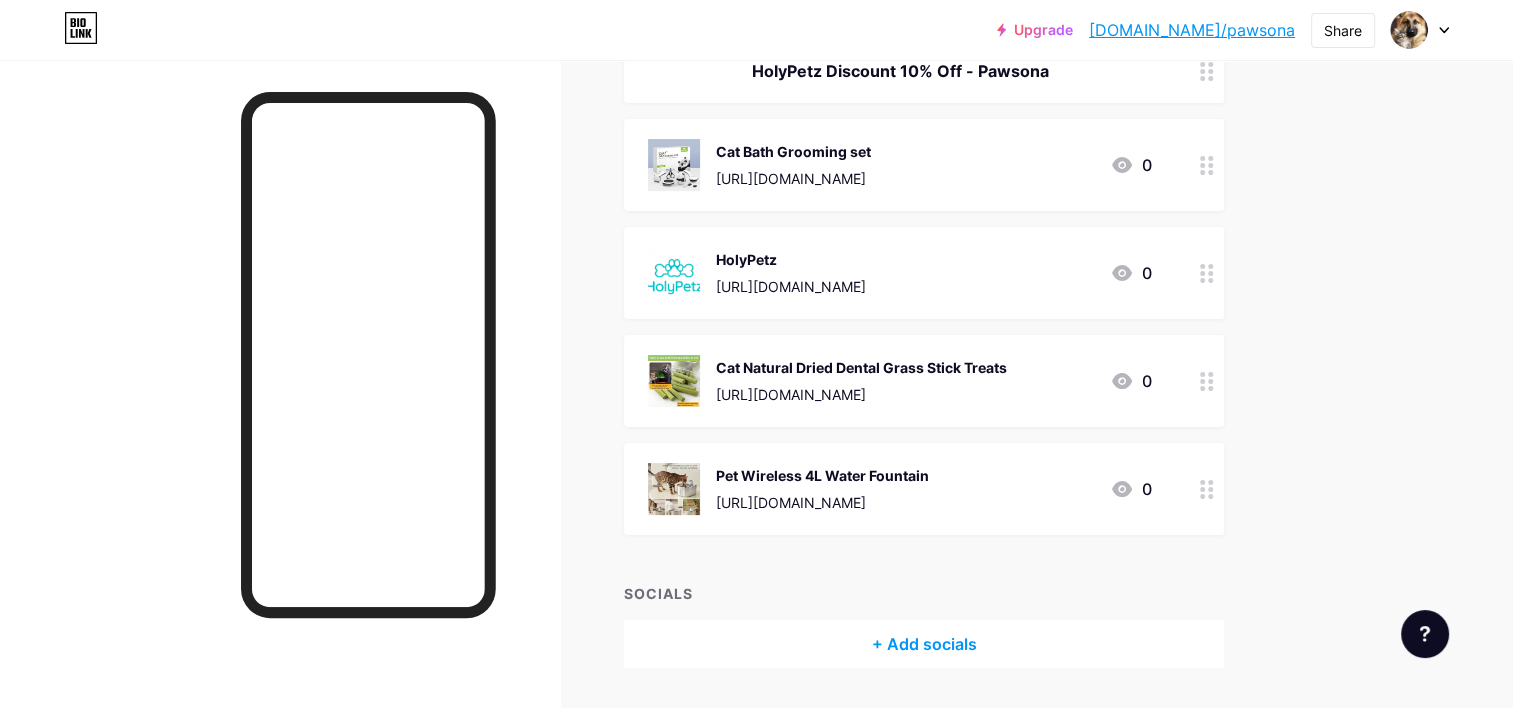 scroll, scrollTop: 416, scrollLeft: 0, axis: vertical 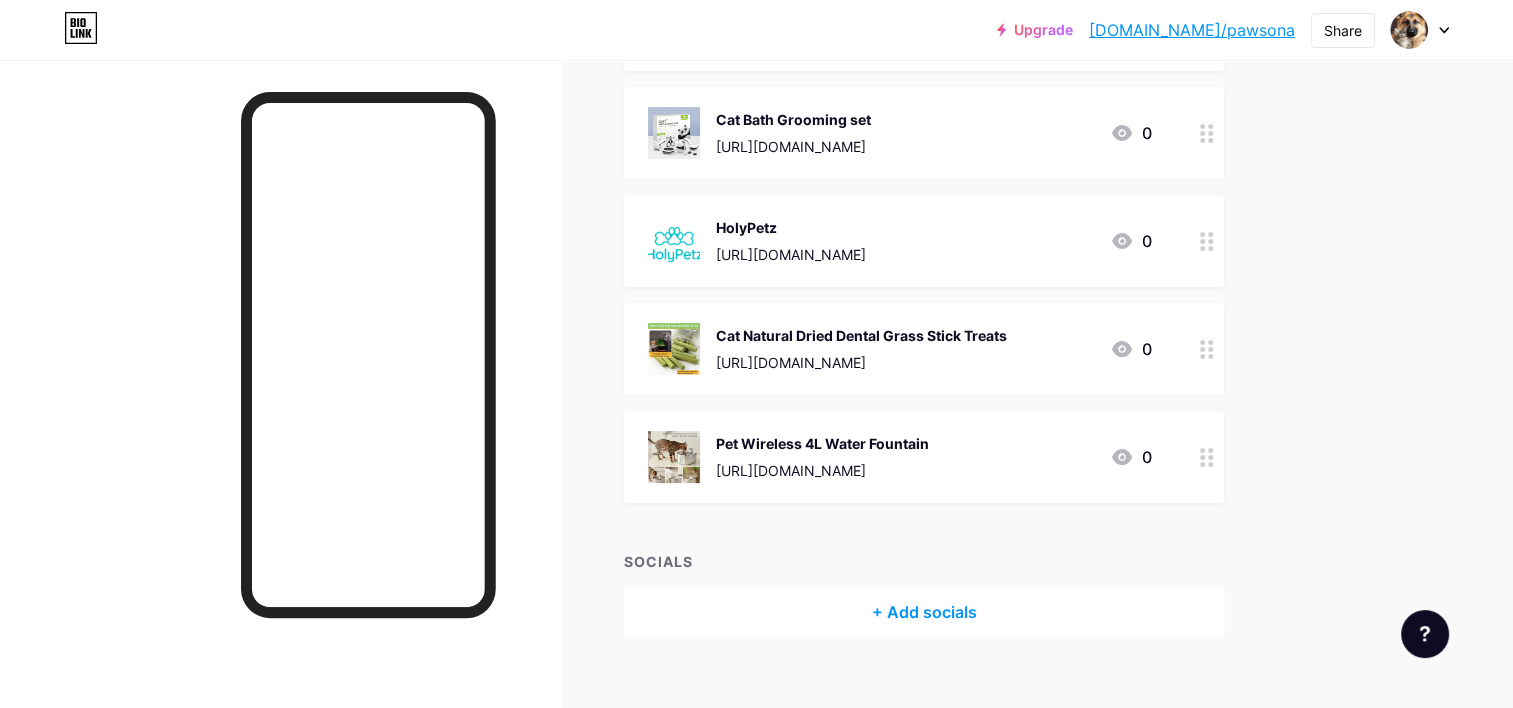 drag, startPoint x: 1051, startPoint y: 456, endPoint x: 1273, endPoint y: 432, distance: 223.29353 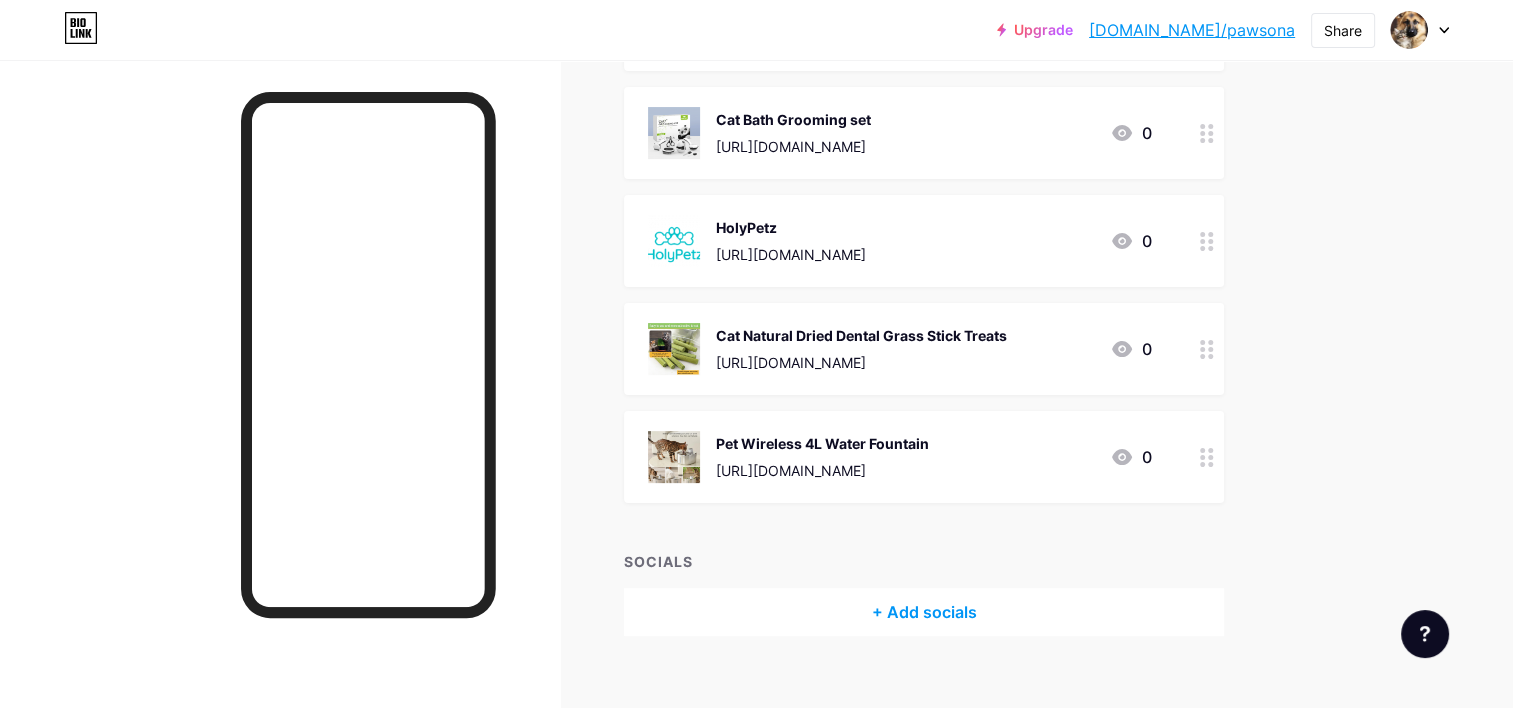click on "Links
Posts
Design
Subscribers
NEW
Stats
Settings       + ADD LINK     + ADD EMBED
+ Add header
Pawbiotix
[URL][DOMAIN_NAME]
0
HolyPetz  Discount 10% Off - Pawsona
Cat Bath Grooming set
[URL][DOMAIN_NAME]
0
HolyPetz
[URL][DOMAIN_NAME]
0
Cat Natural Dried Dental Grass Stick Treats
[URL][DOMAIN_NAME]
0
Pet Wireless 4L Water Fountain
0
SOCIALS     + Add socials" at bounding box center [654, 190] 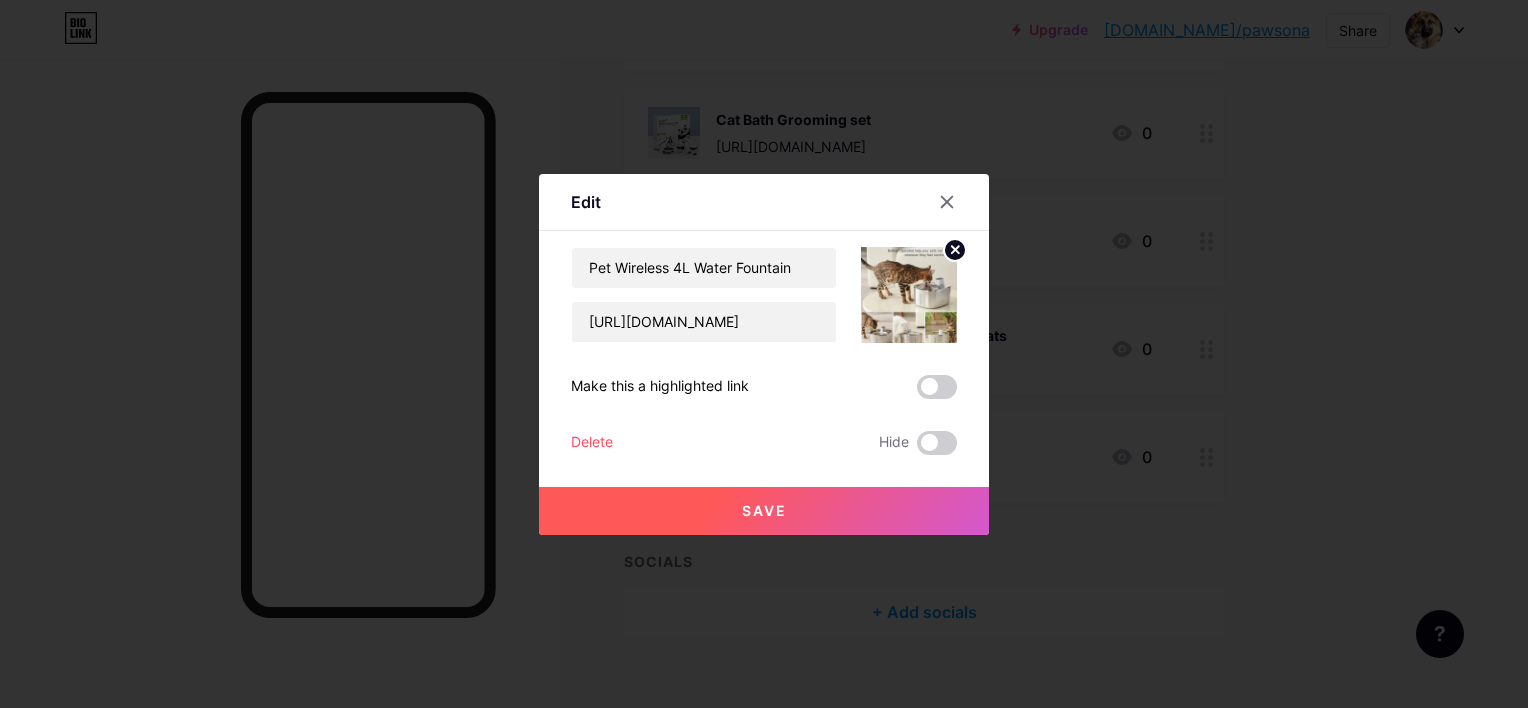 click at bounding box center (764, 354) 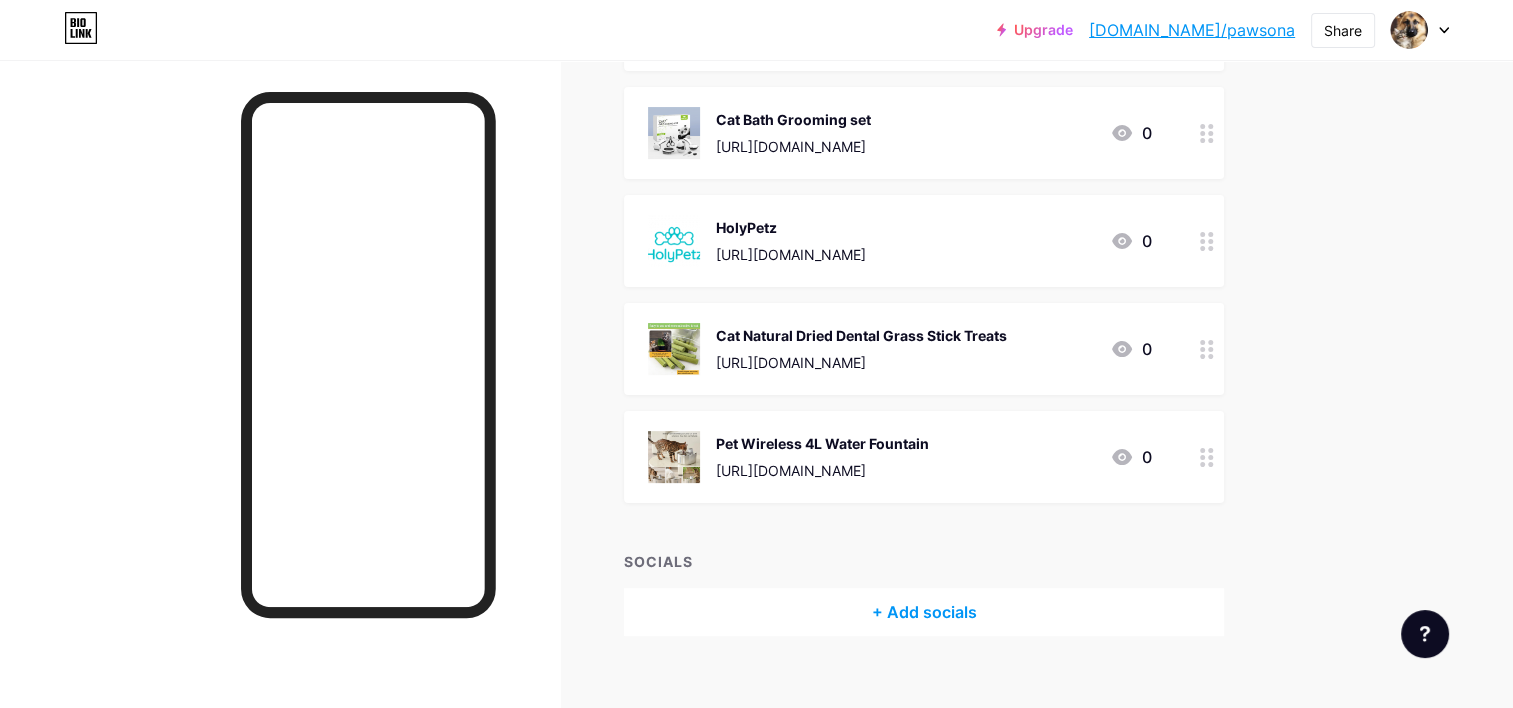 drag, startPoint x: 1167, startPoint y: 489, endPoint x: 1362, endPoint y: 352, distance: 238.31491 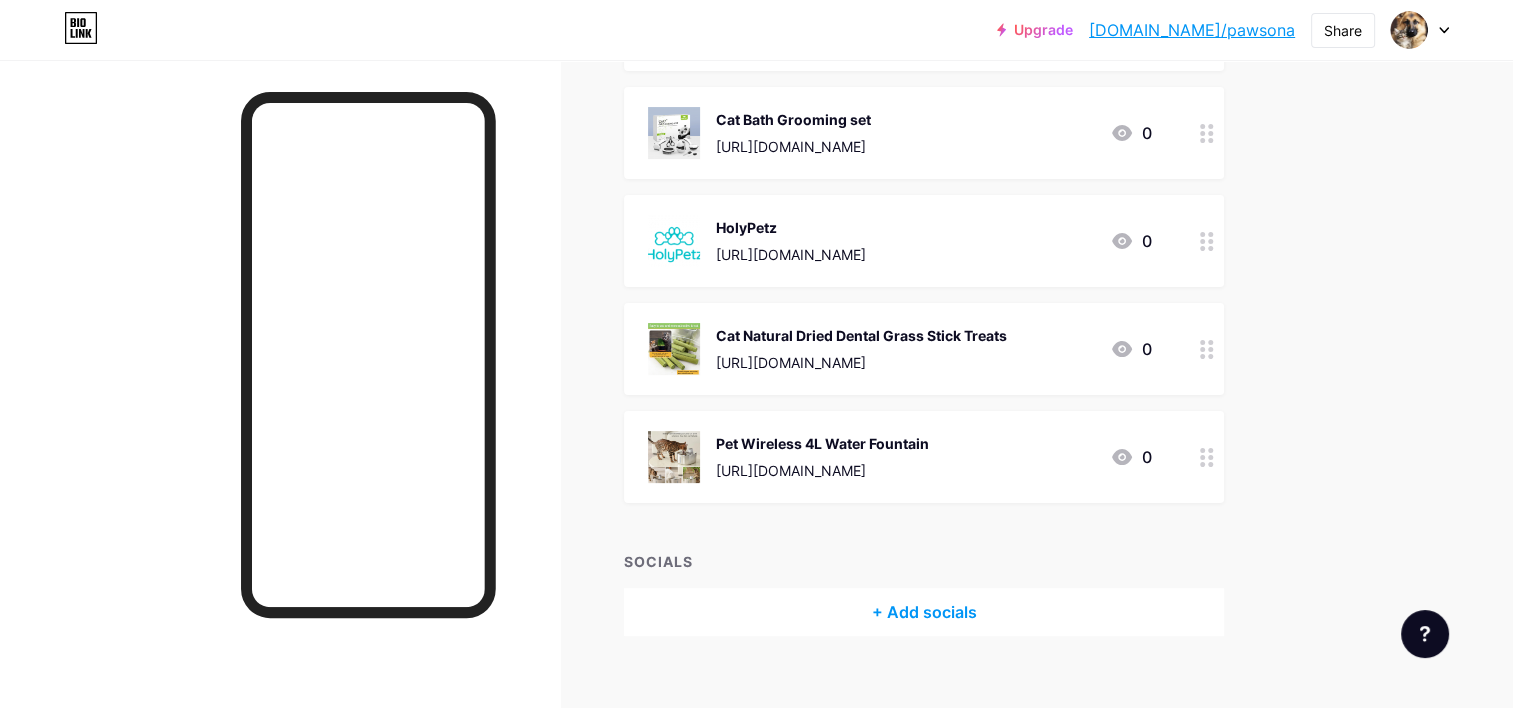 click on "Upgrade   [DOMAIN_NAME]/pawson...   [DOMAIN_NAME]/pawsona   Share               Switch accounts     Pawsona   [DOMAIN_NAME]/pawsona       + Add a new page        Account settings   Logout   Link Copied
Links
Posts
Design
Subscribers
NEW
Stats
Settings       + ADD LINK     + ADD EMBED
+ Add header
Pawbiotix
[URL][DOMAIN_NAME]
0
HolyPetz  Discount 10% Off - Pawsona
Cat Bath Grooming set
[URL][DOMAIN_NAME]
0
HolyPetz
[URL][DOMAIN_NAME]
0
Cat Natural Dried Dental Grass Stick Treats
0
0" at bounding box center [756, 160] 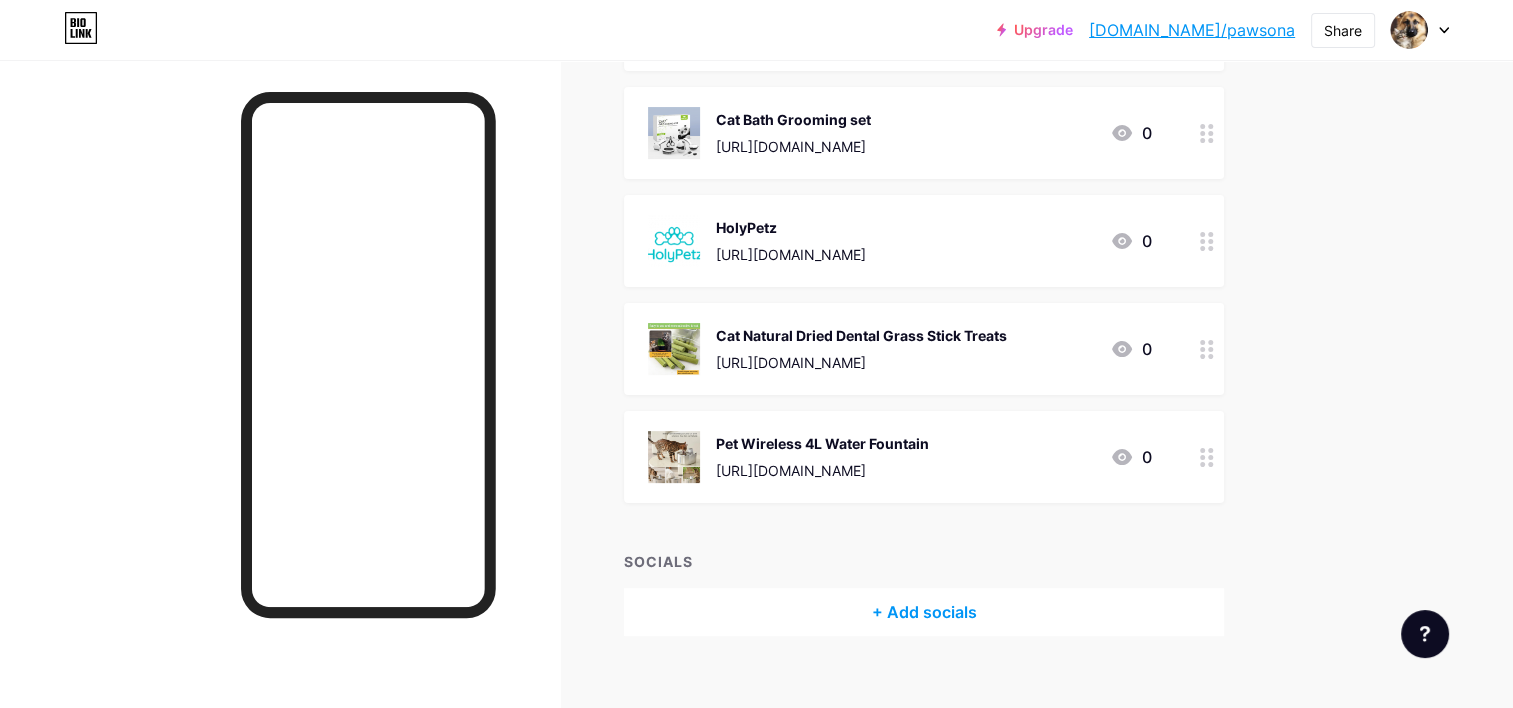 drag, startPoint x: 1045, startPoint y: 240, endPoint x: 1056, endPoint y: 215, distance: 27.313 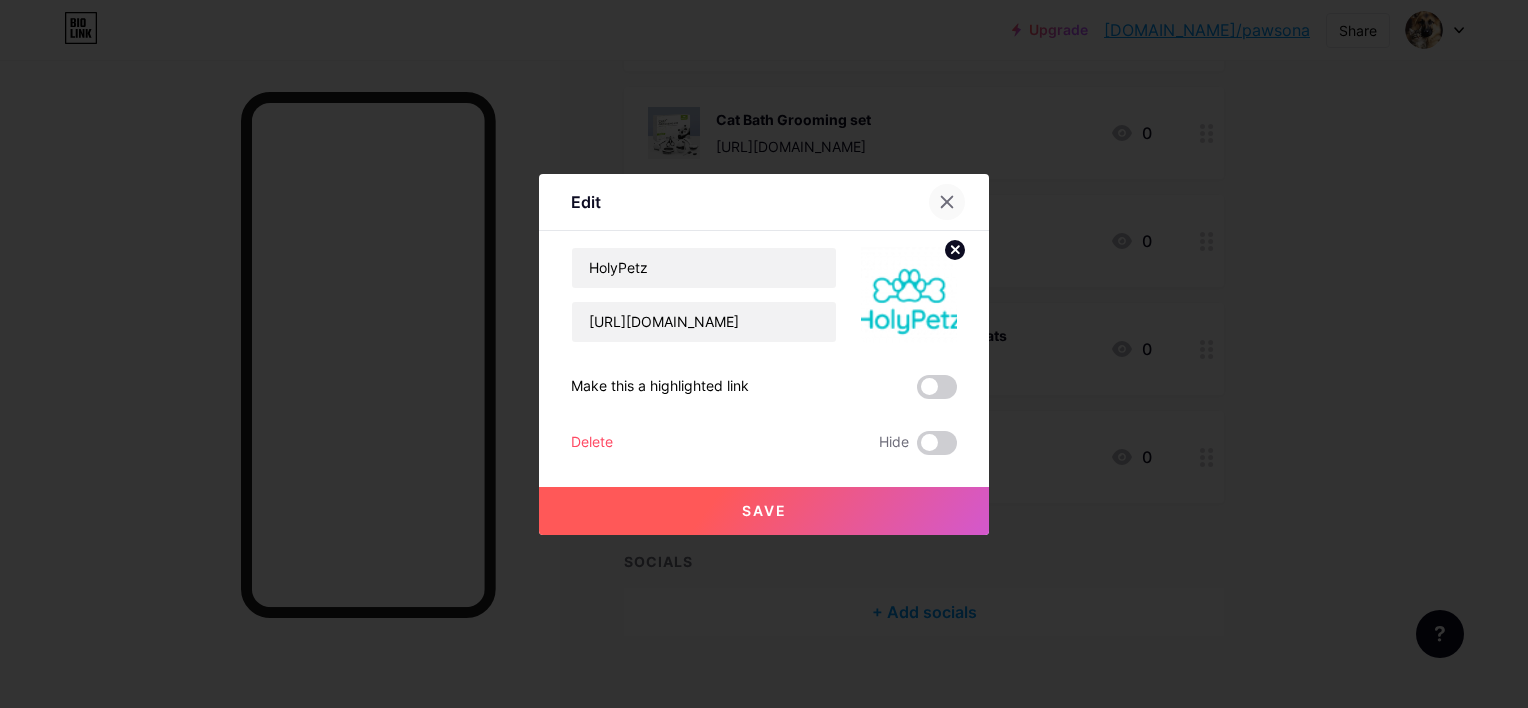 click 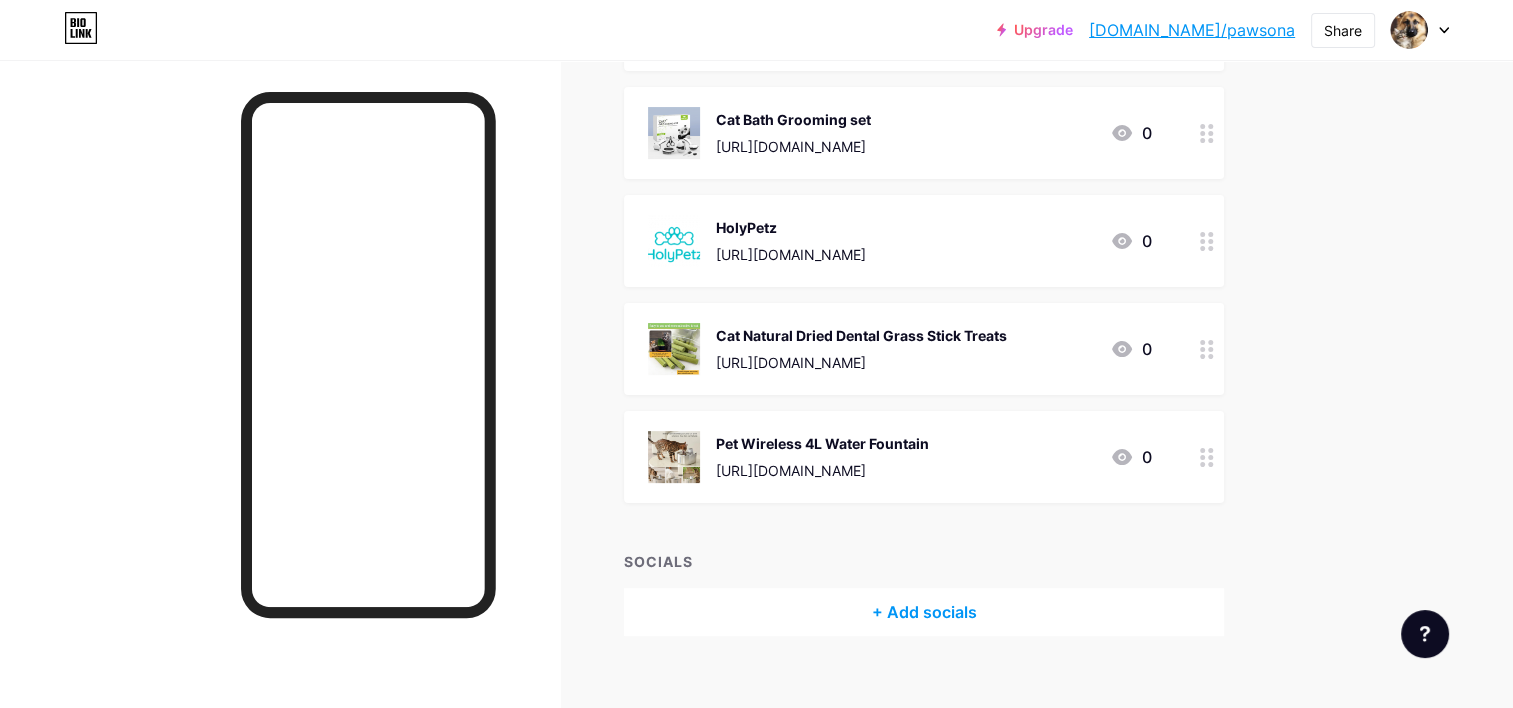 drag, startPoint x: 651, startPoint y: 196, endPoint x: 1491, endPoint y: 136, distance: 842.14014 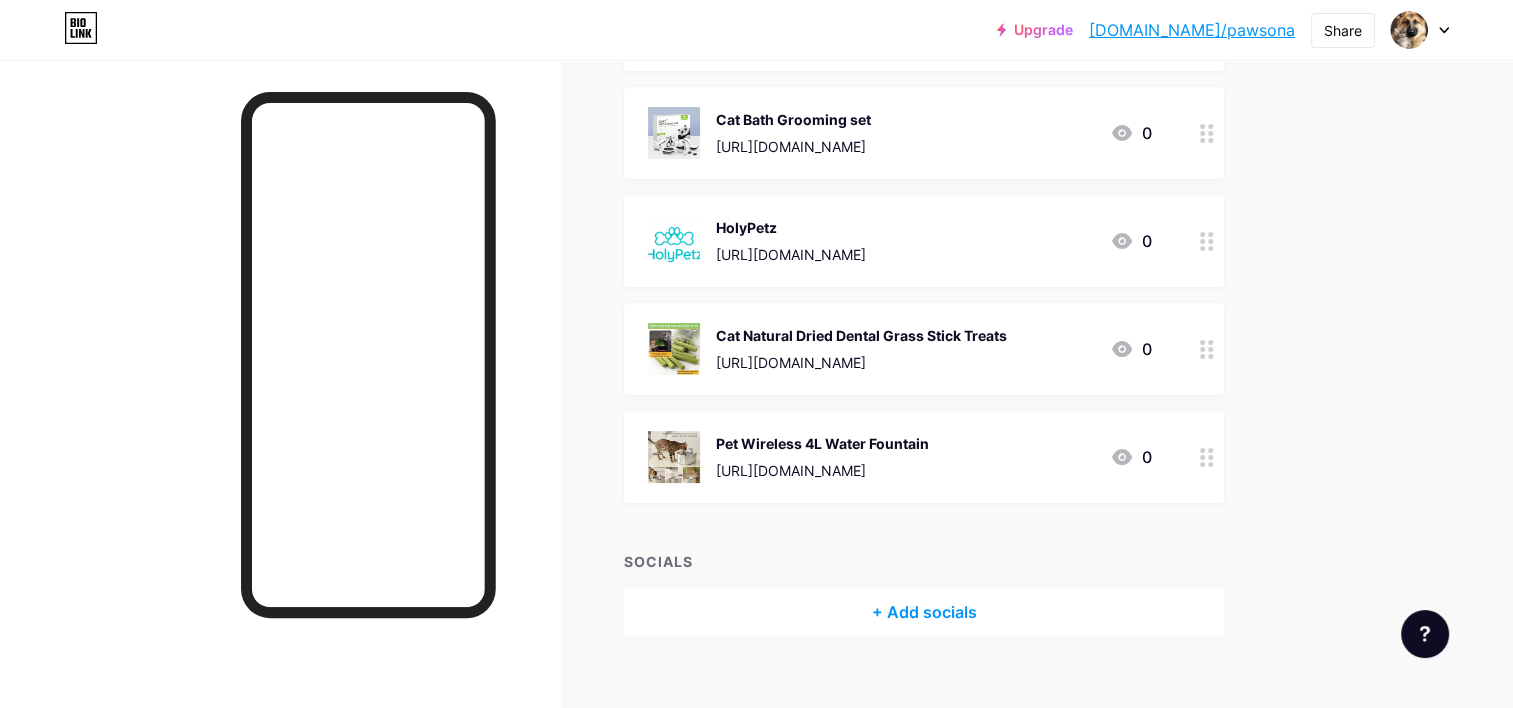 drag, startPoint x: 1491, startPoint y: 136, endPoint x: 1416, endPoint y: 288, distance: 169.4963 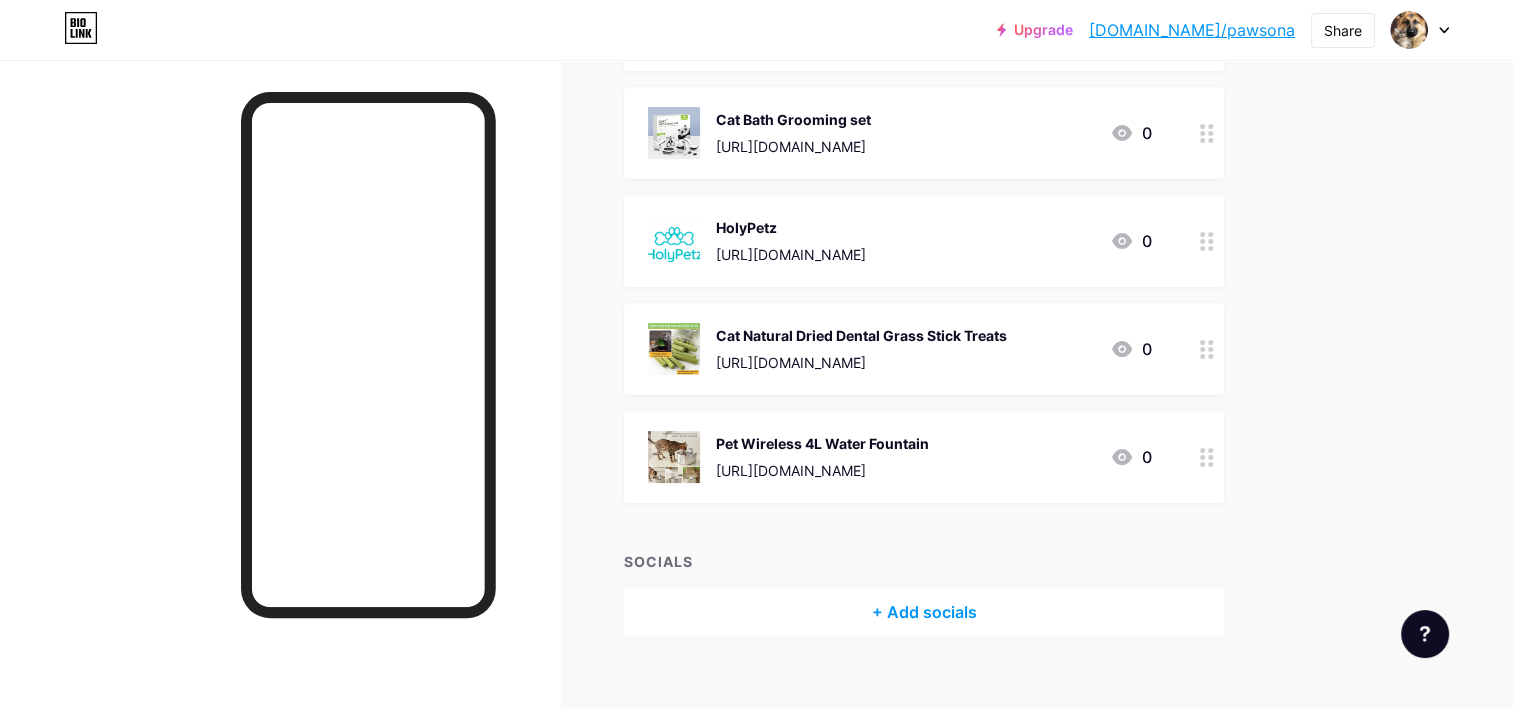 click on "Upgrade   [DOMAIN_NAME]/pawson...   [DOMAIN_NAME]/pawsona   Share               Switch accounts     Pawsona   [DOMAIN_NAME]/pawsona       + Add a new page        Account settings   Logout   Link Copied
Links
Posts
Design
Subscribers
NEW
Stats
Settings       + ADD LINK     + ADD EMBED
+ Add header
Pawbiotix
[URL][DOMAIN_NAME]
0
HolyPetz  Discount 10% Off - Pawsona
Cat Bath Grooming set
[URL][DOMAIN_NAME]
0
HolyPetz
[URL][DOMAIN_NAME]
0
Cat Natural Dried Dental Grass Stick Treats
0
0" at bounding box center [756, 160] 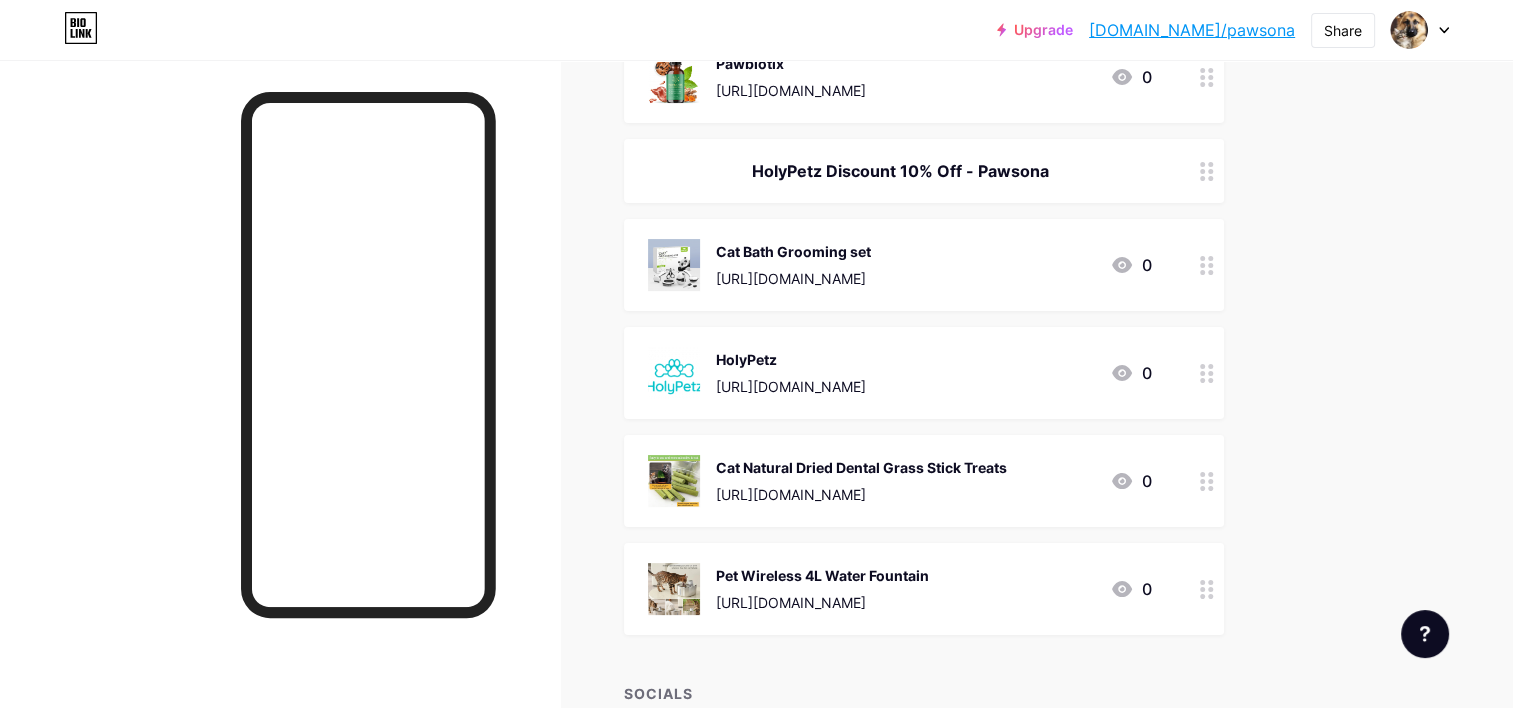 scroll, scrollTop: 276, scrollLeft: 0, axis: vertical 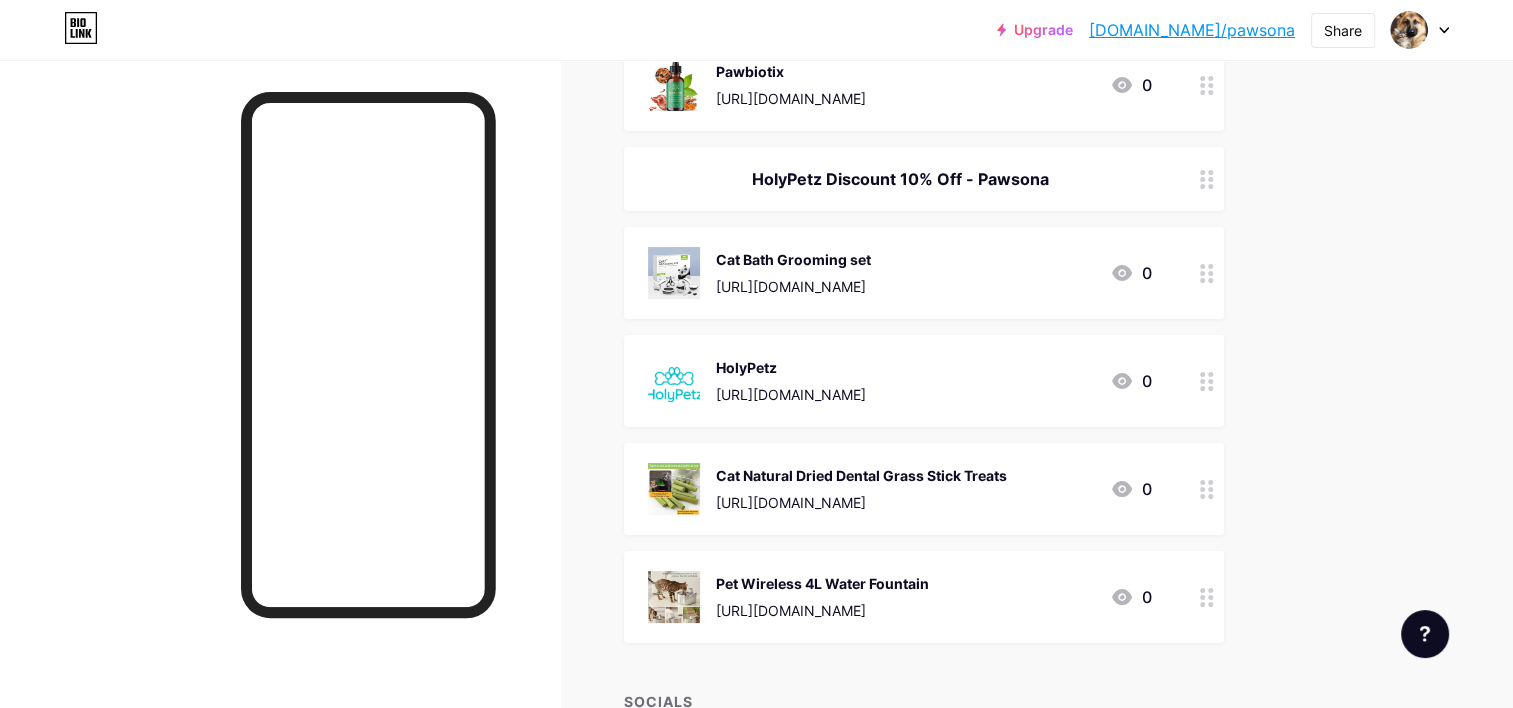 drag, startPoint x: 1163, startPoint y: 184, endPoint x: 1204, endPoint y: 130, distance: 67.80118 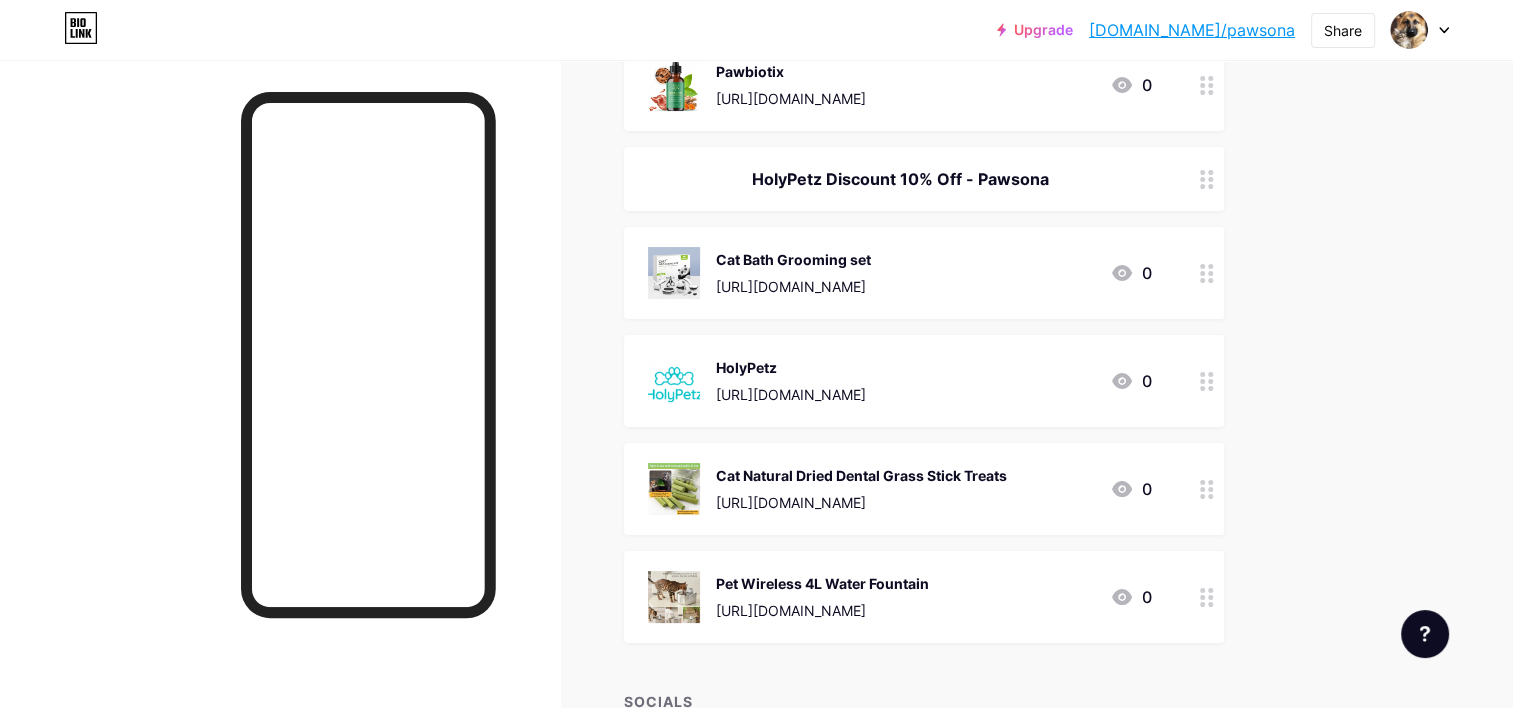 click on "Pawbiotix
[URL][DOMAIN_NAME]
0
HolyPetz  Discount 10% Off - Pawsona
Cat Bath Grooming set
[URL][DOMAIN_NAME]
0
HolyPetz
[URL][DOMAIN_NAME]
0
Cat Natural Dried Dental Grass Stick Treats
[URL][DOMAIN_NAME]
0
Pet Wireless 4L Water Fountain
[URL][DOMAIN_NAME]
0" at bounding box center [924, 341] 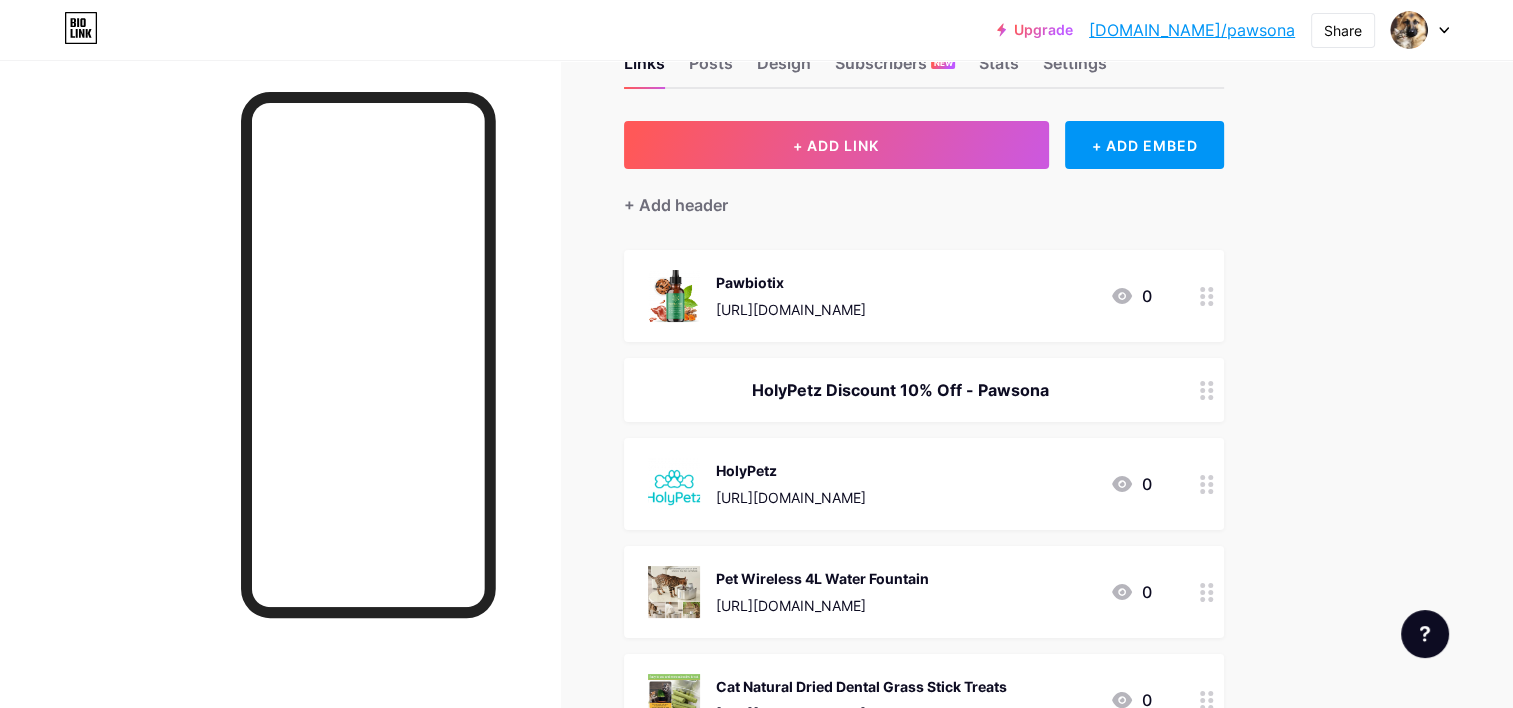 scroll, scrollTop: 64, scrollLeft: 0, axis: vertical 